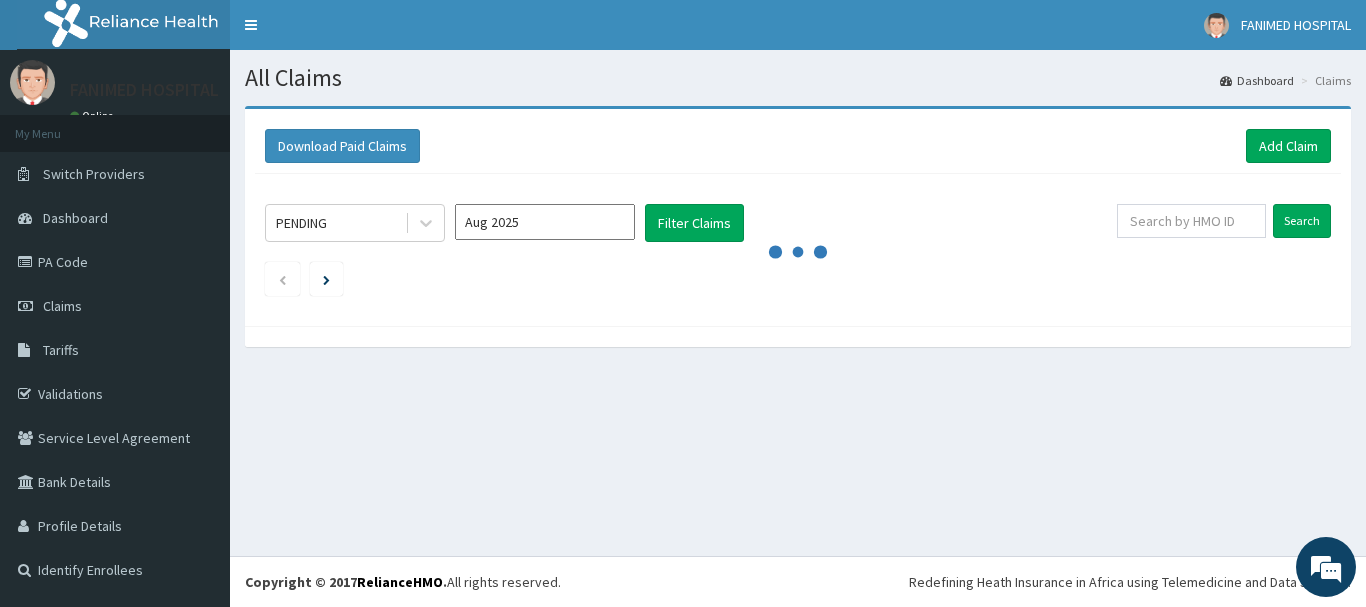 scroll, scrollTop: 0, scrollLeft: 0, axis: both 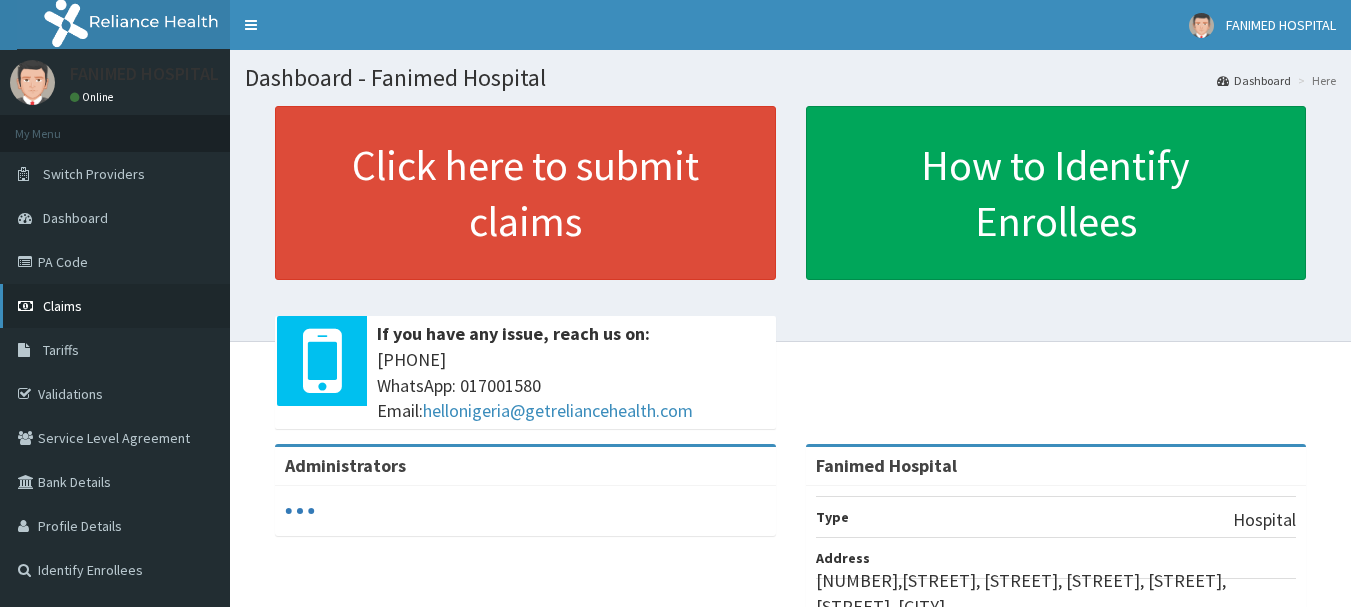 click on "Claims" at bounding box center (62, 306) 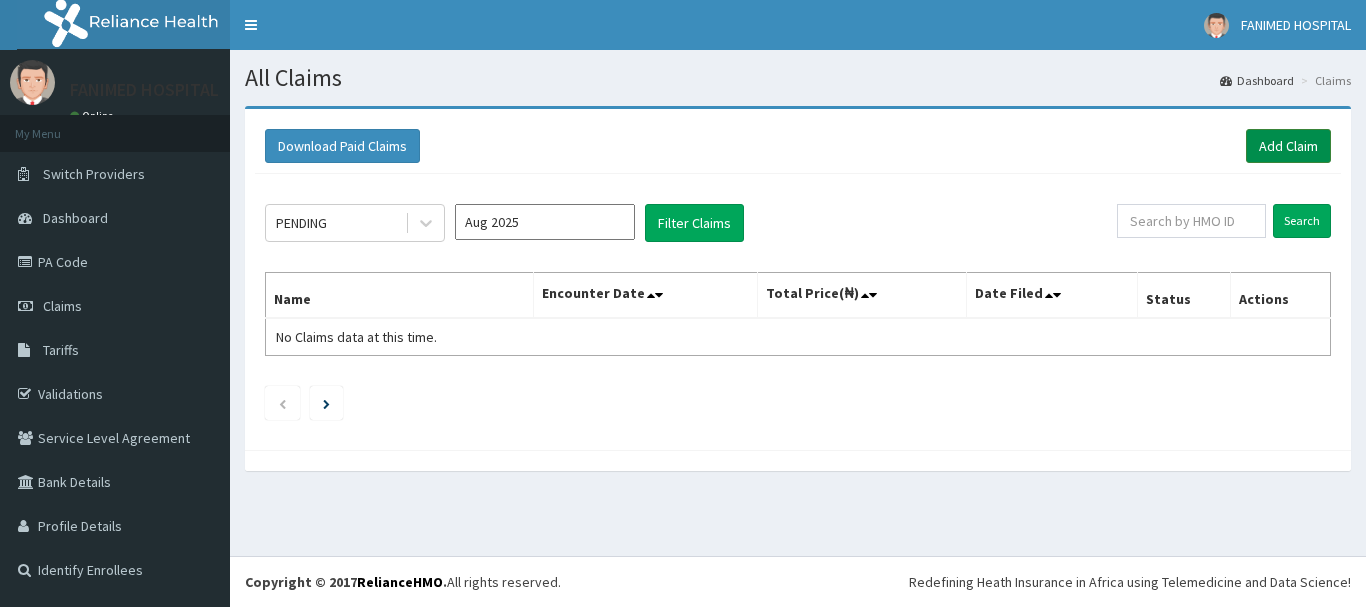 scroll, scrollTop: 0, scrollLeft: 0, axis: both 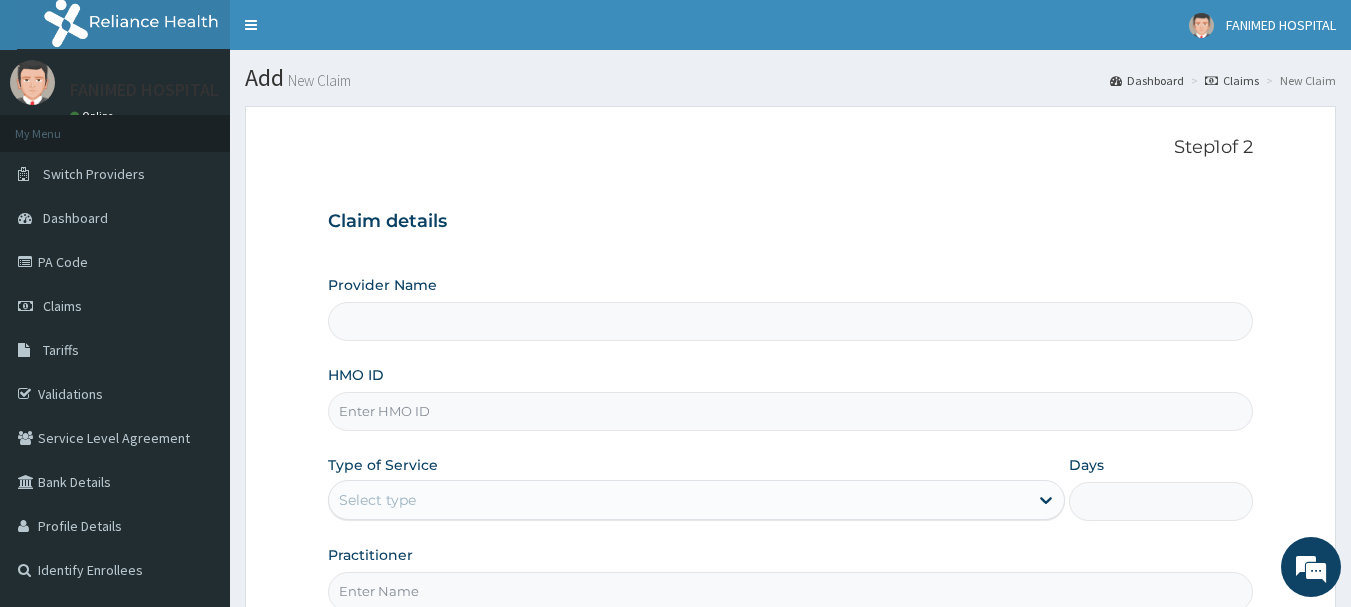 type on "Fanimed Hospital" 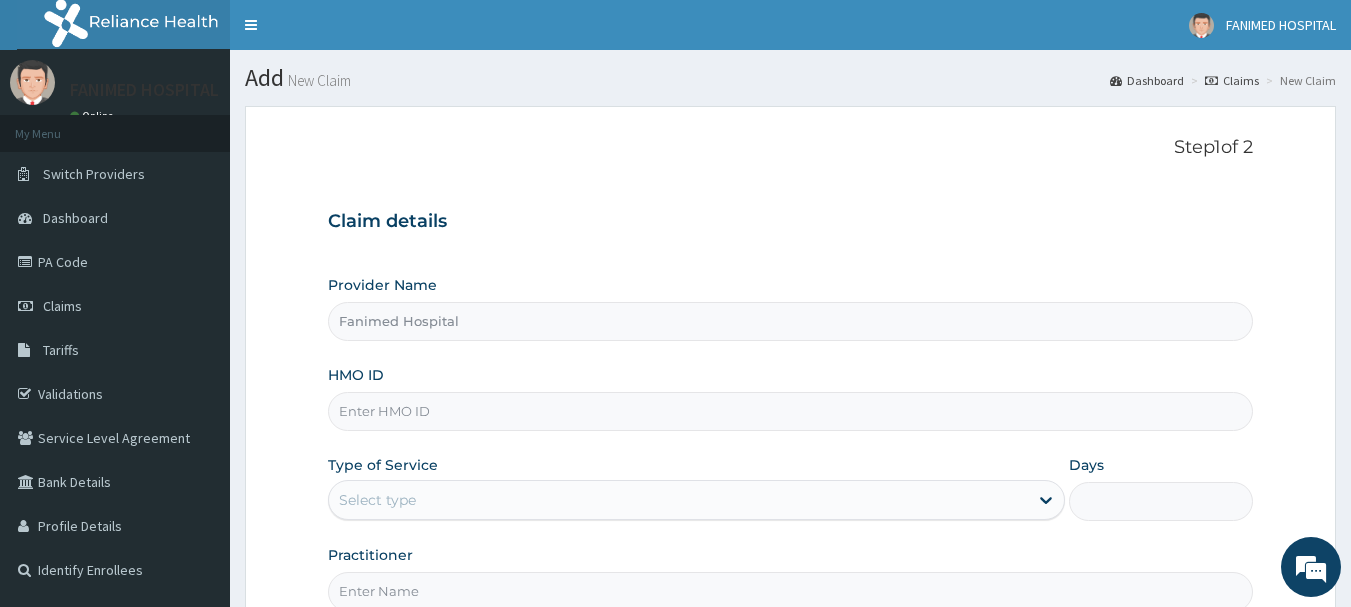 scroll, scrollTop: 0, scrollLeft: 0, axis: both 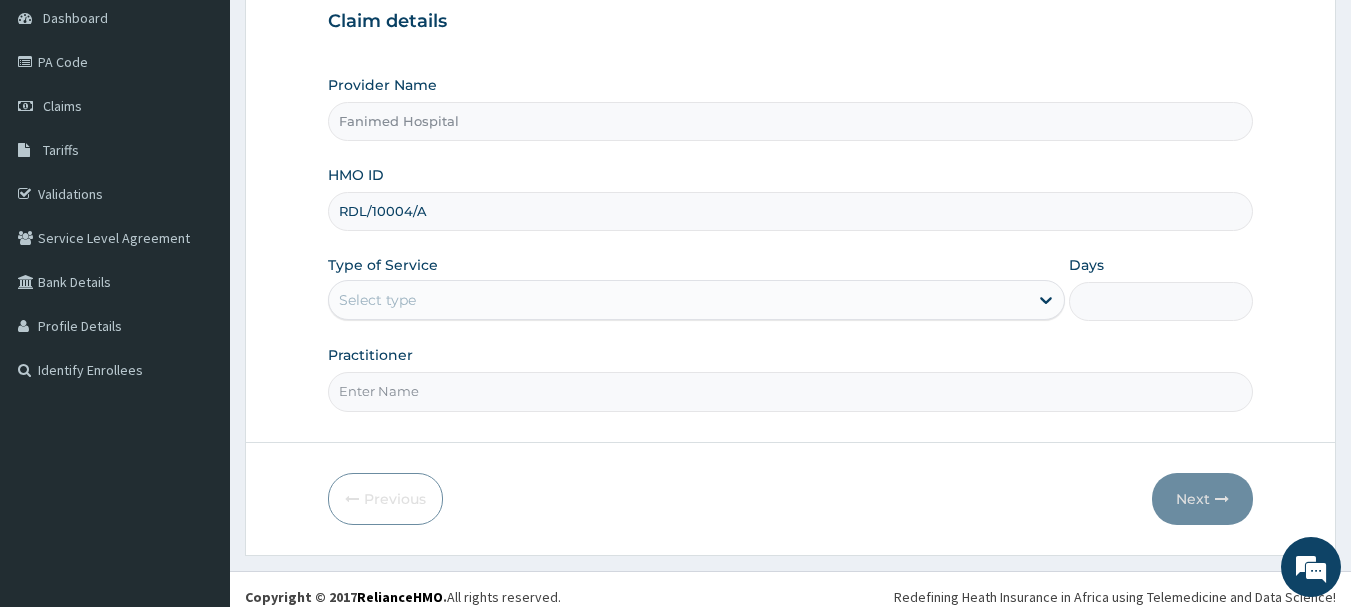 type on "RDL/10004/A" 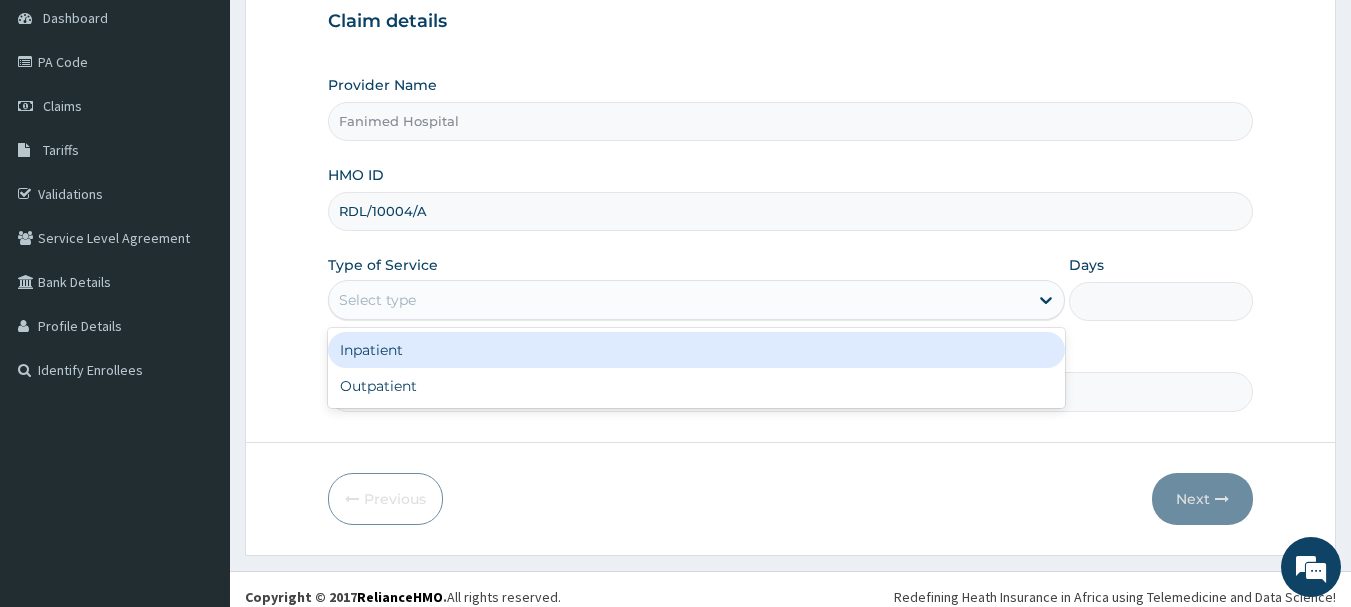 click on "Select type" at bounding box center (377, 300) 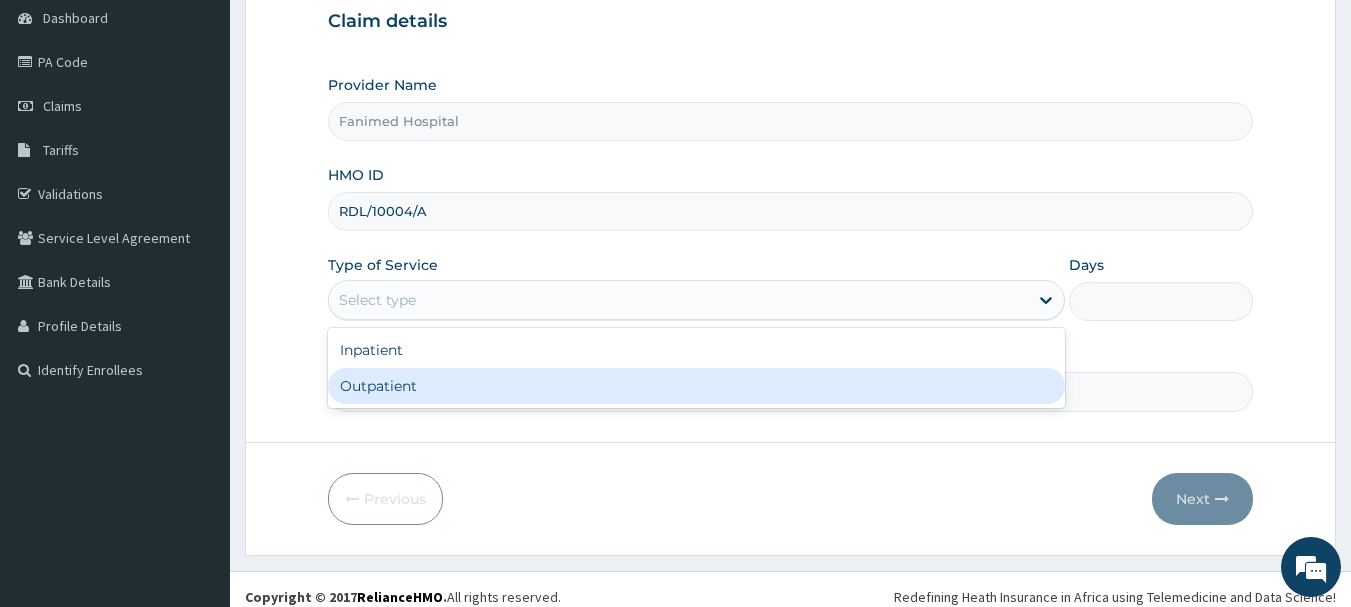 click on "Outpatient" at bounding box center [696, 386] 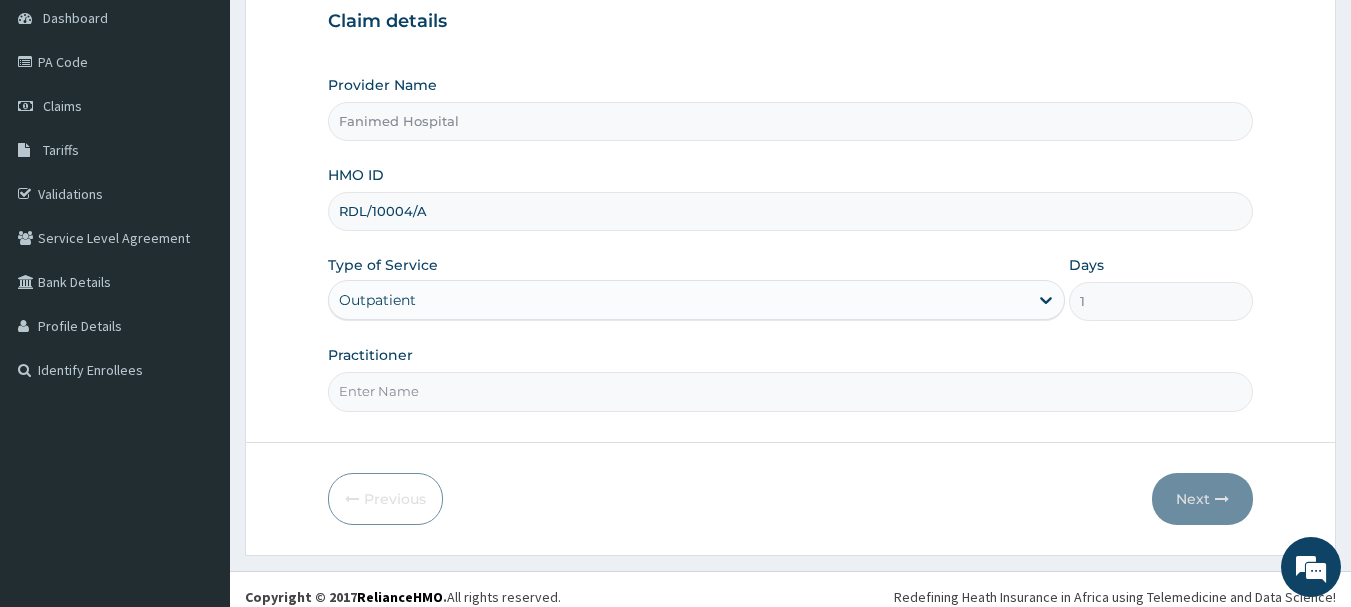 click on "Practitioner" at bounding box center [791, 391] 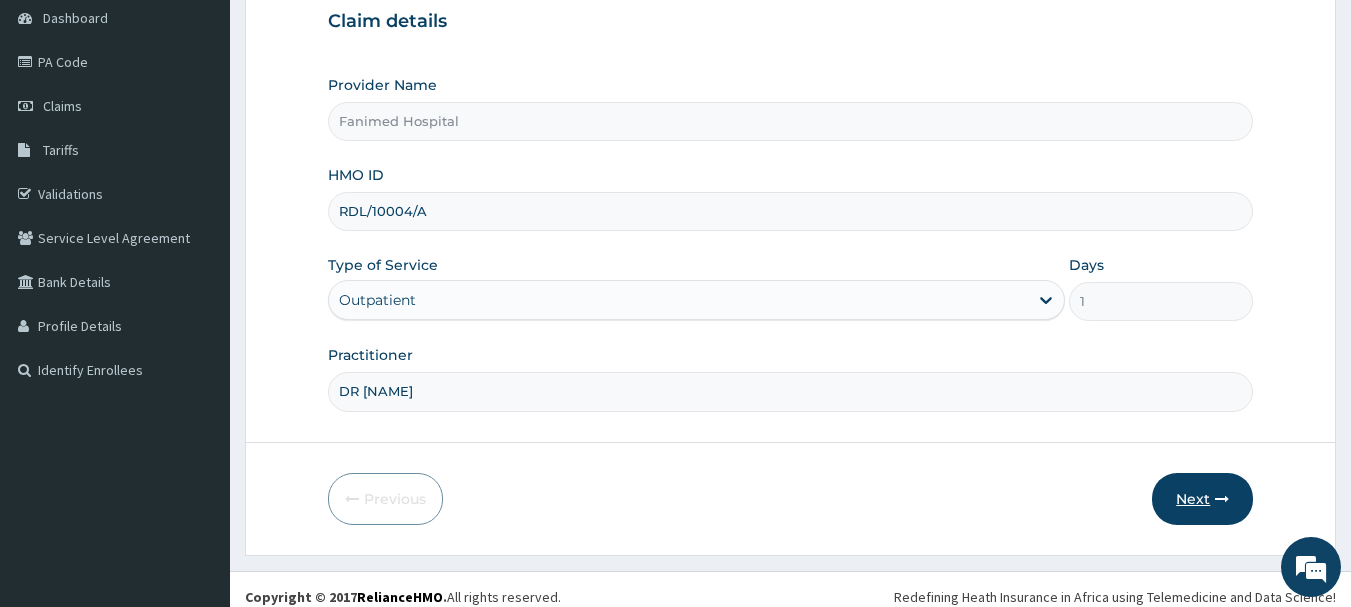 type on "DR ADEDOYIN" 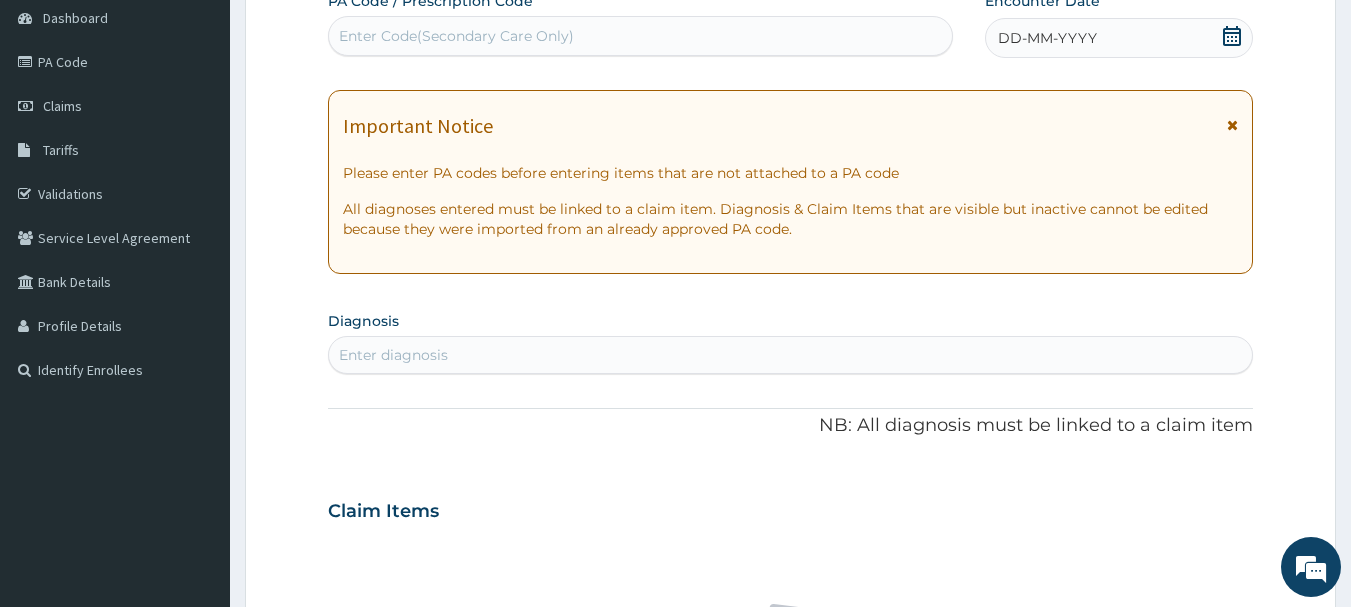 scroll, scrollTop: 0, scrollLeft: 0, axis: both 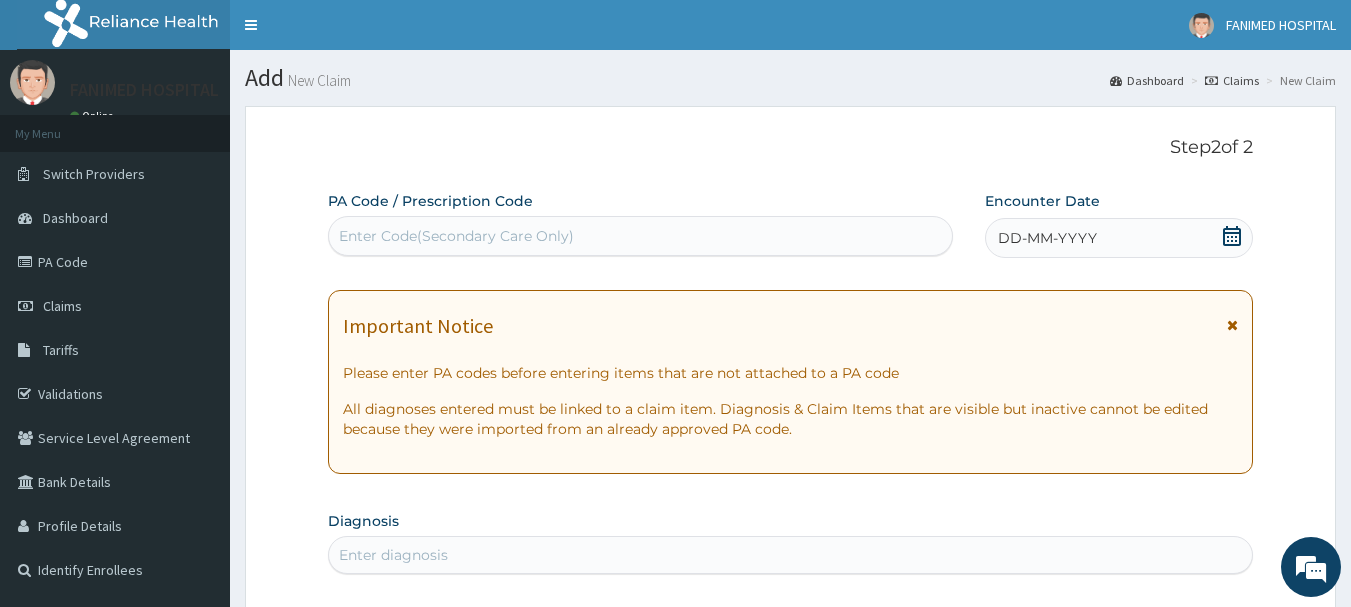 click 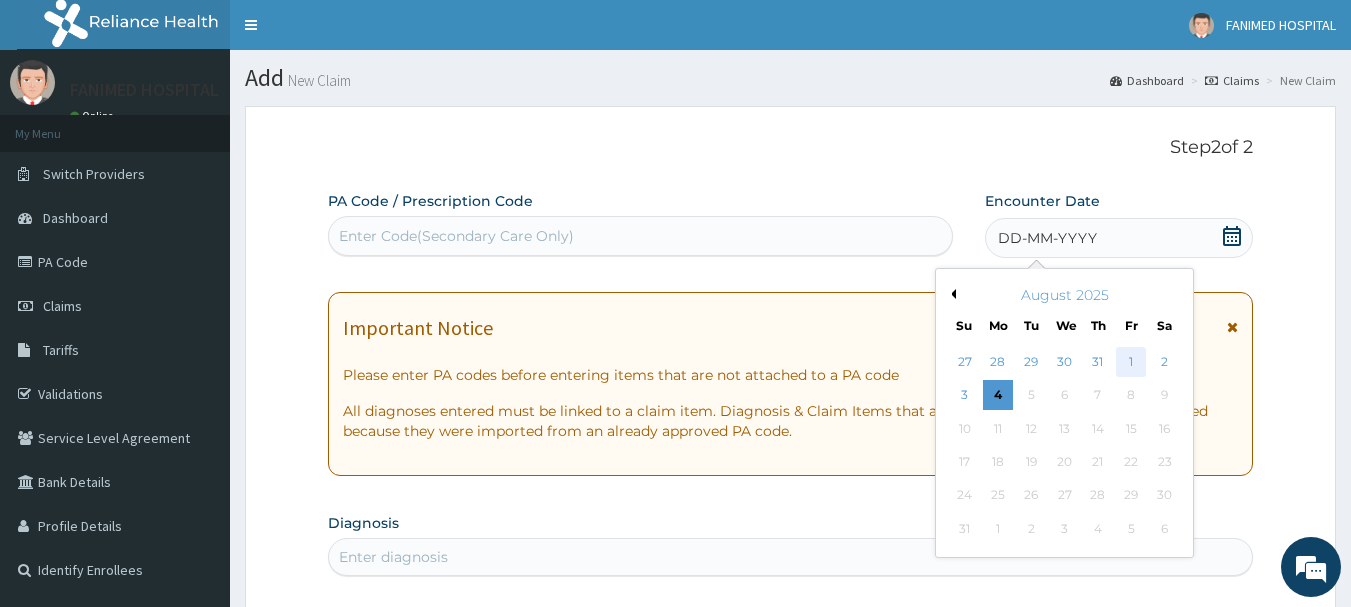 click on "1" at bounding box center (1131, 362) 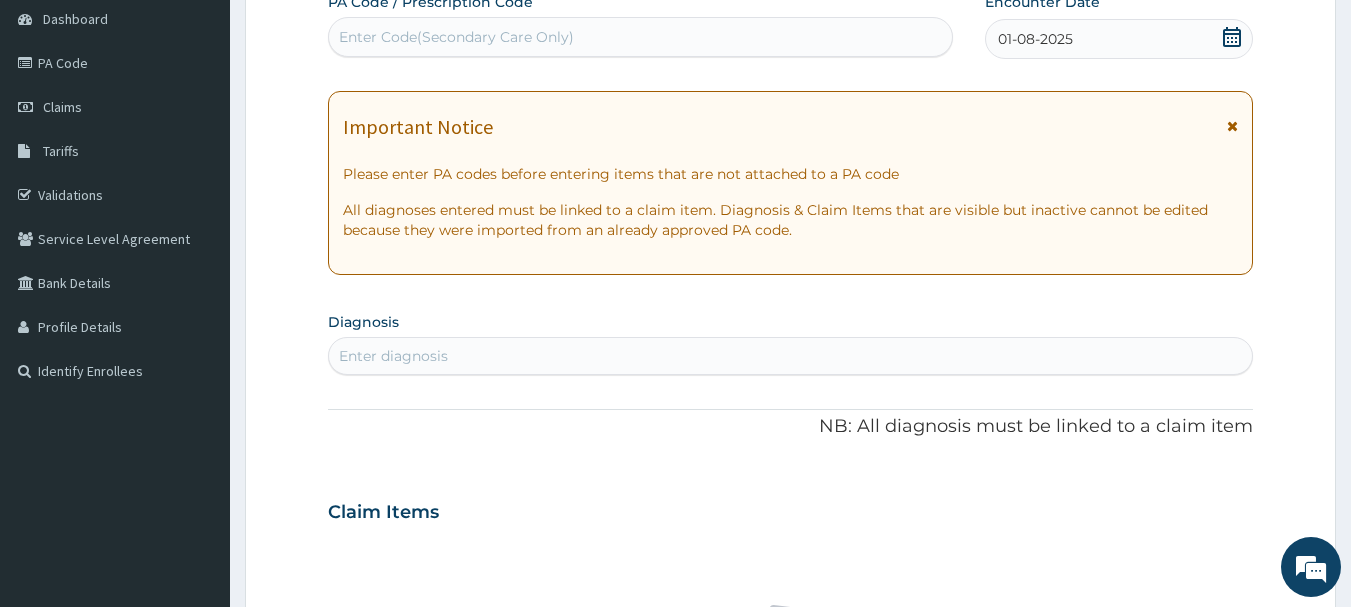 scroll, scrollTop: 200, scrollLeft: 0, axis: vertical 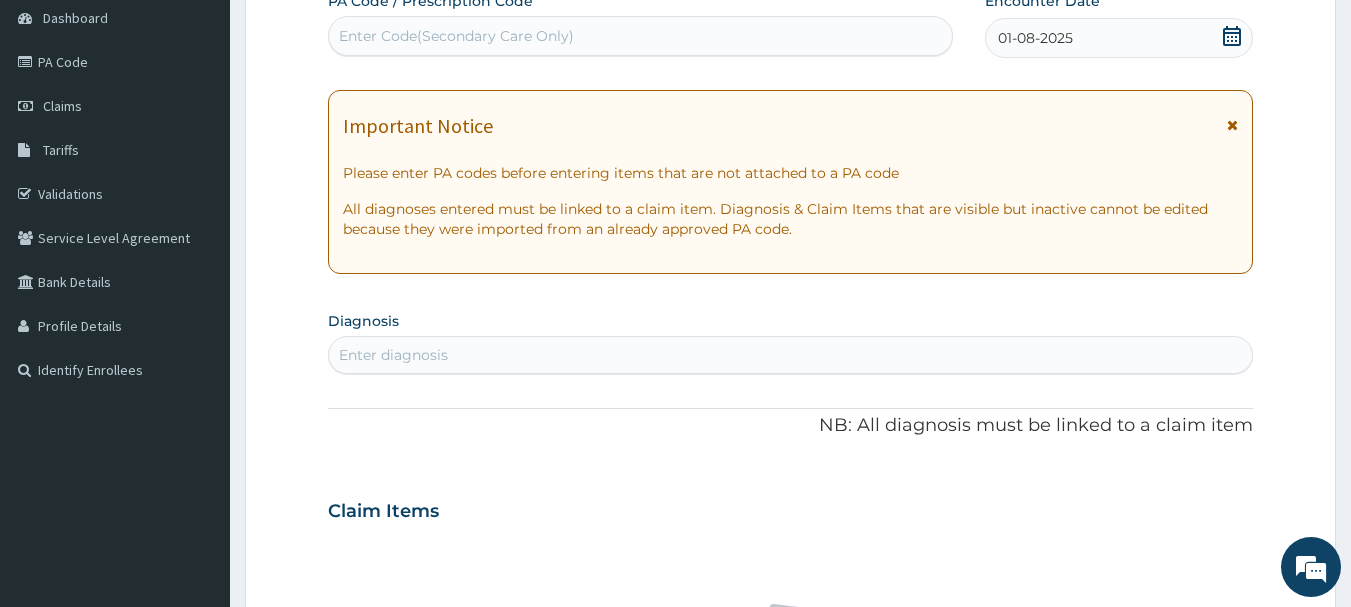 click on "Enter diagnosis" at bounding box center (791, 355) 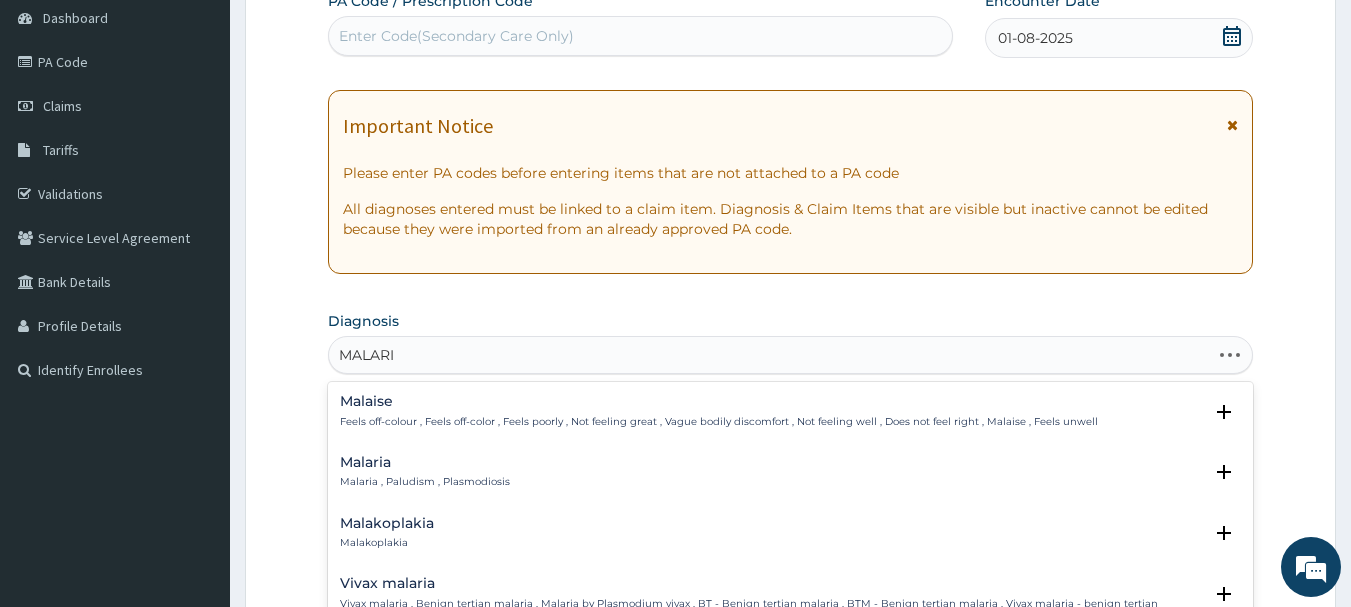 type on "MALARIA" 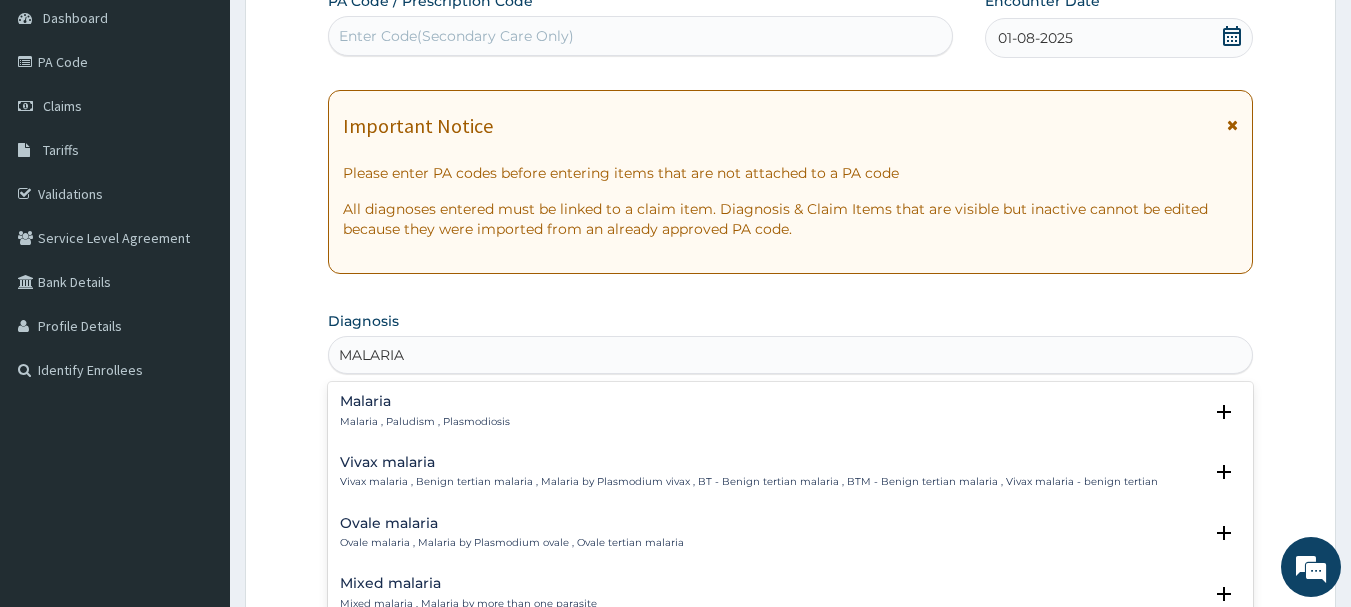 click on "Malaria" at bounding box center [425, 401] 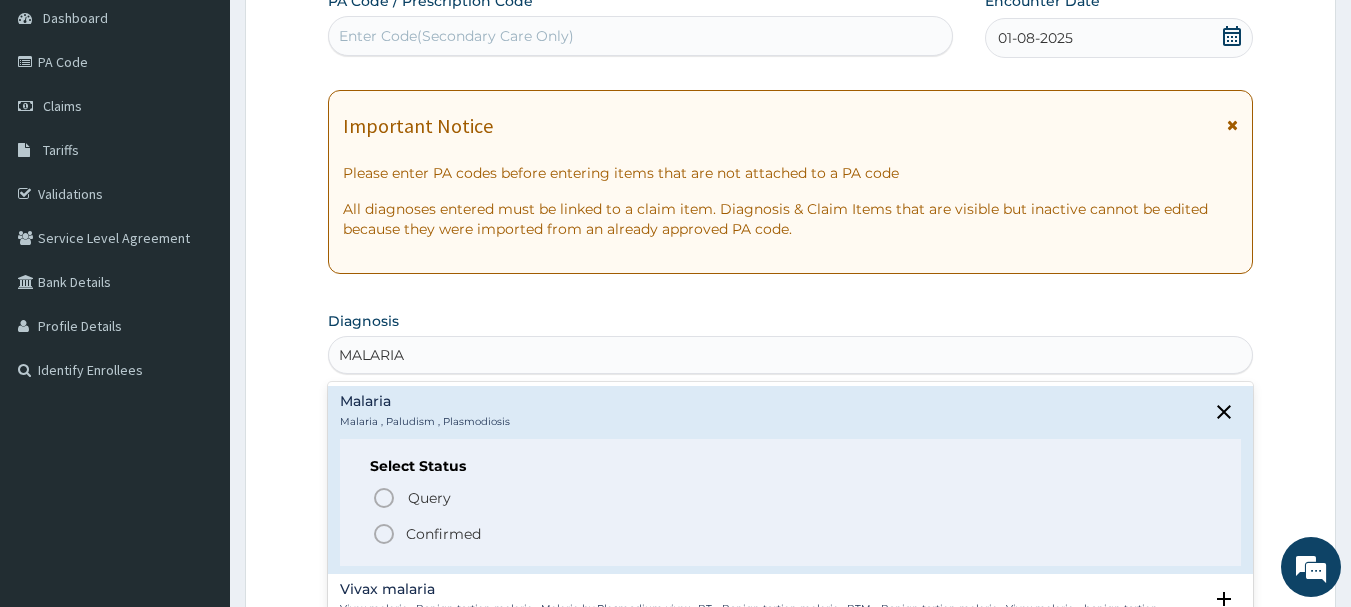 click 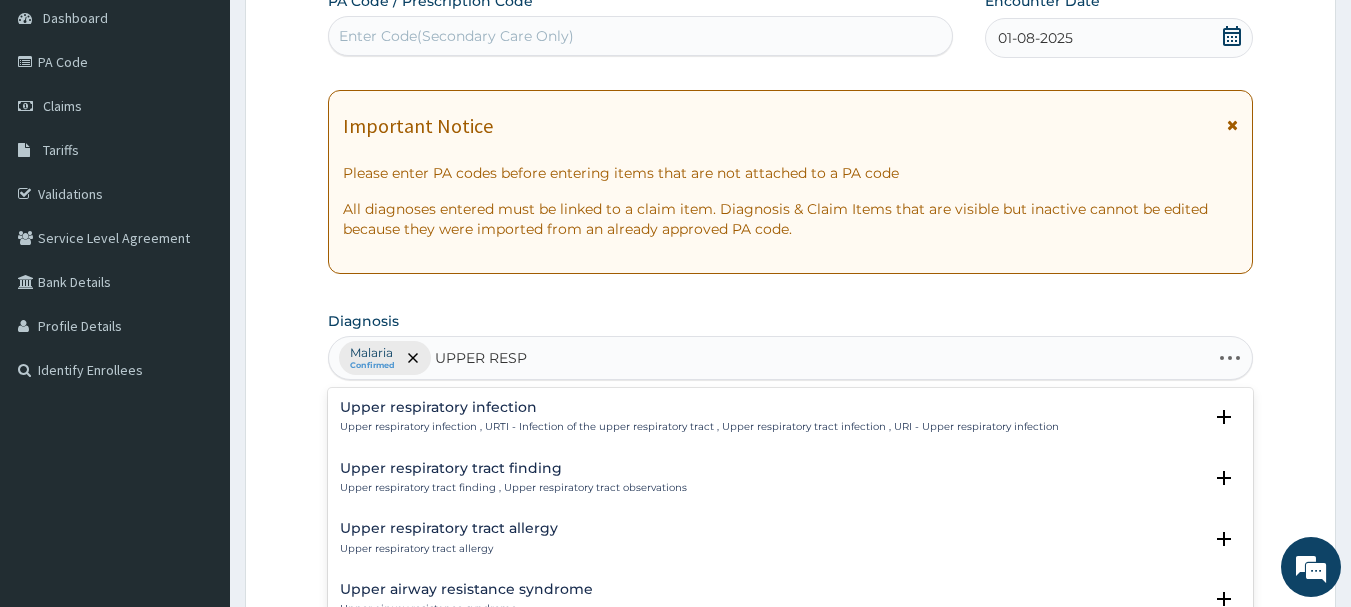 type on "UPPER RESPI" 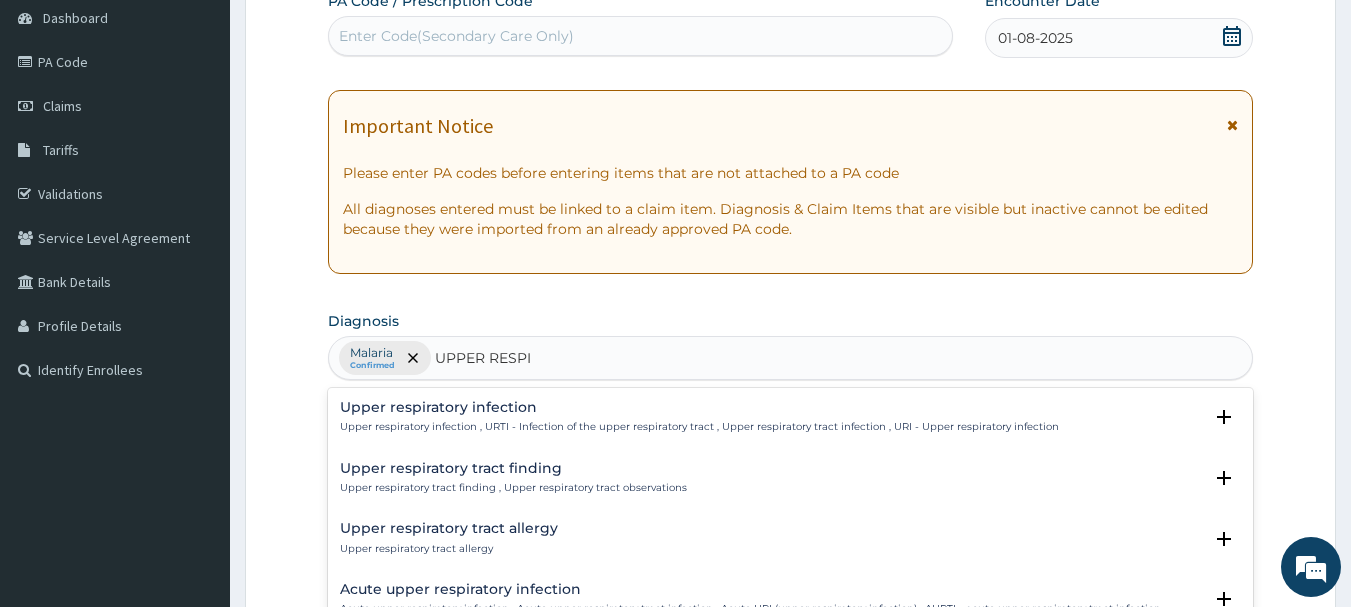 click on "Upper respiratory infection" at bounding box center (699, 407) 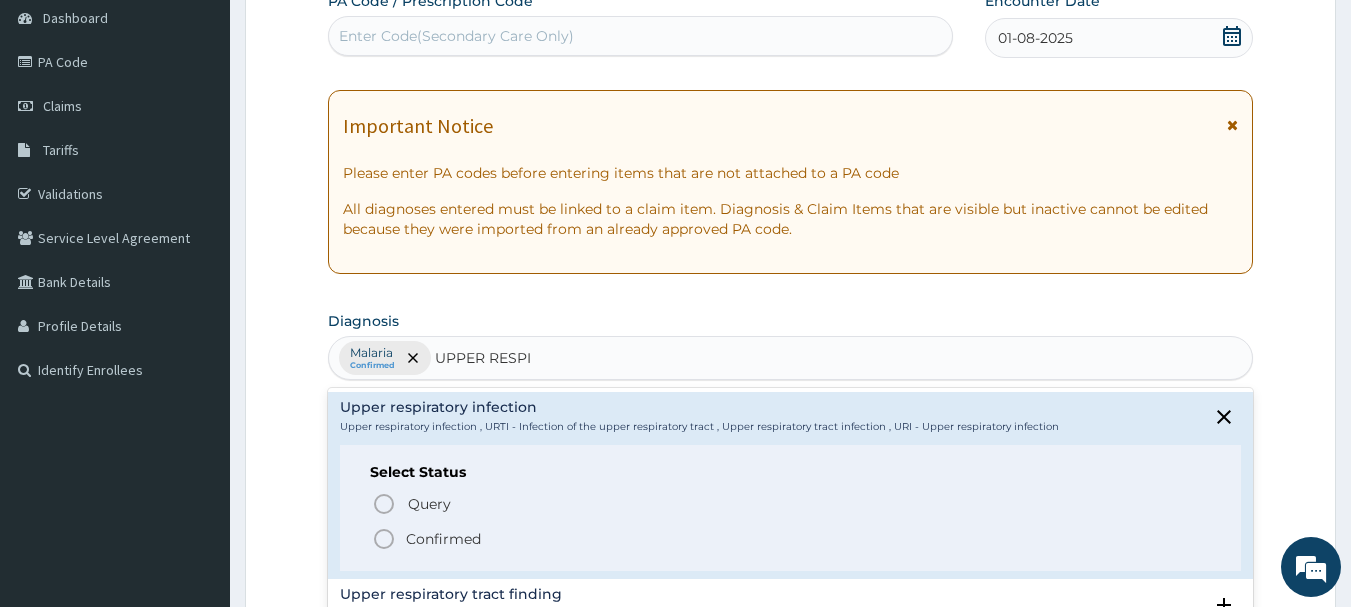 click on "Confirmed" at bounding box center (792, 539) 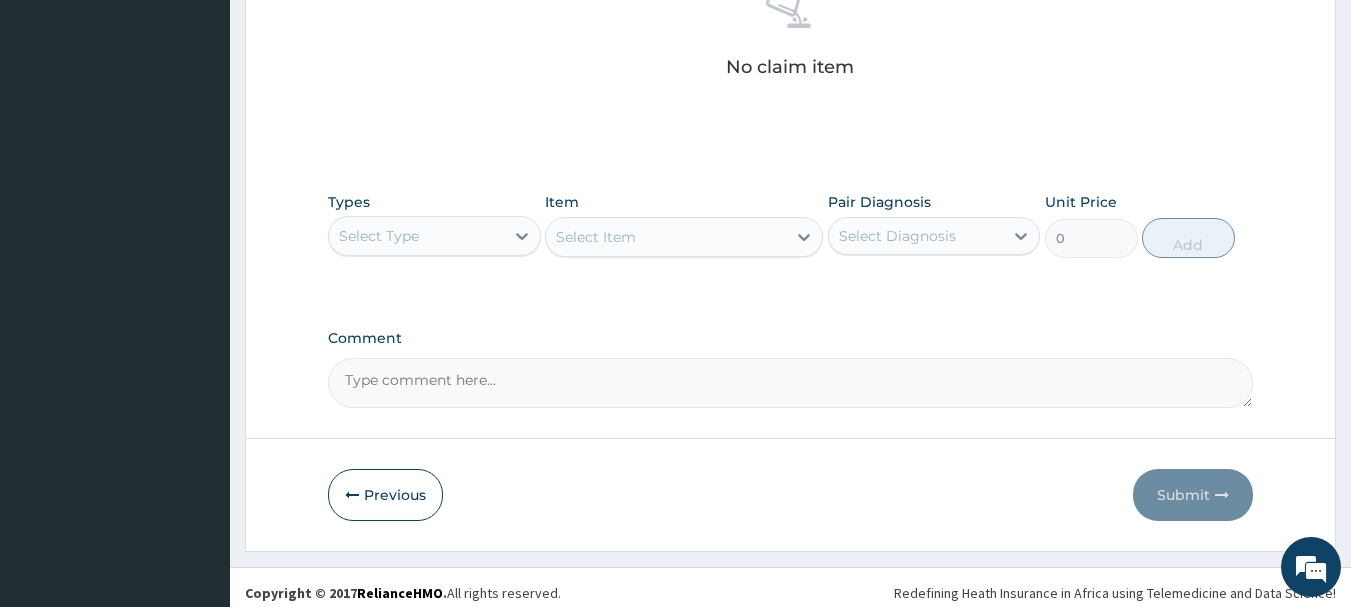 scroll, scrollTop: 835, scrollLeft: 0, axis: vertical 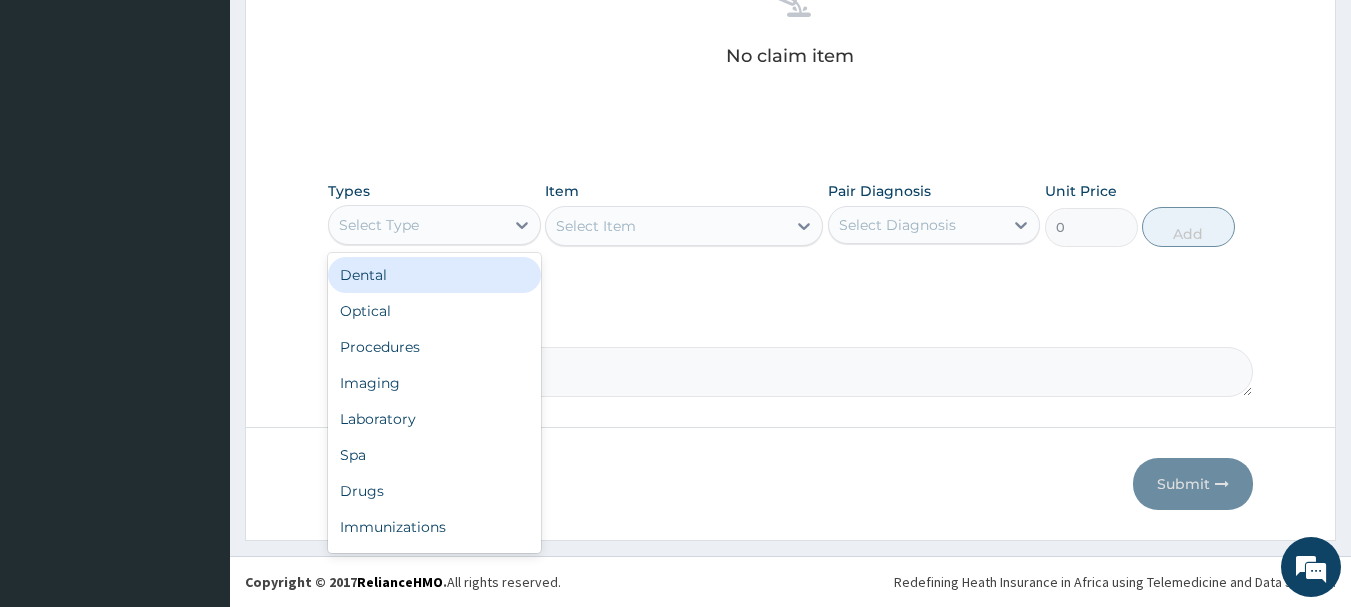 click on "Select Type" at bounding box center (416, 225) 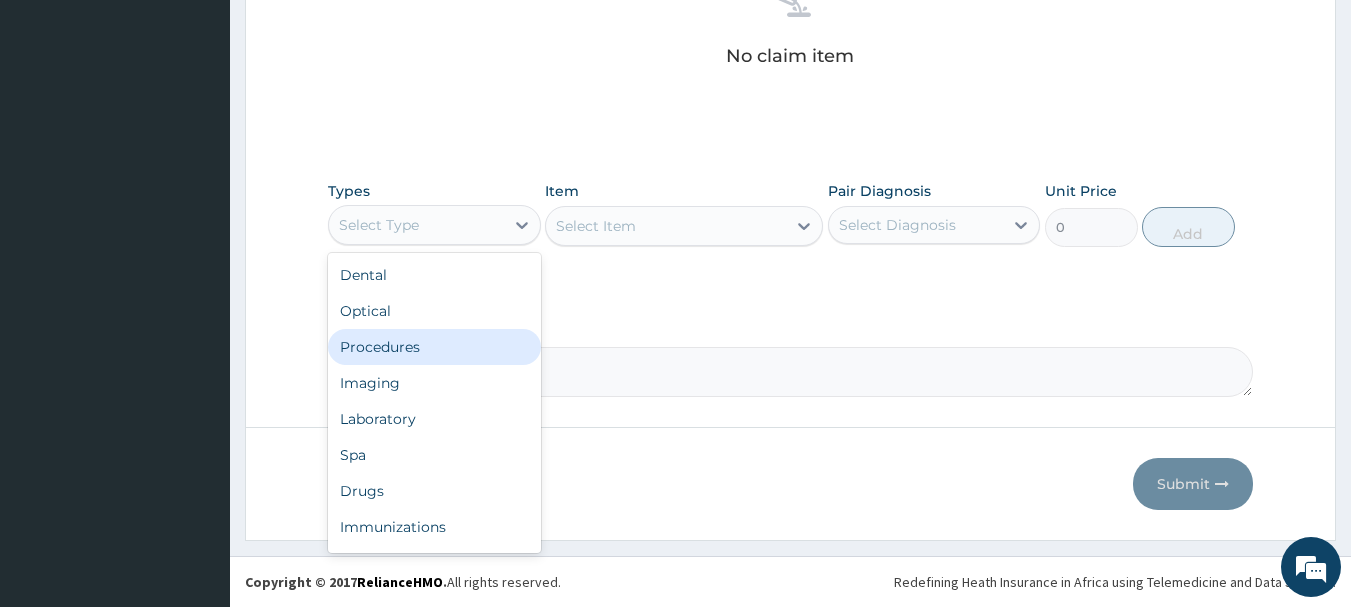 click on "Procedures" at bounding box center [434, 347] 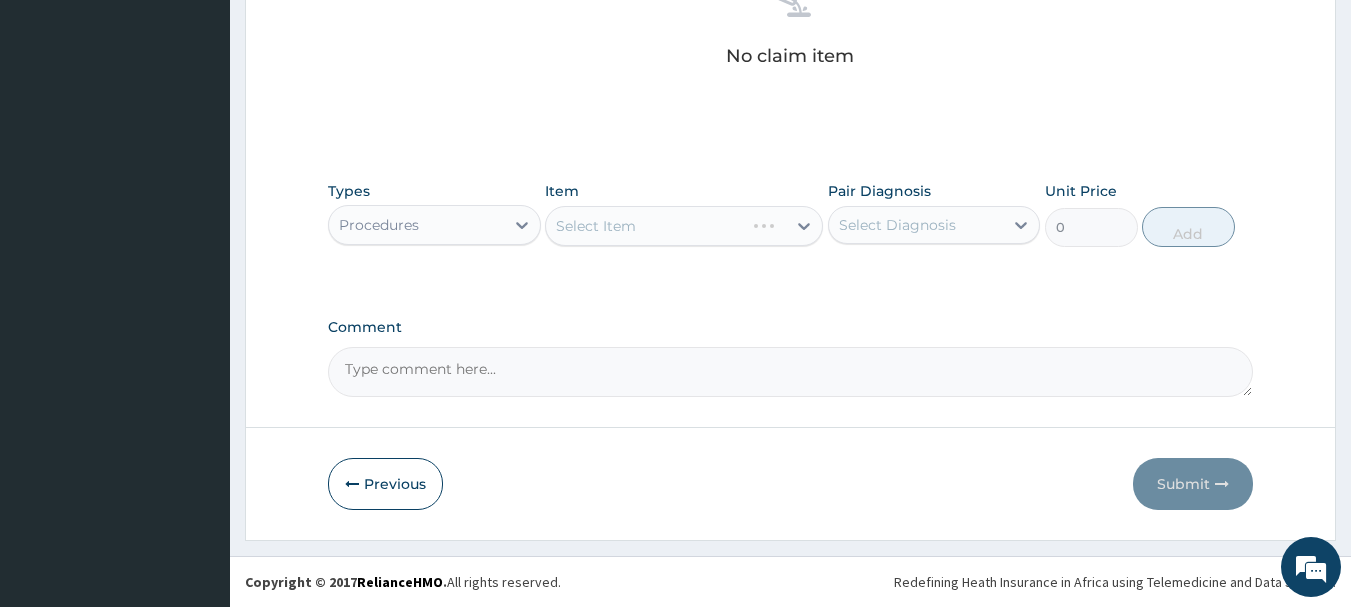 click on "Select Item" at bounding box center (684, 226) 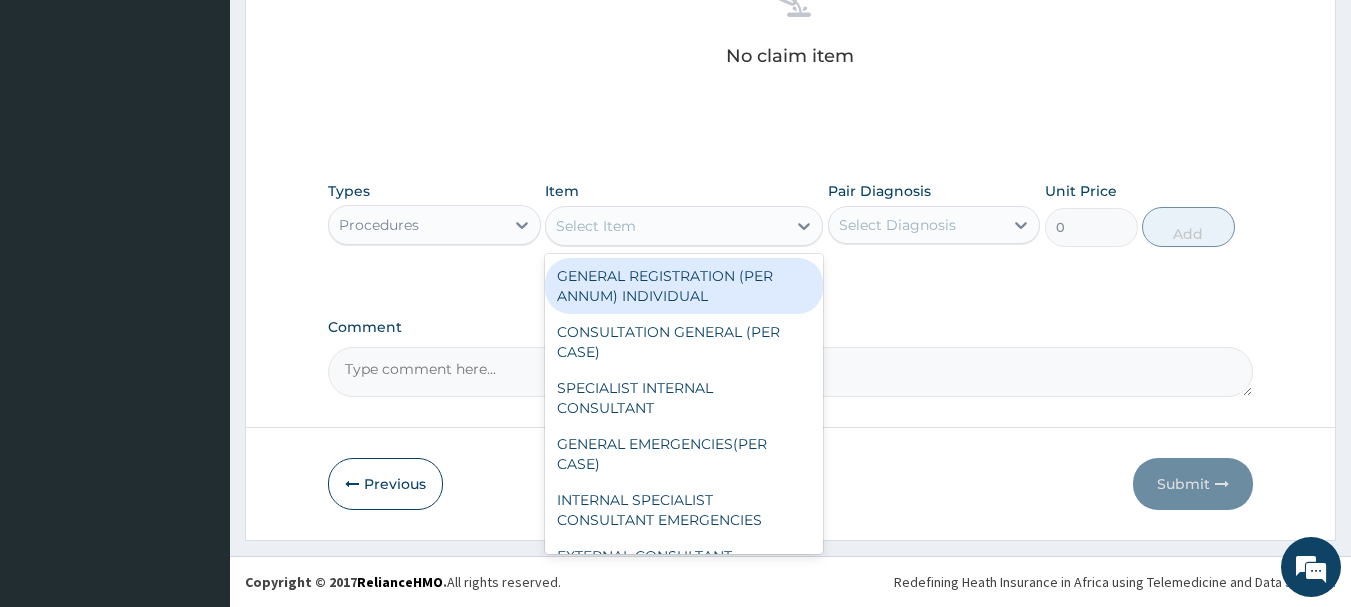 click on "Select Item" at bounding box center [666, 226] 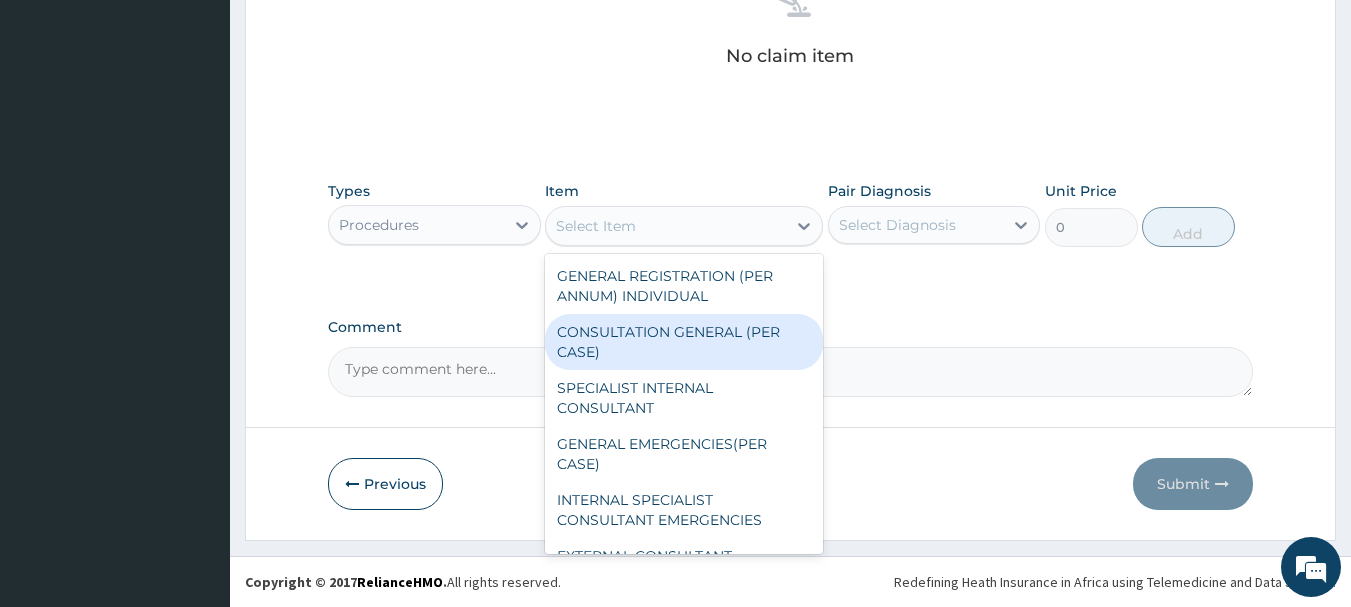 drag, startPoint x: 632, startPoint y: 331, endPoint x: 802, endPoint y: 254, distance: 186.62529 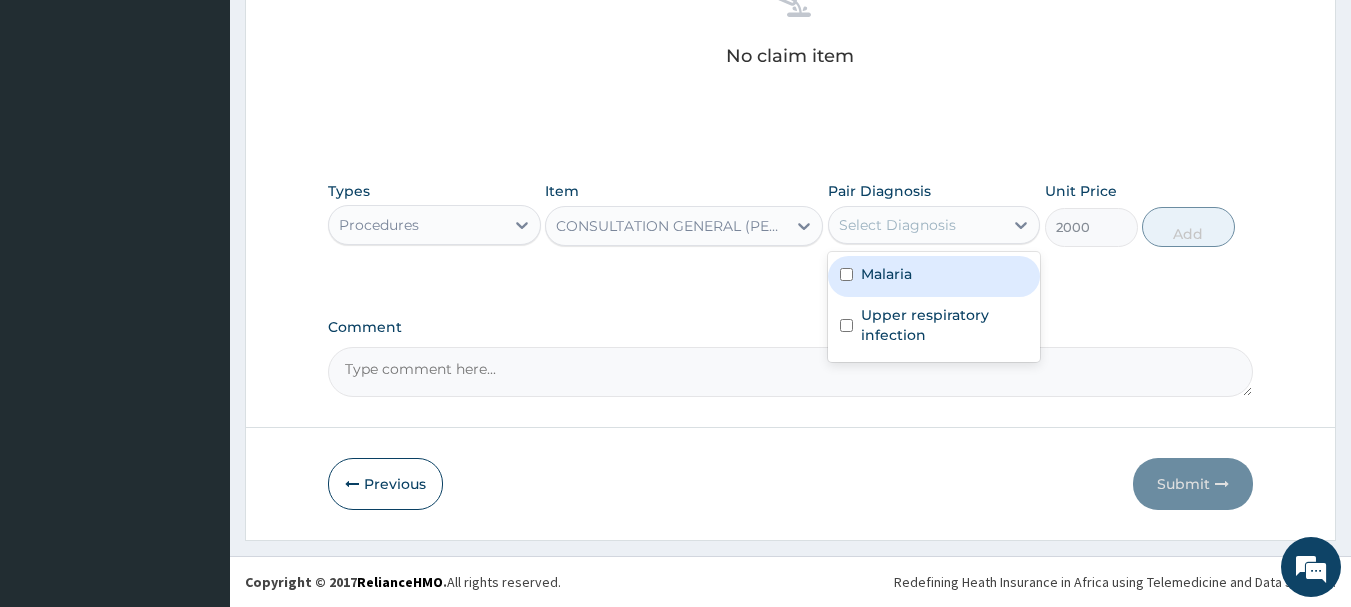 click on "Select Diagnosis" at bounding box center [897, 225] 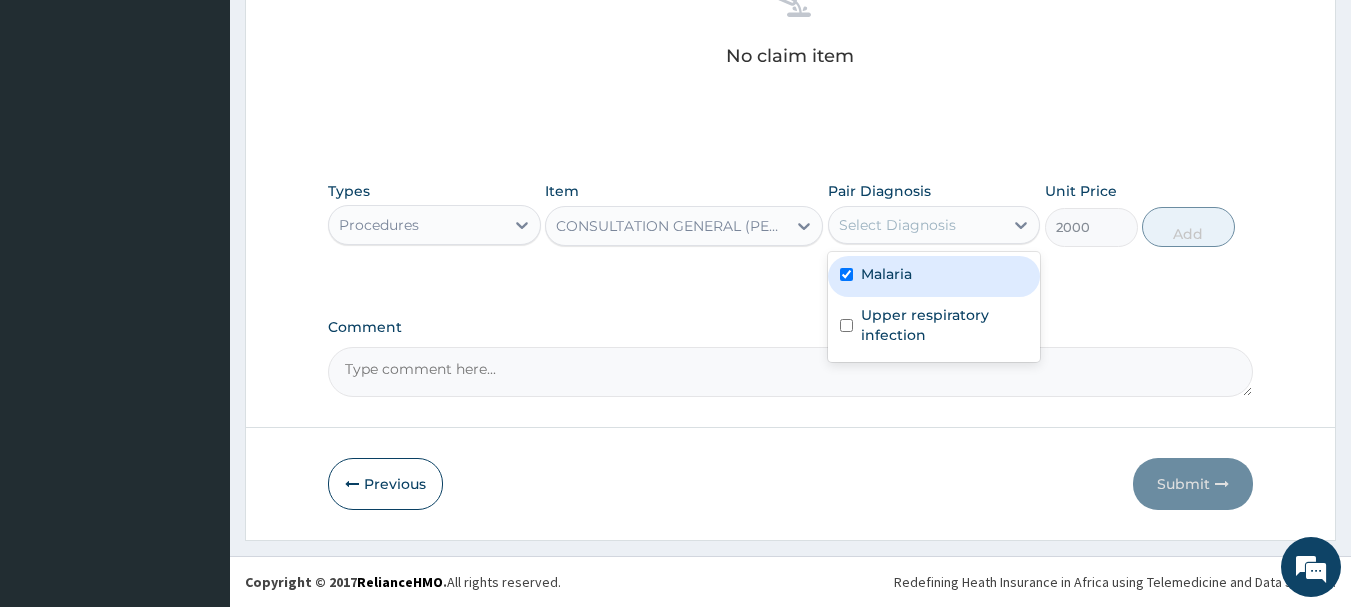 checkbox on "true" 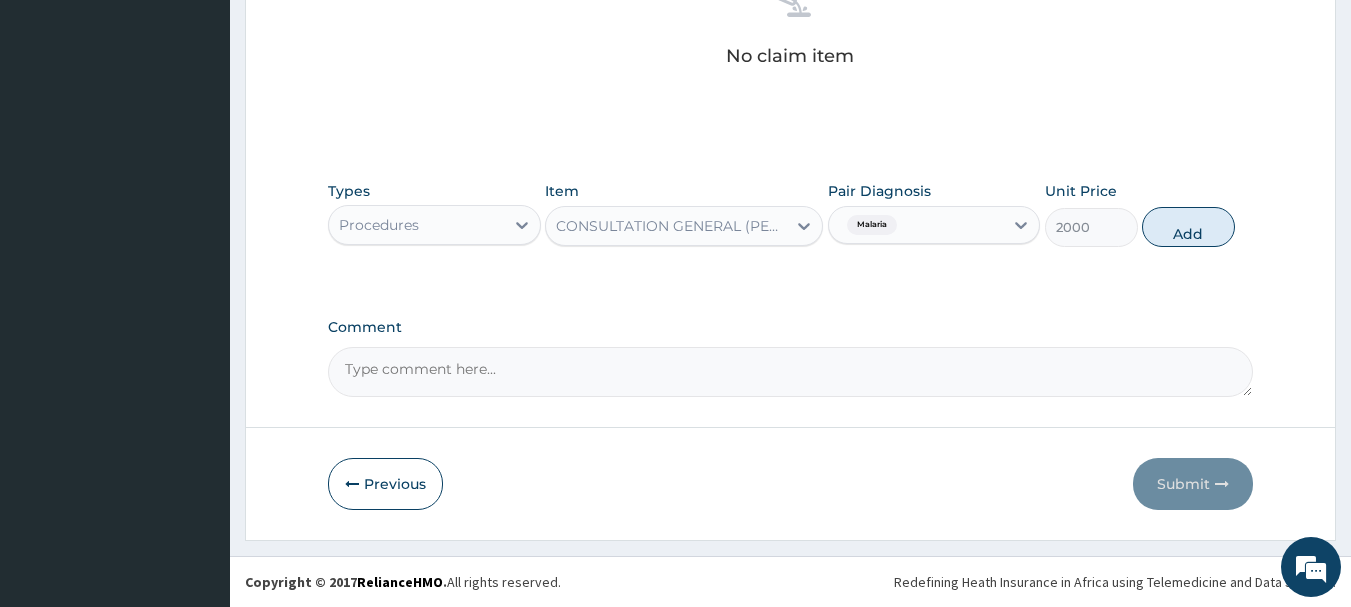 click on "Malaria" at bounding box center [872, 225] 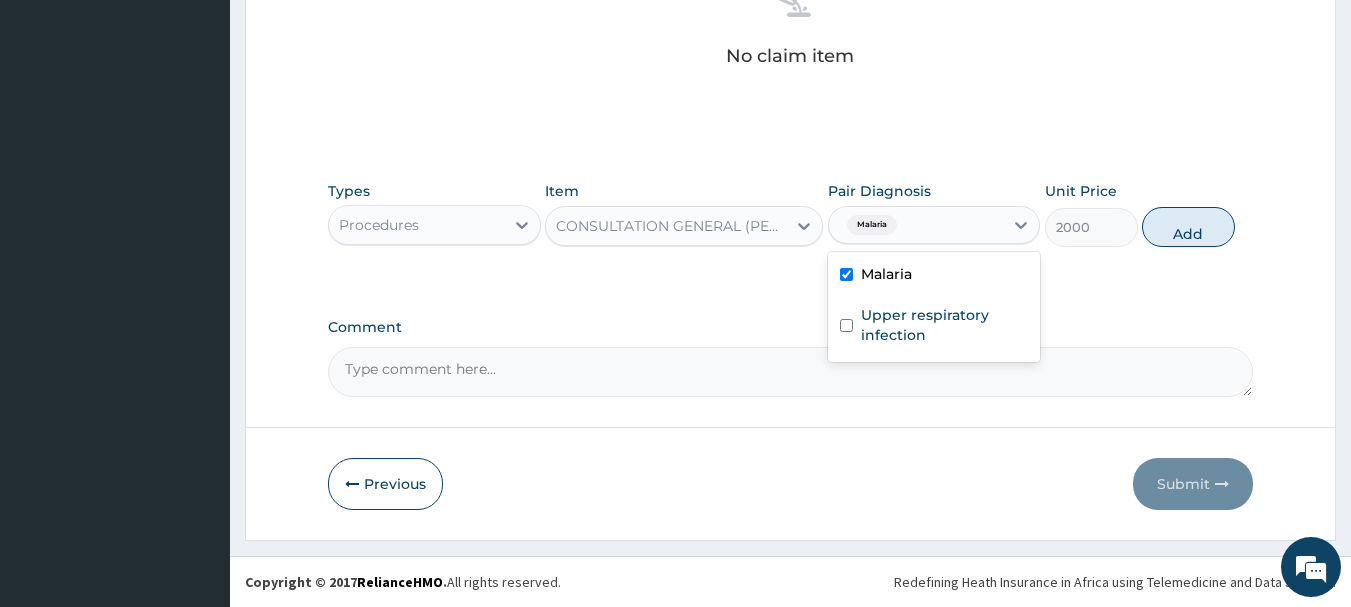 click on "Malaria" at bounding box center [916, 225] 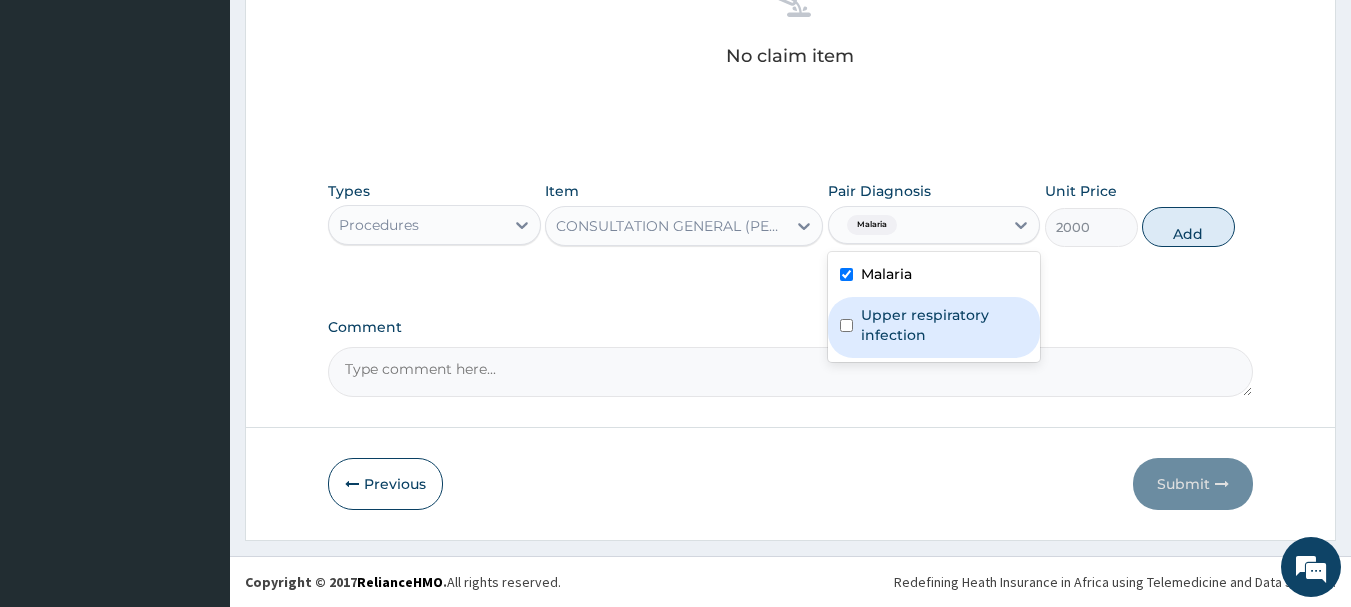 click on "Upper respiratory infection" at bounding box center [945, 325] 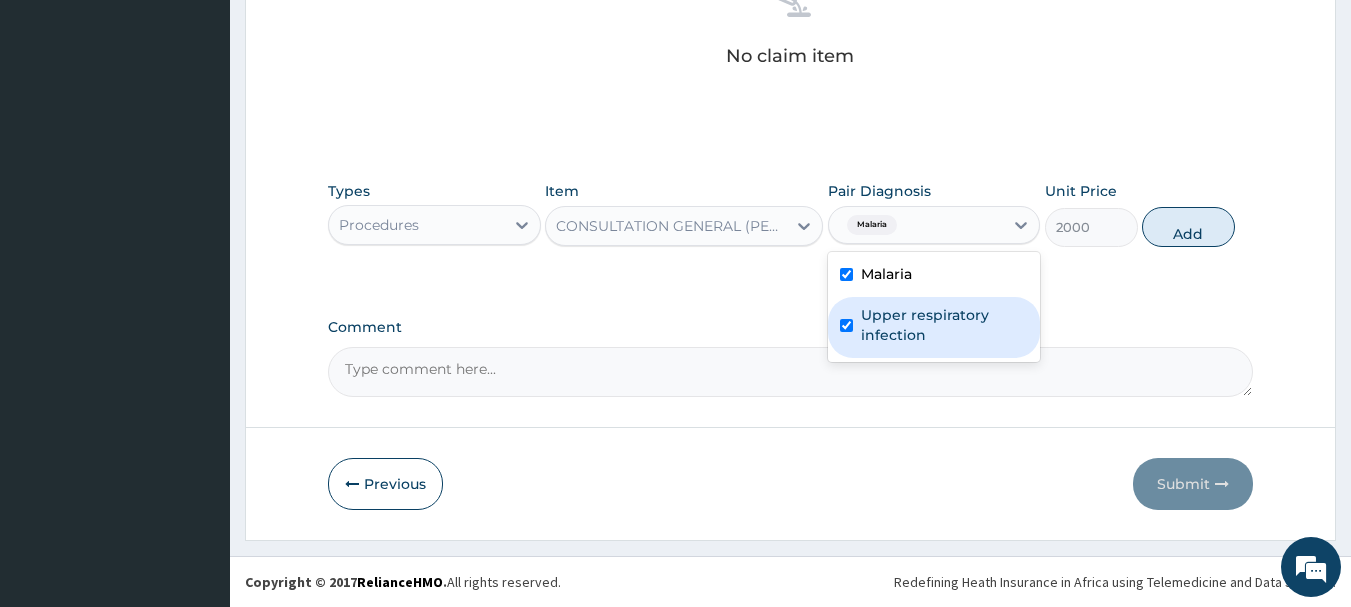 checkbox on "true" 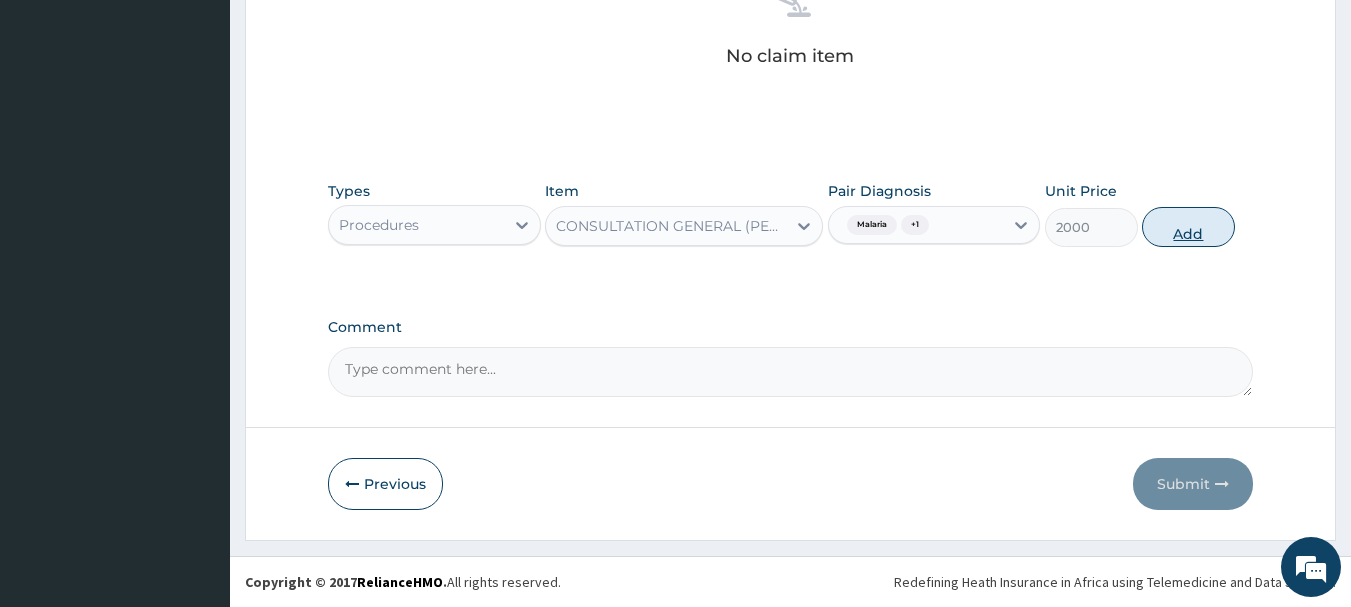 click on "Add" at bounding box center (1188, 227) 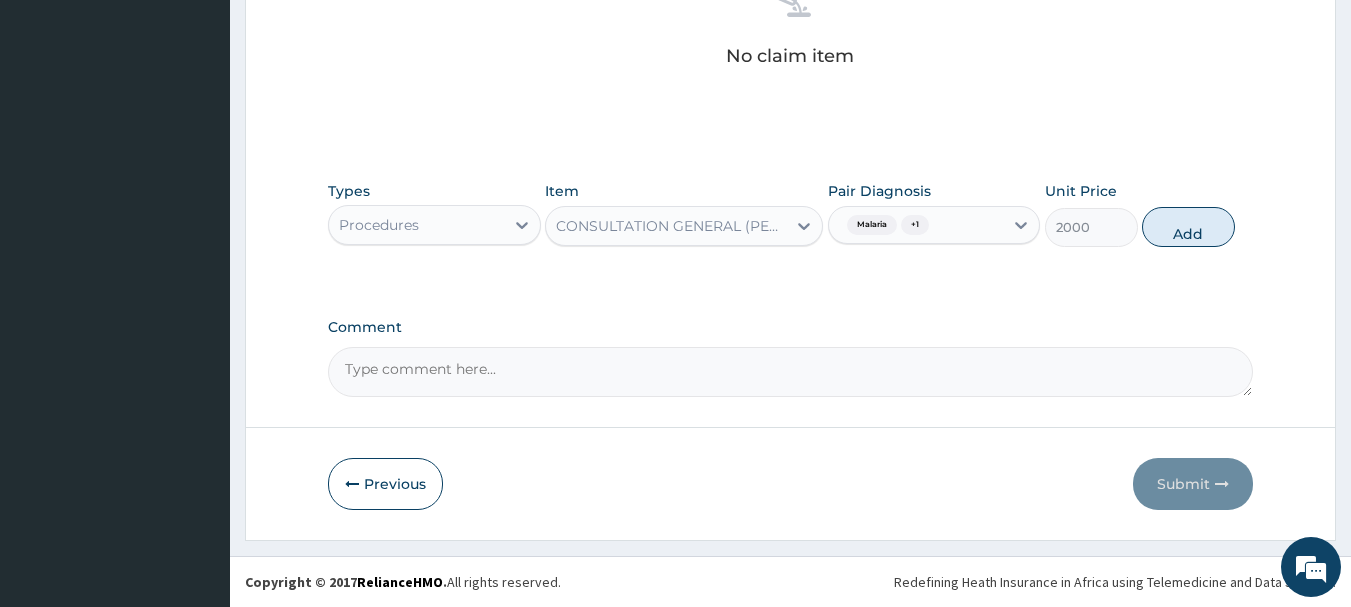 type on "0" 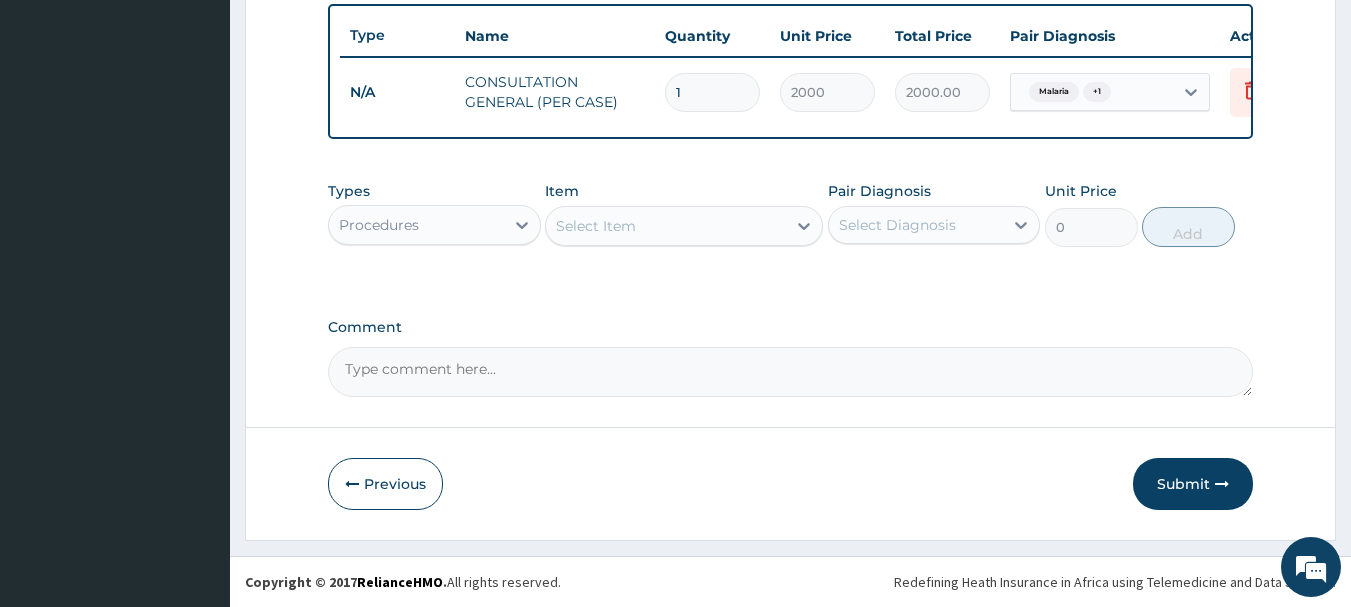 scroll, scrollTop: 755, scrollLeft: 0, axis: vertical 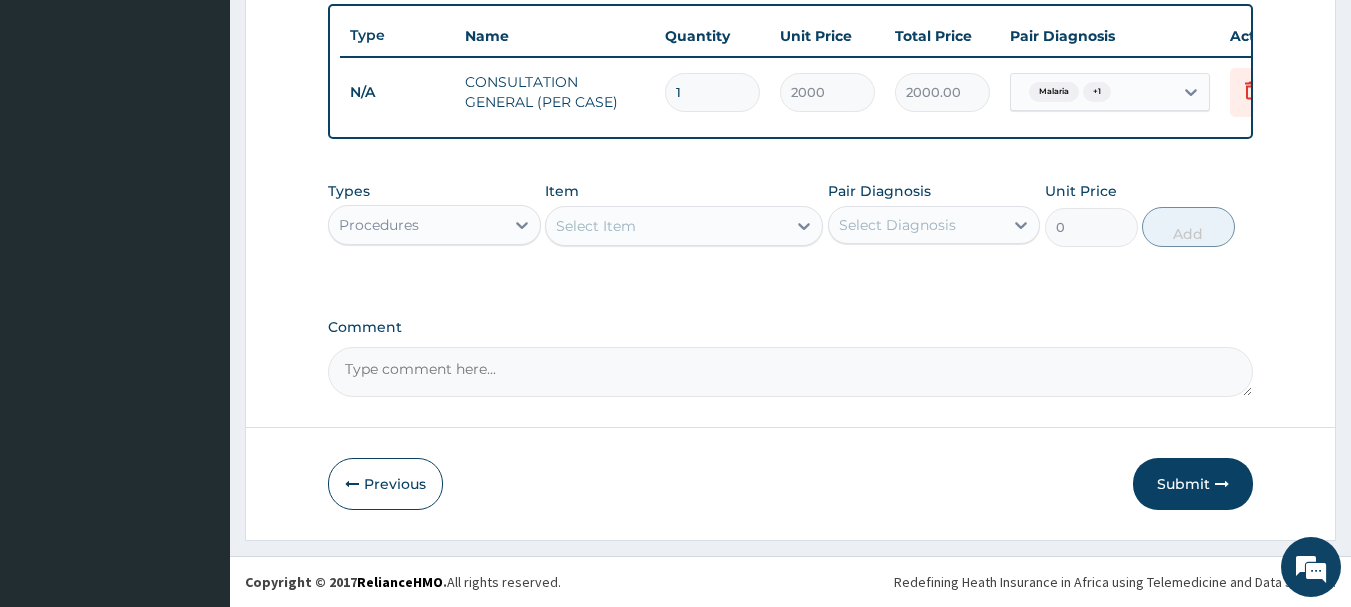 click on "Procedures" at bounding box center [416, 225] 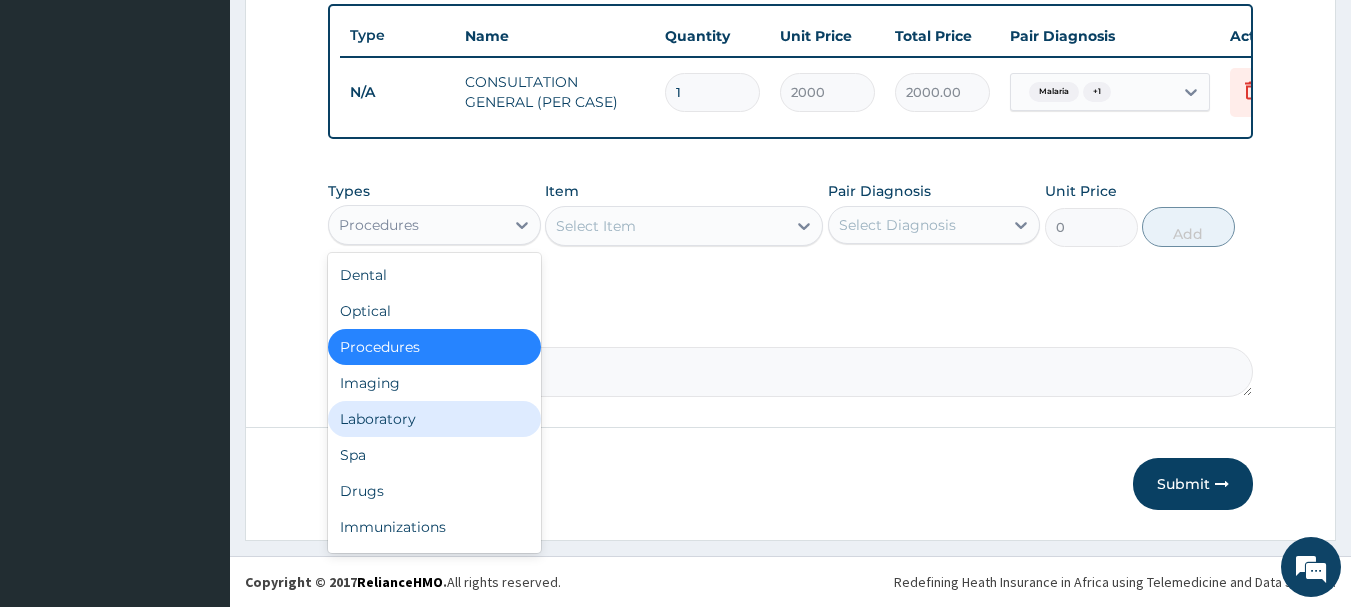click on "Laboratory" at bounding box center [434, 419] 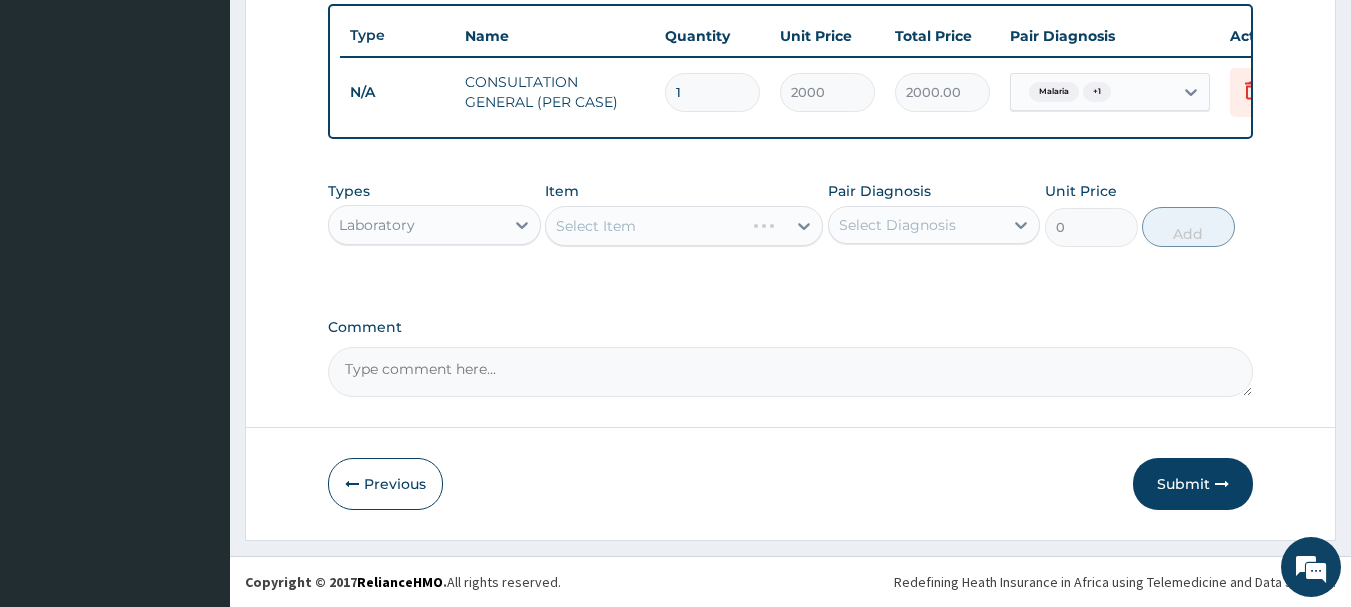 click on "Select Item" at bounding box center [684, 226] 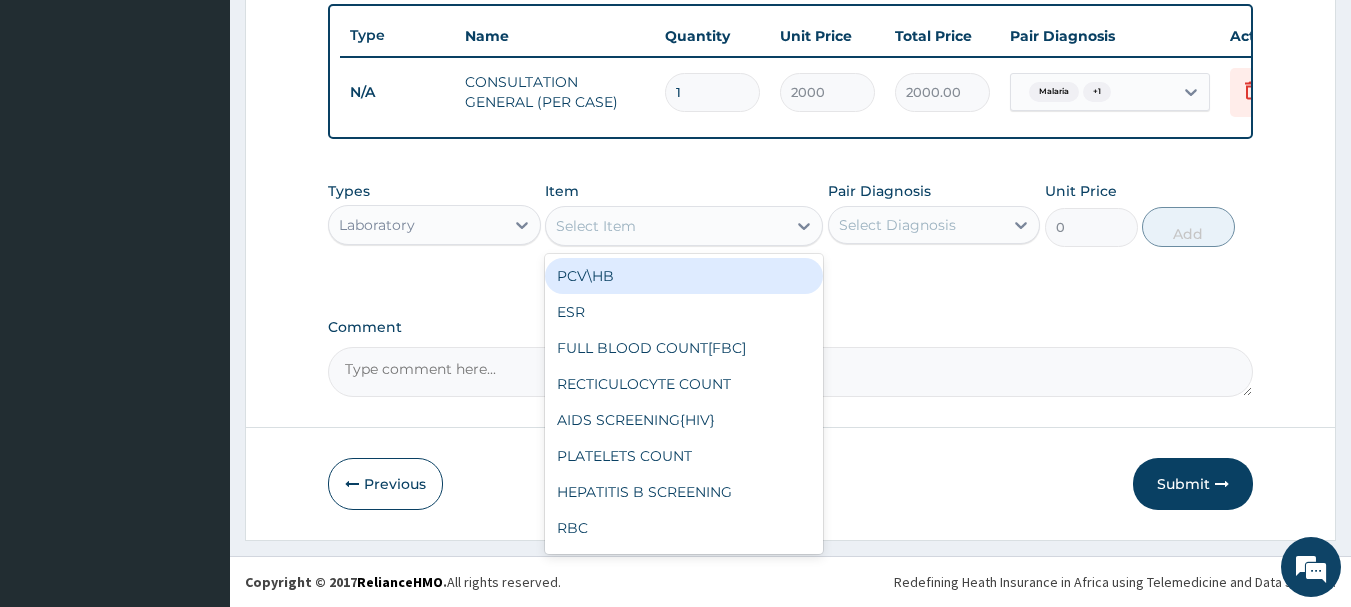 click on "Select Item" at bounding box center (596, 226) 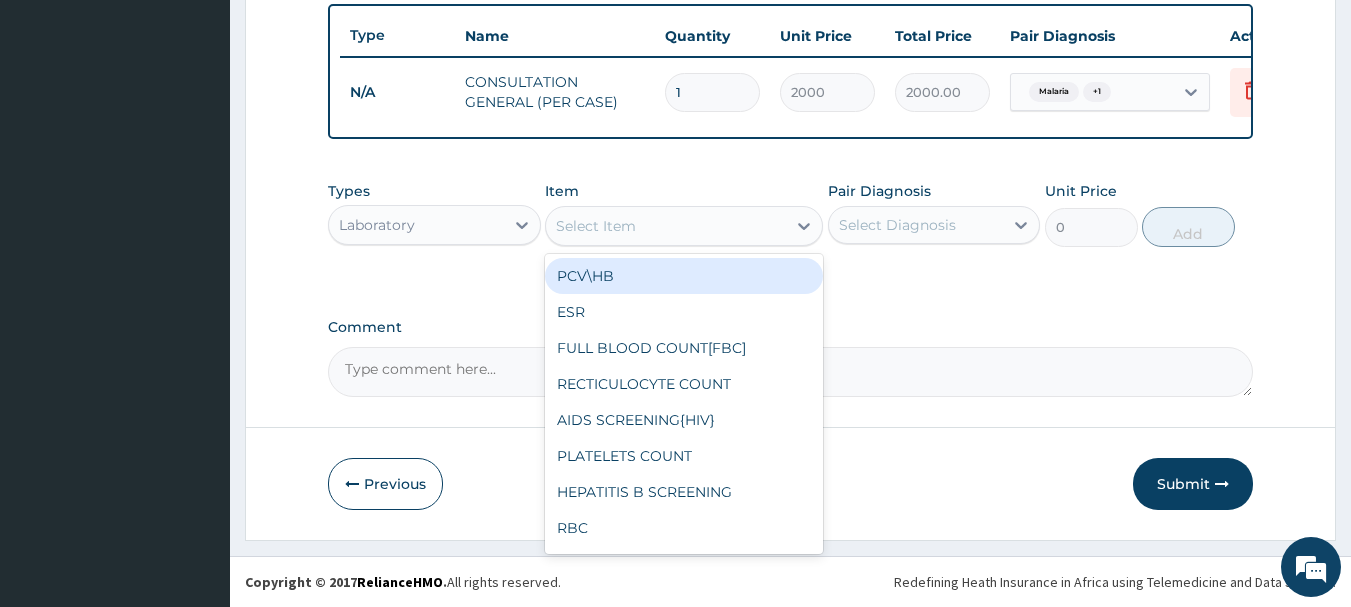 type on "N" 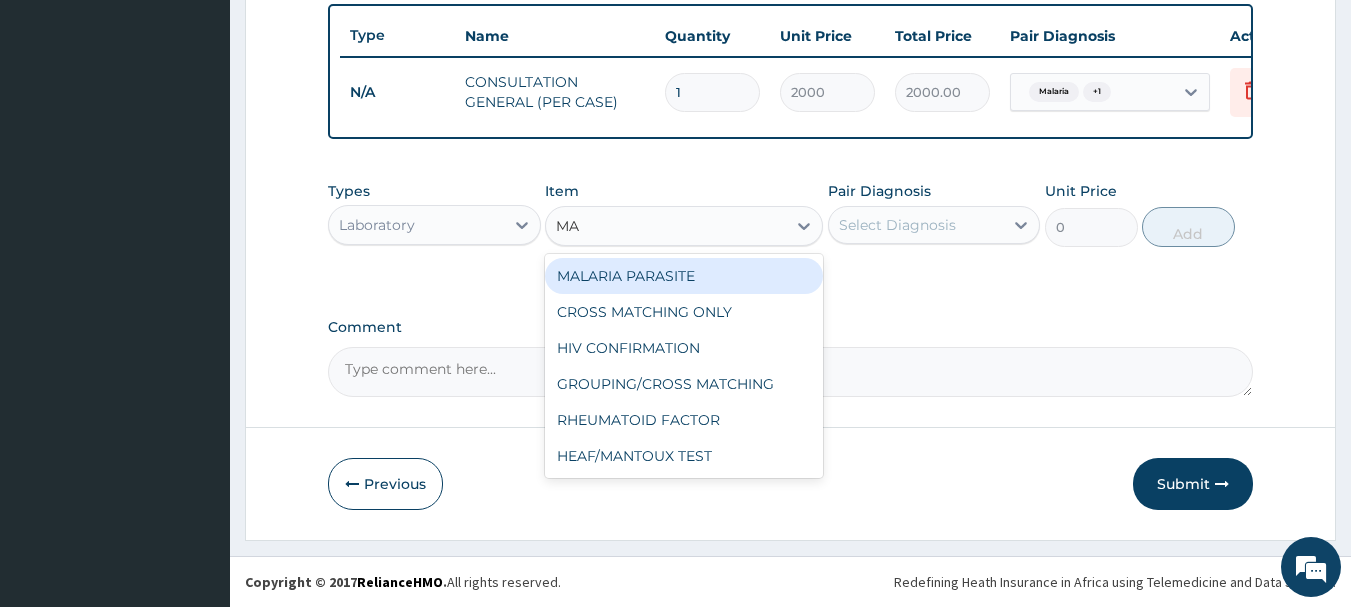 type on "MAL" 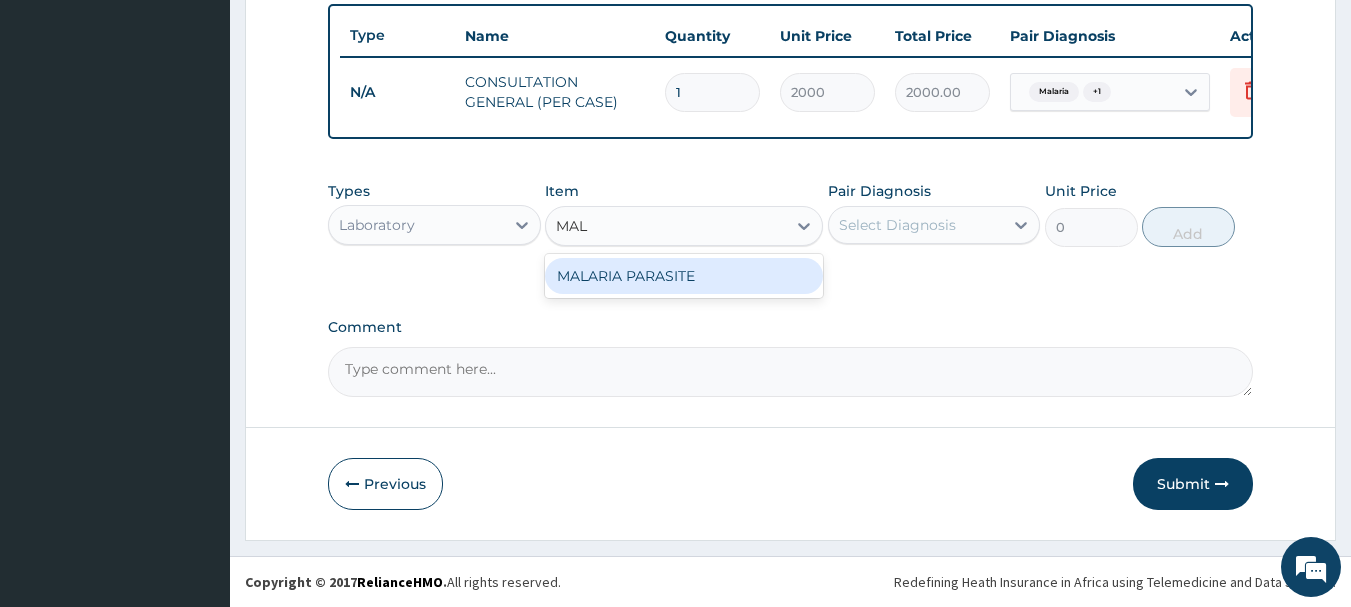 click on "MALARIA PARASITE" at bounding box center (684, 276) 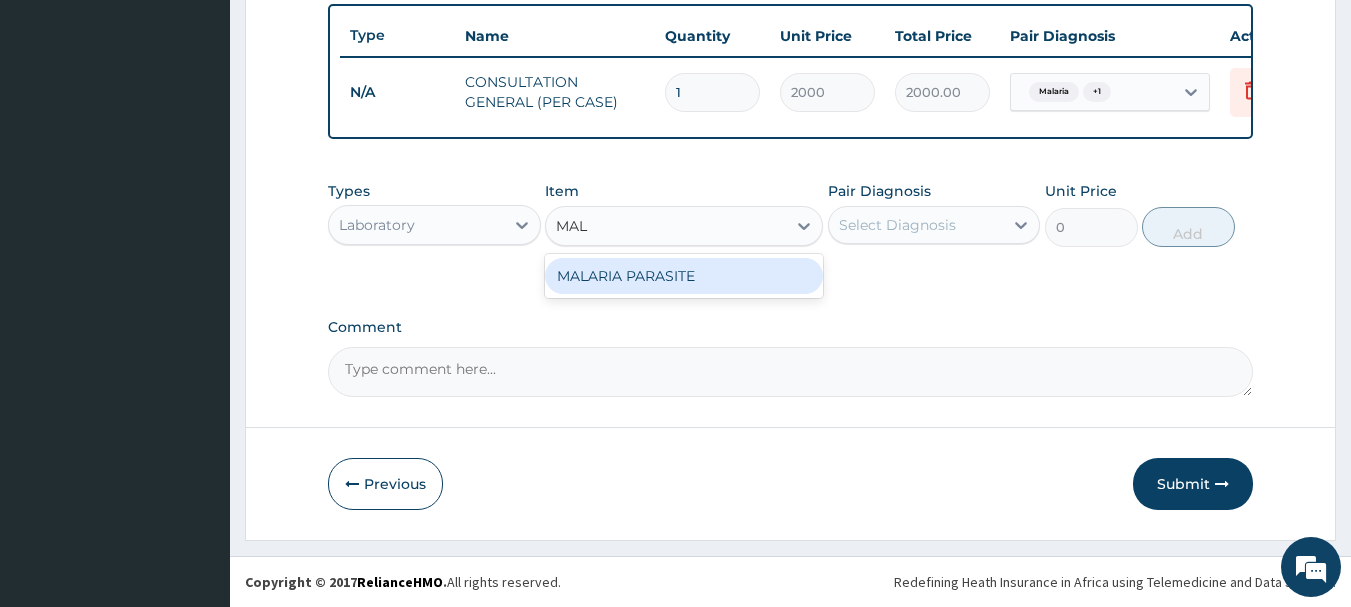 type 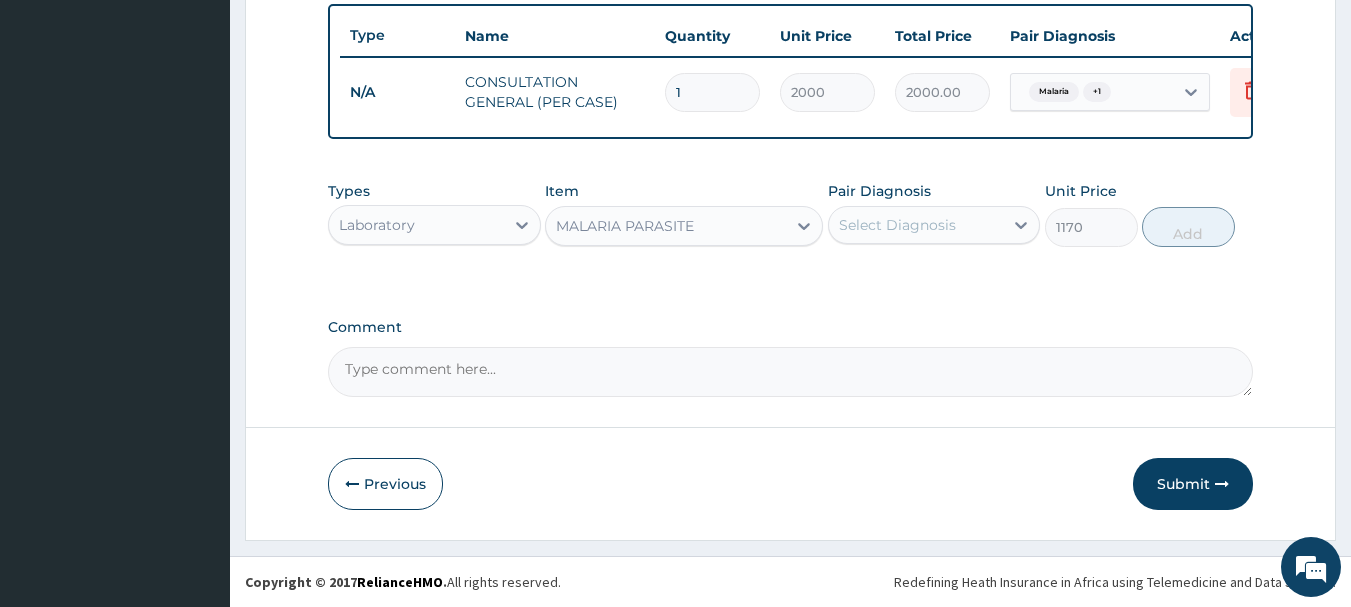 click on "Select Diagnosis" at bounding box center (897, 225) 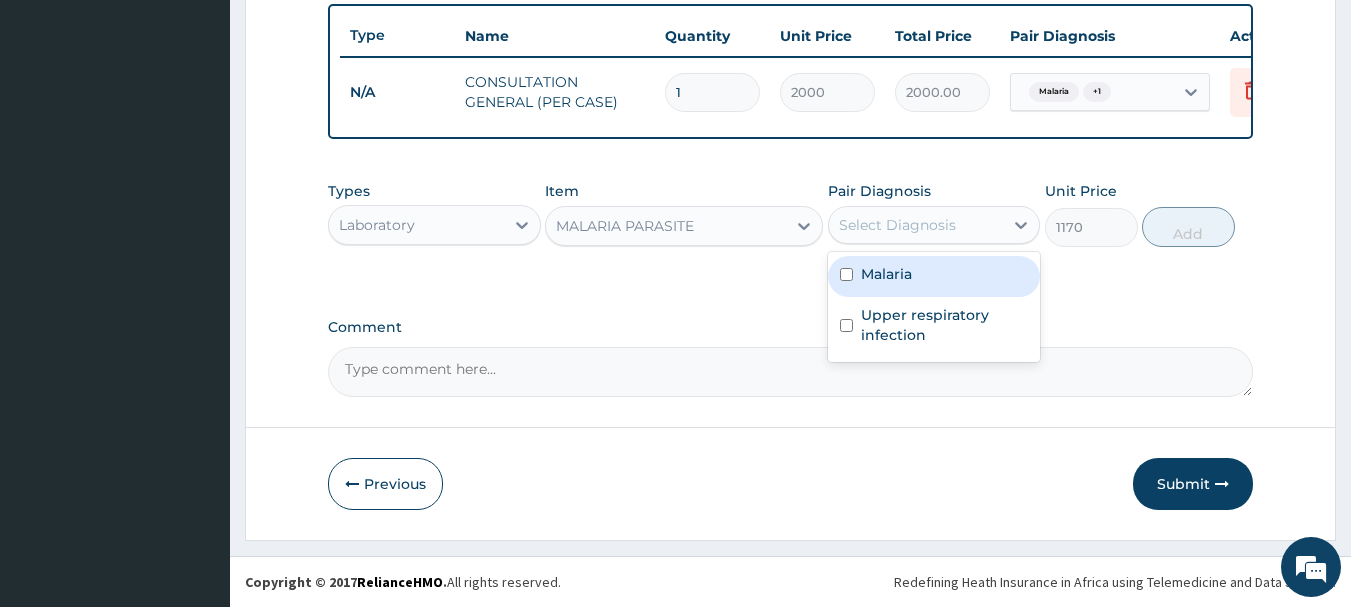 click on "Malaria" at bounding box center [886, 274] 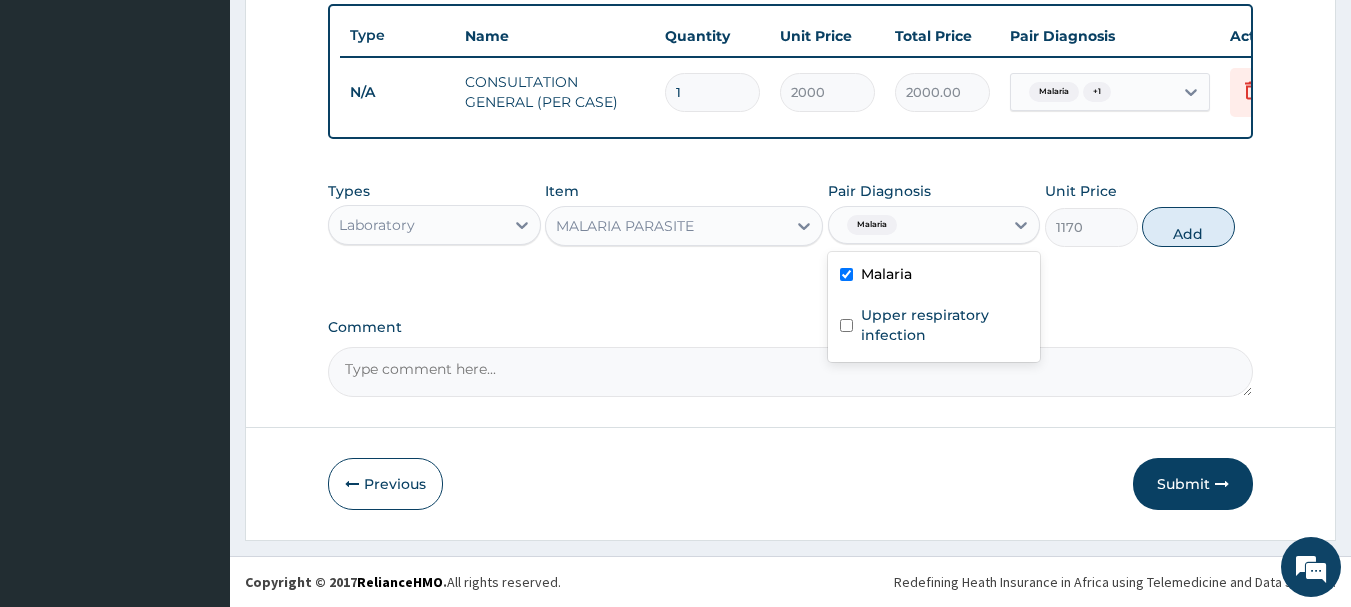 checkbox on "true" 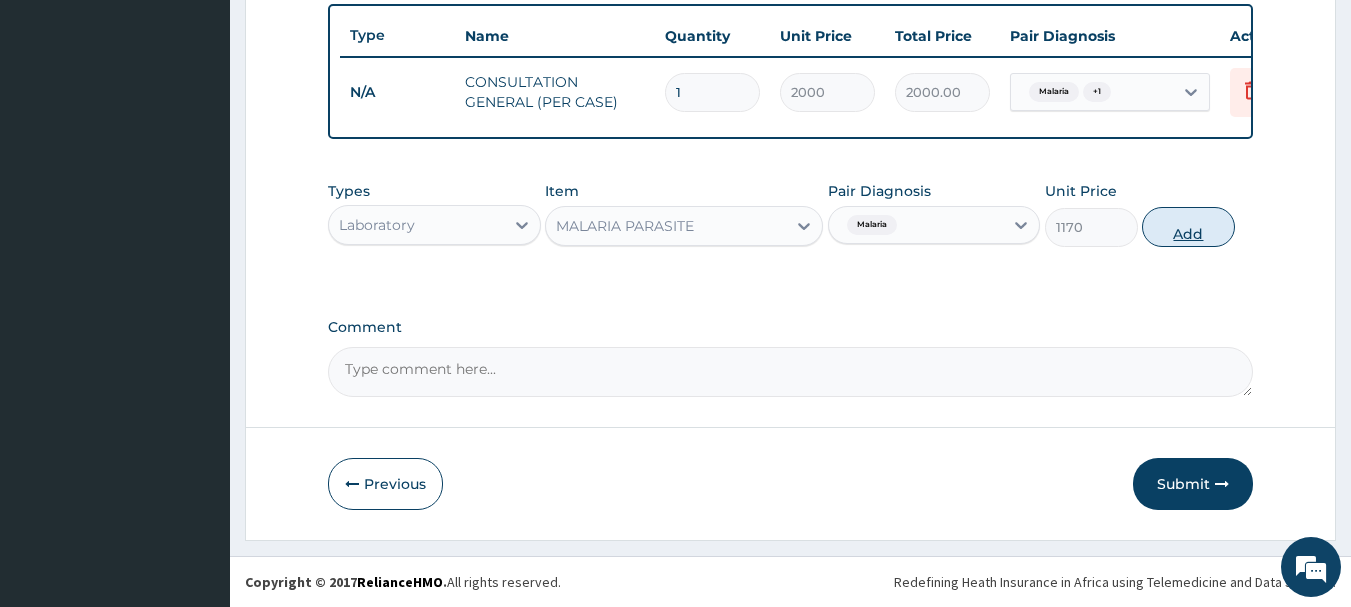 click on "Add" at bounding box center [1188, 227] 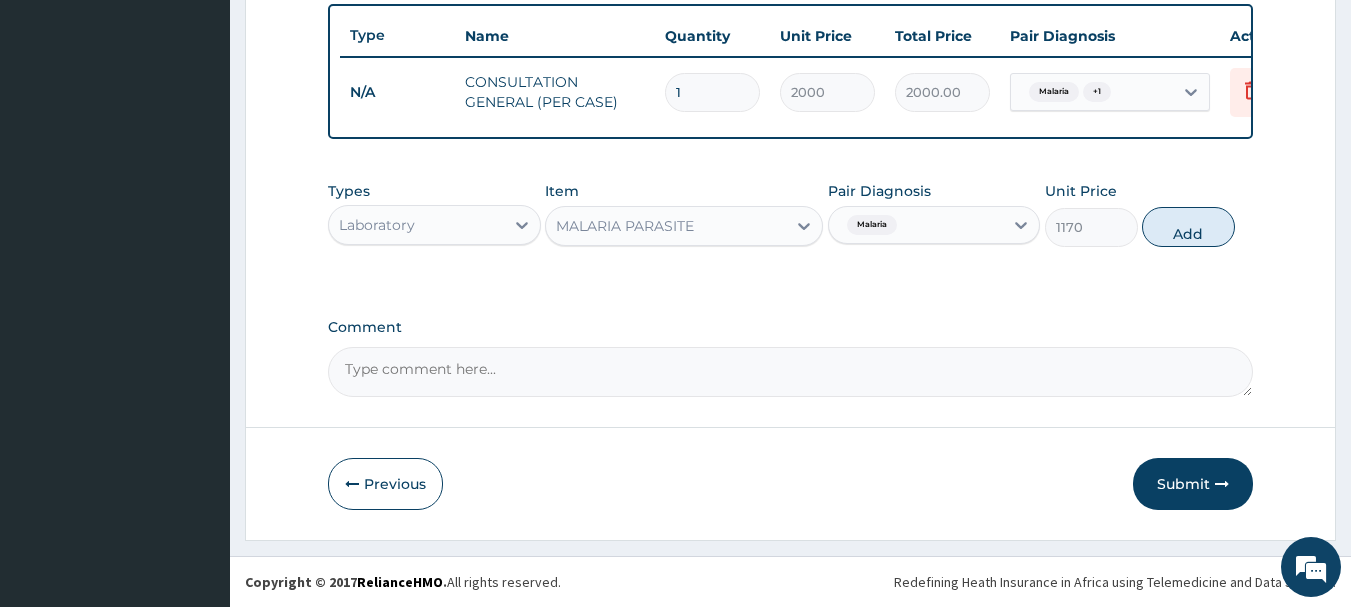 type on "0" 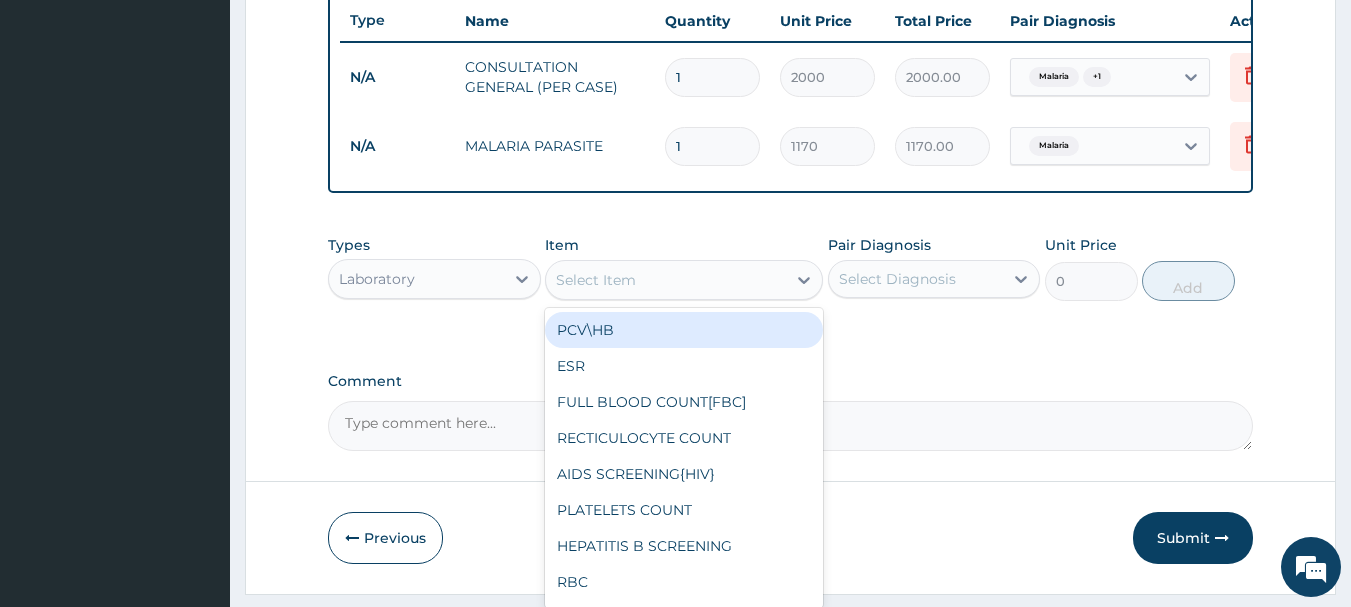 click on "Select Item" at bounding box center (596, 280) 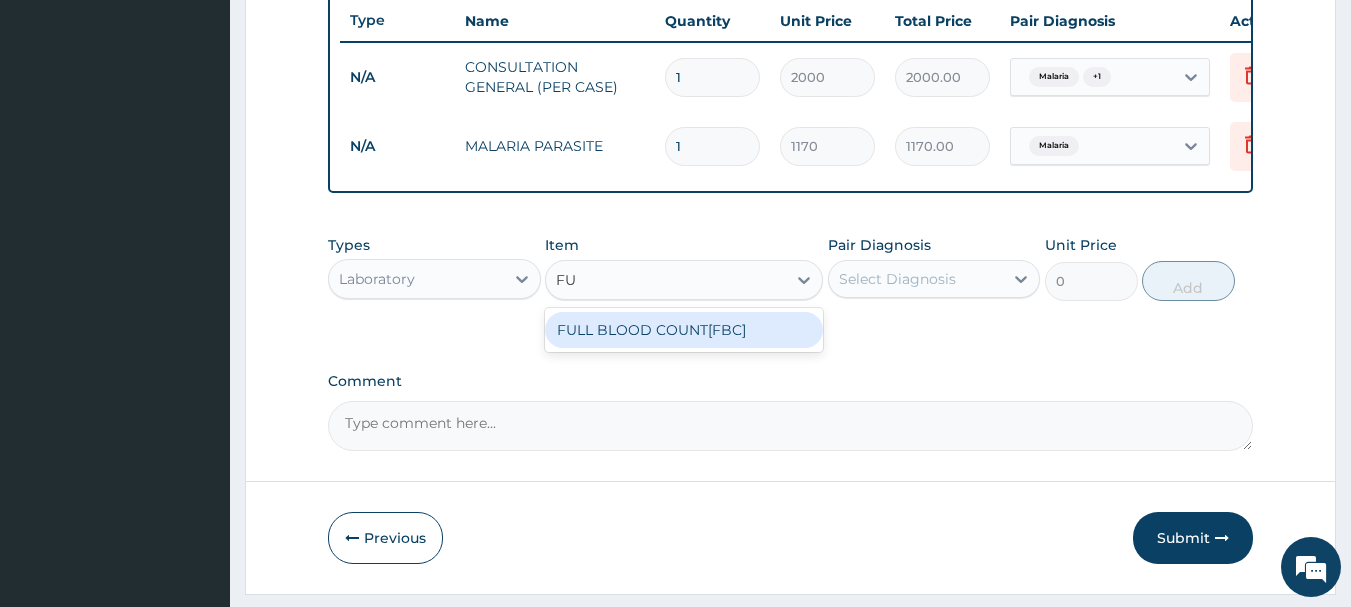 type on "FUL" 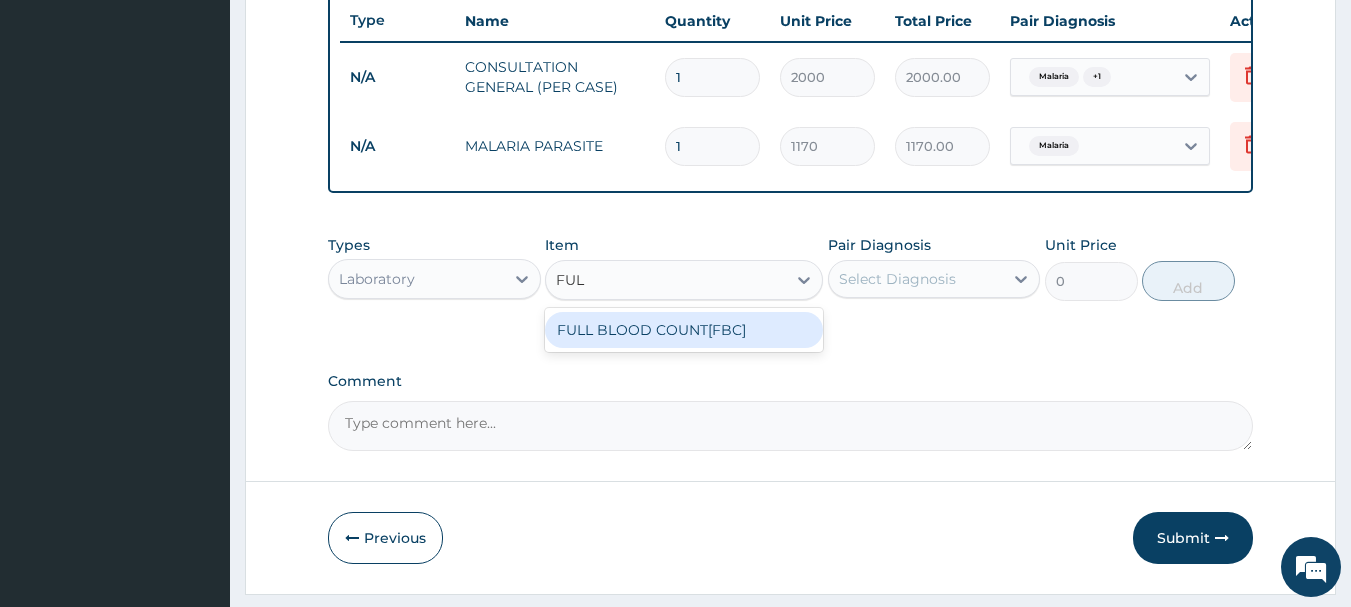drag, startPoint x: 772, startPoint y: 349, endPoint x: 816, endPoint y: 324, distance: 50.606323 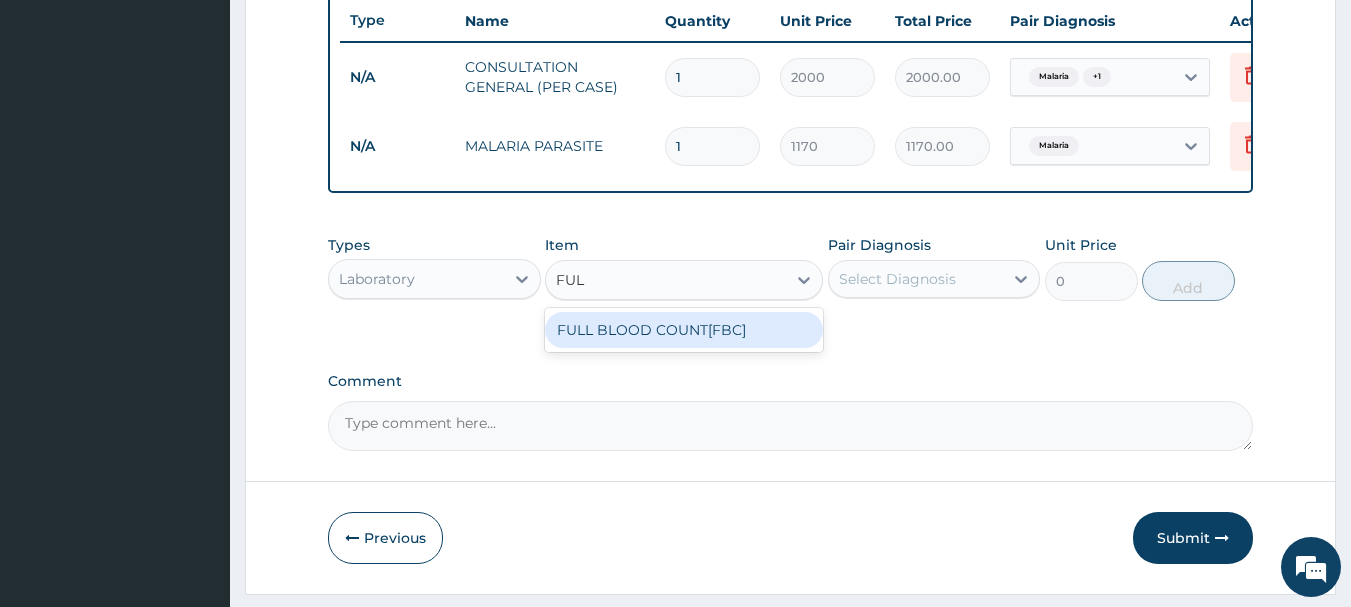 click on "FULL BLOOD COUNT[FBC]" at bounding box center [684, 330] 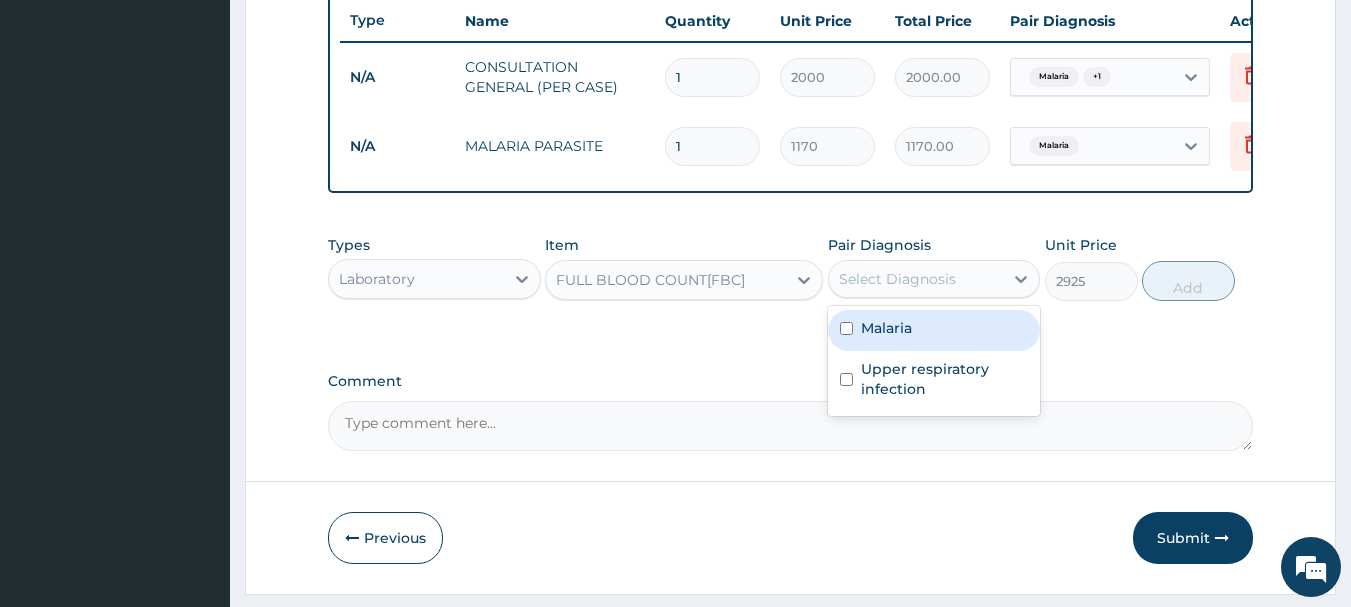 drag, startPoint x: 954, startPoint y: 295, endPoint x: 915, endPoint y: 352, distance: 69.065186 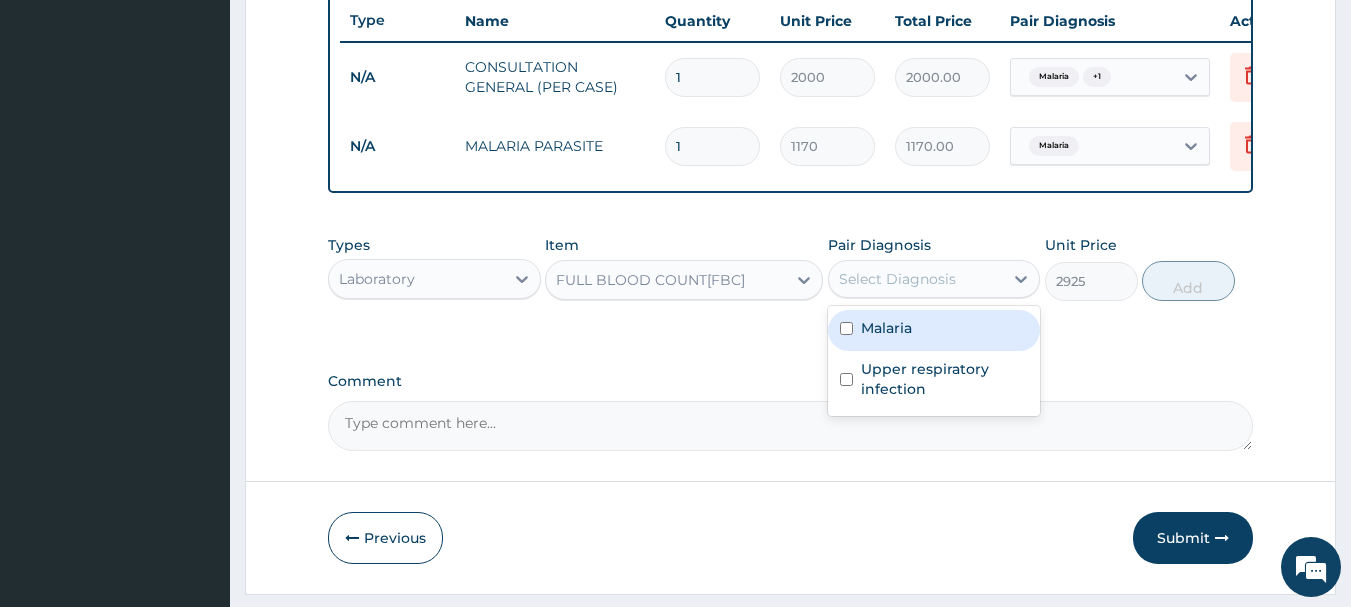 click on "Malaria" at bounding box center (886, 328) 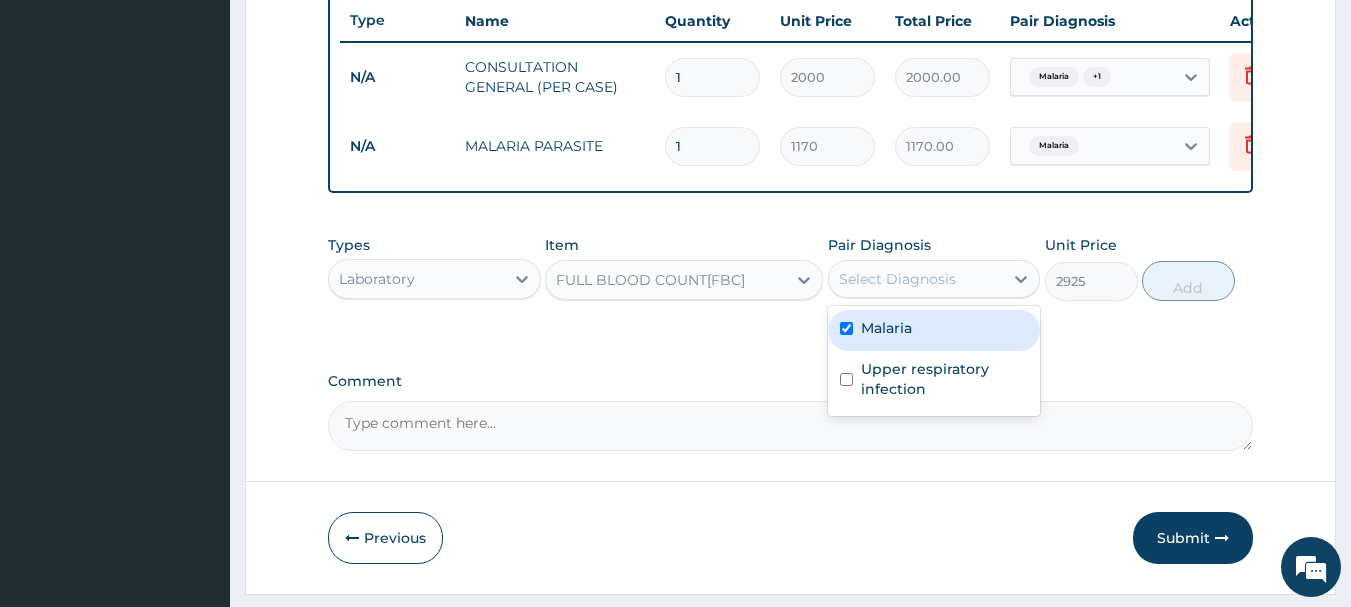 checkbox on "true" 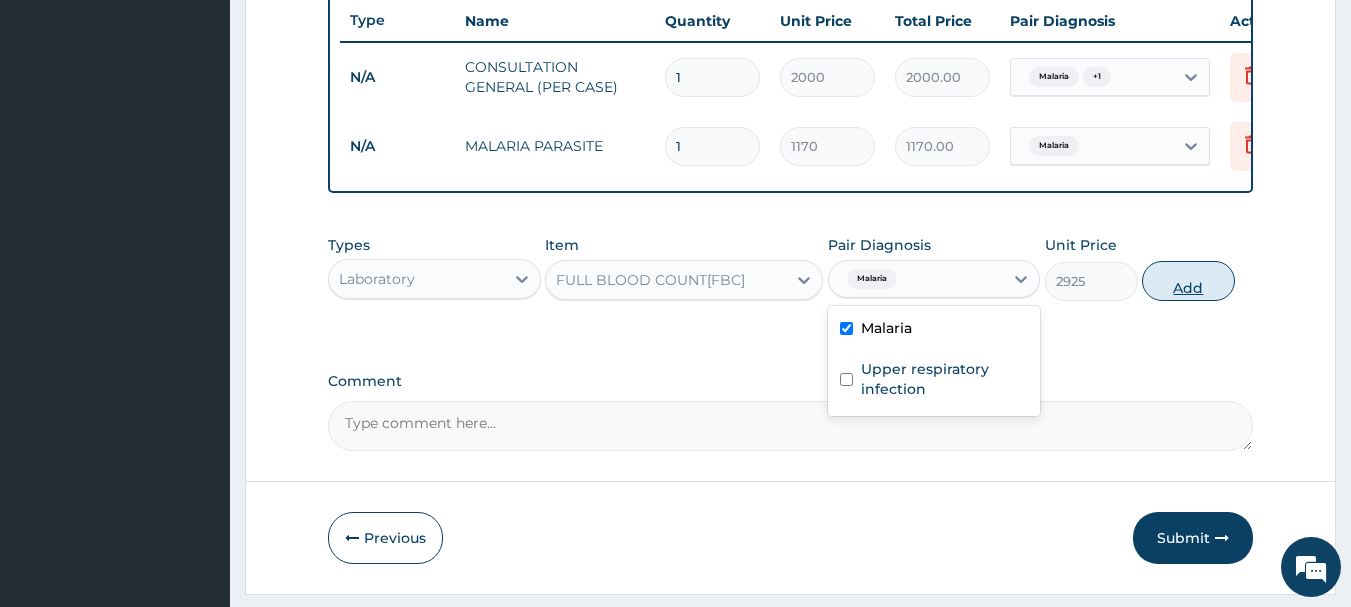 click on "Add" at bounding box center [1188, 281] 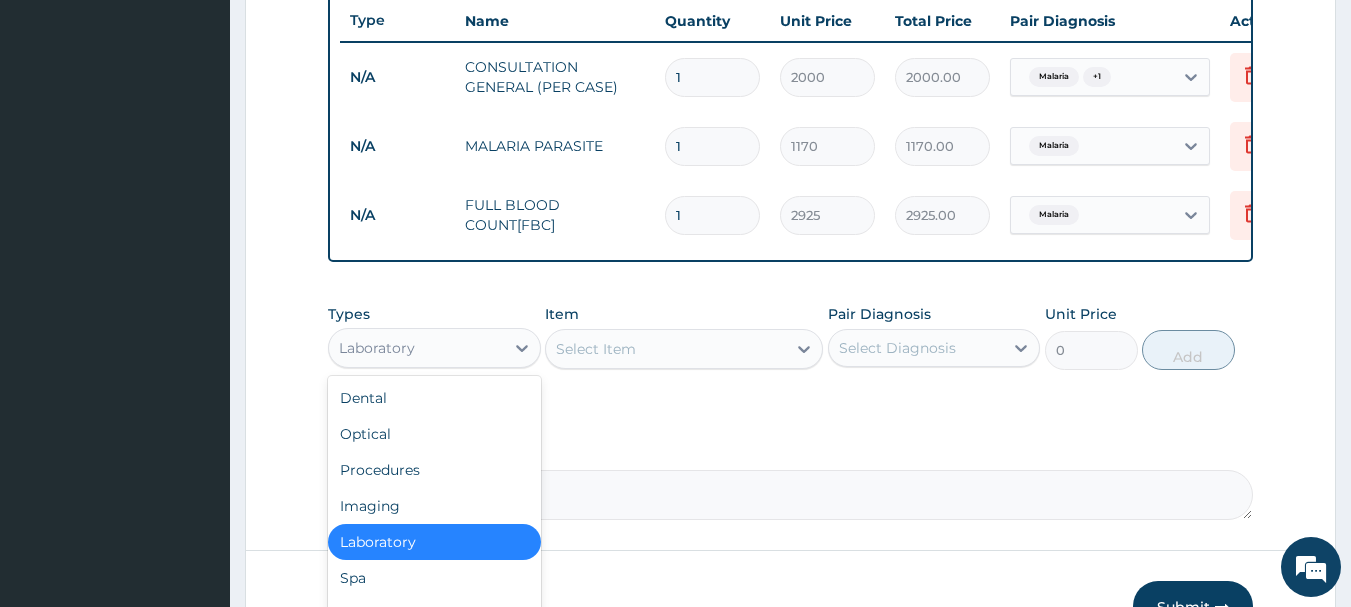 click on "Laboratory" at bounding box center [377, 348] 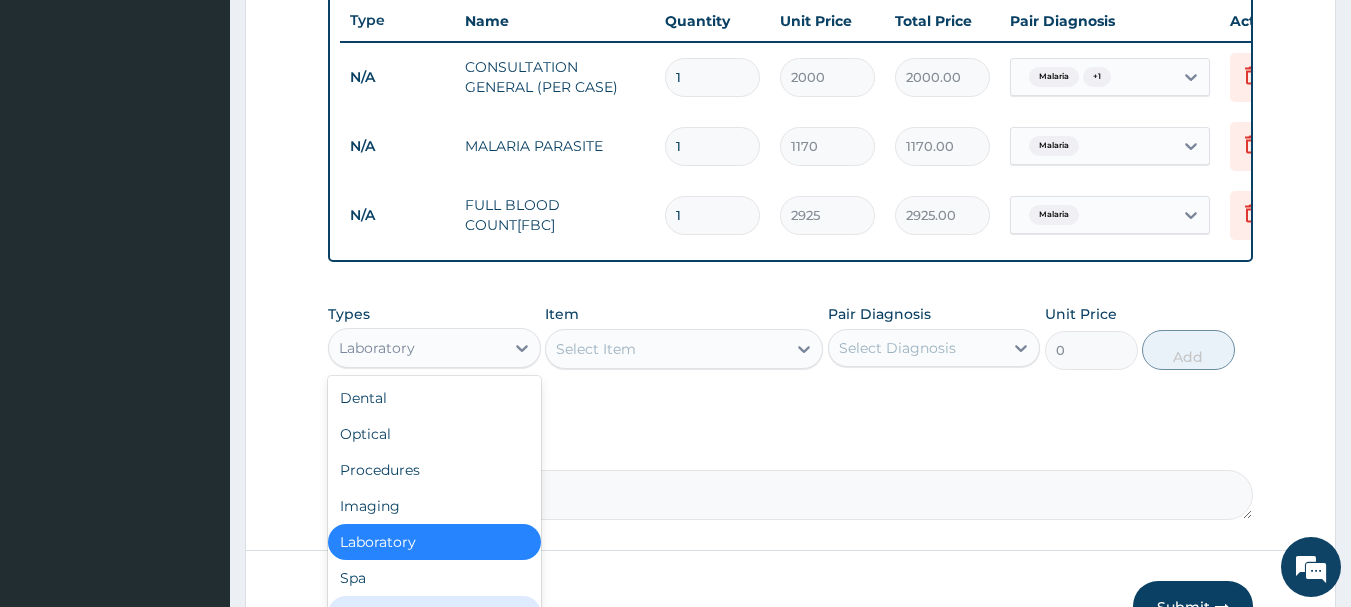 scroll, scrollTop: 68, scrollLeft: 0, axis: vertical 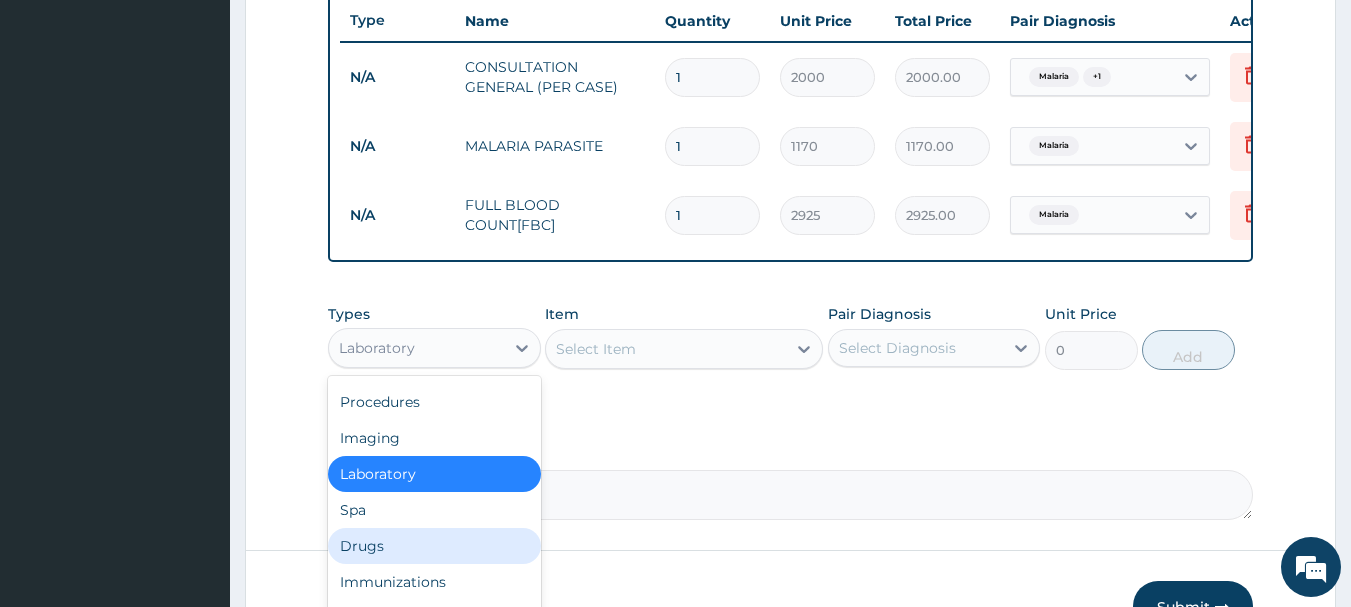 click on "Drugs" at bounding box center (434, 546) 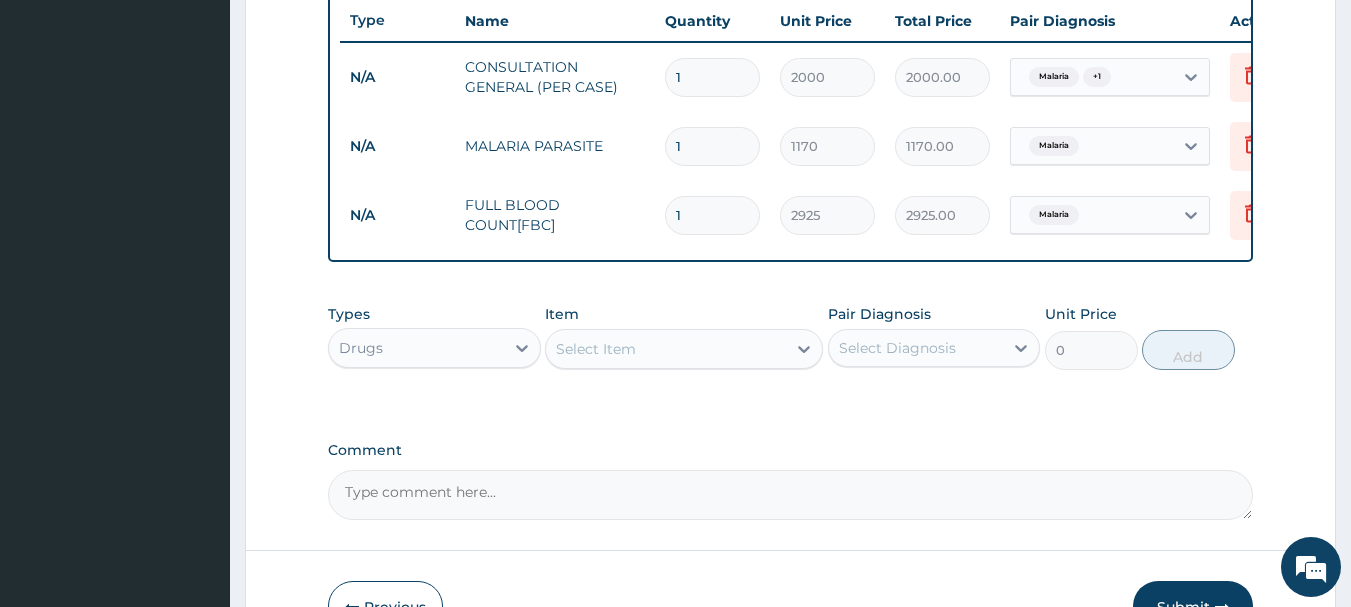 click on "Select Item" at bounding box center [596, 349] 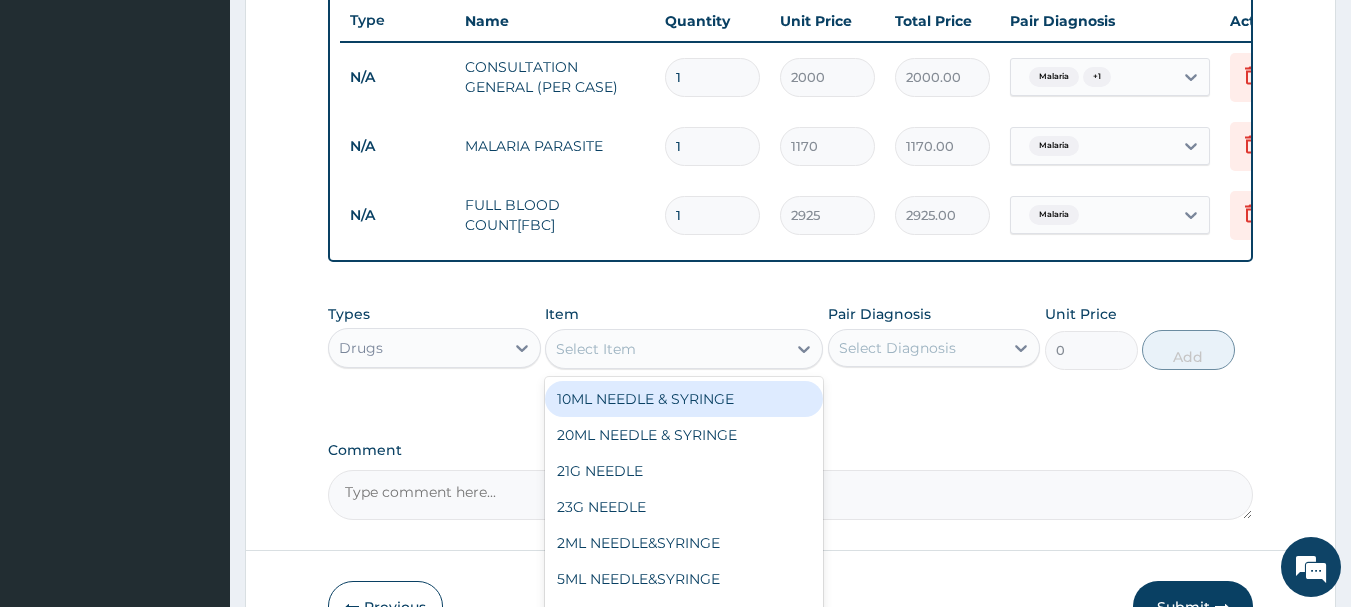 click on "10ML NEEDLE & SYRINGE" at bounding box center (684, 399) 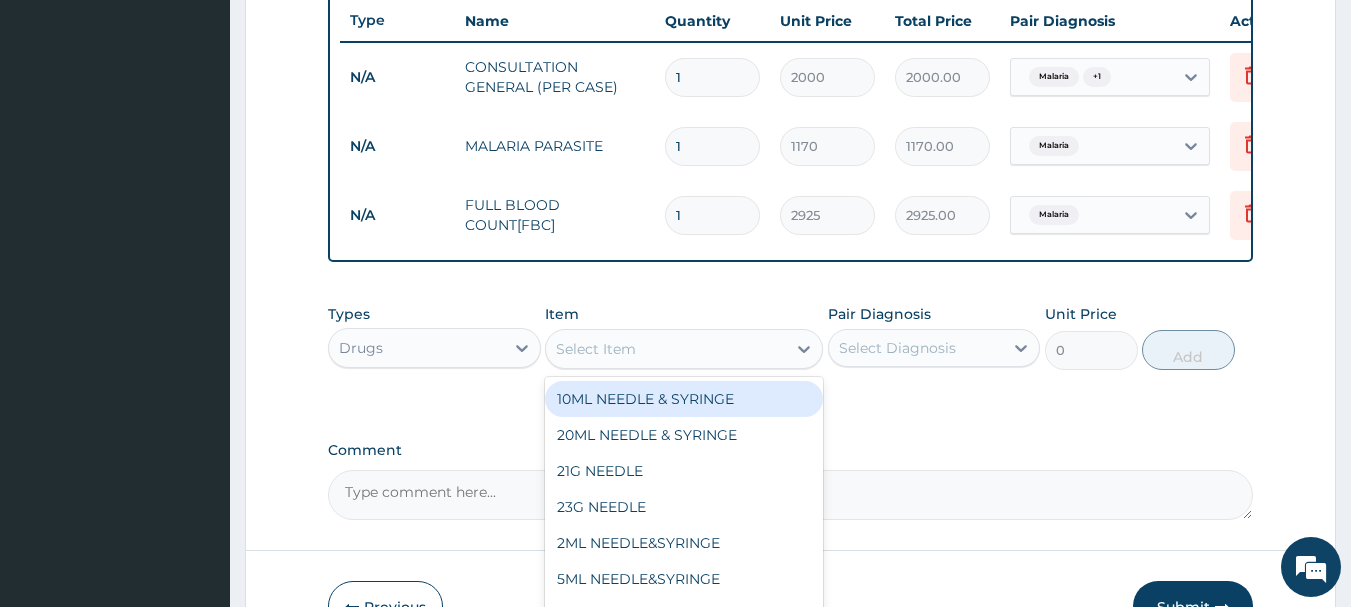 type on "34.12" 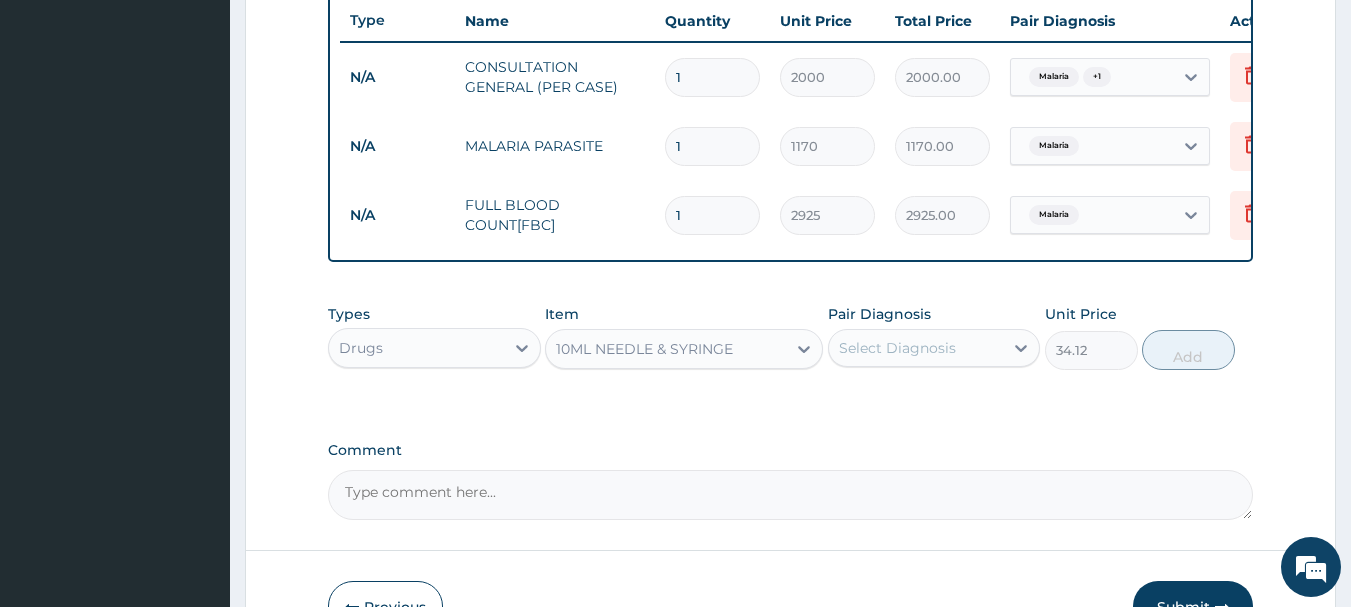 click on "Select Diagnosis" at bounding box center [897, 348] 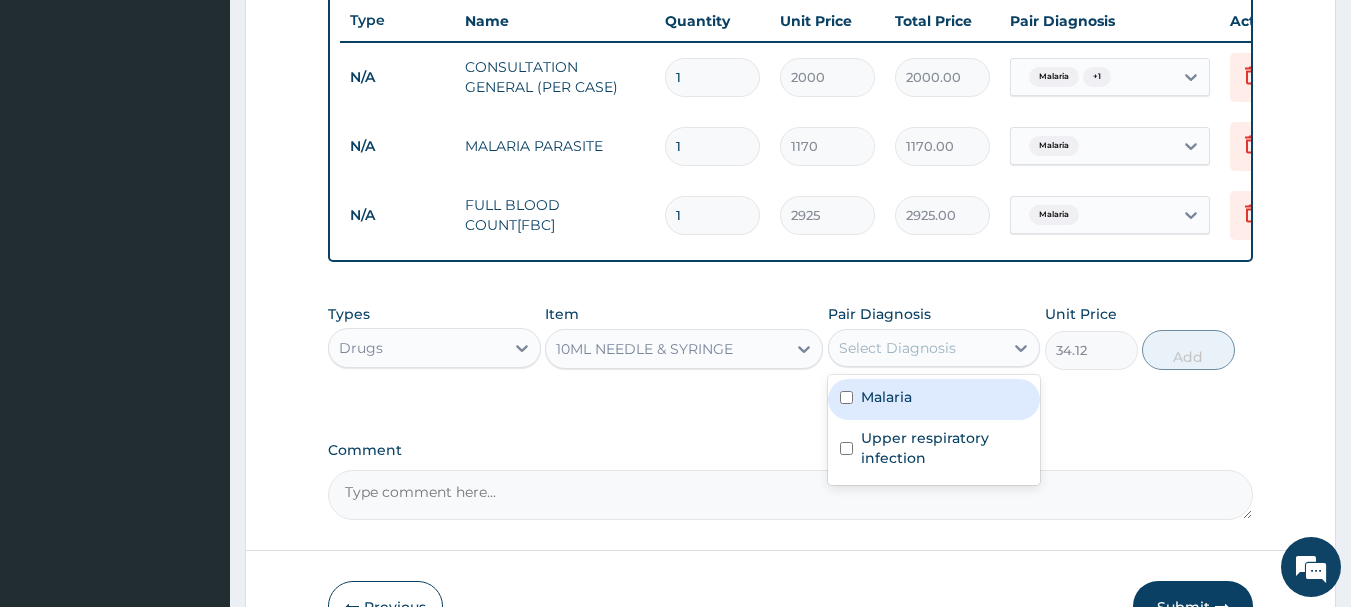 click on "Malaria" at bounding box center (886, 397) 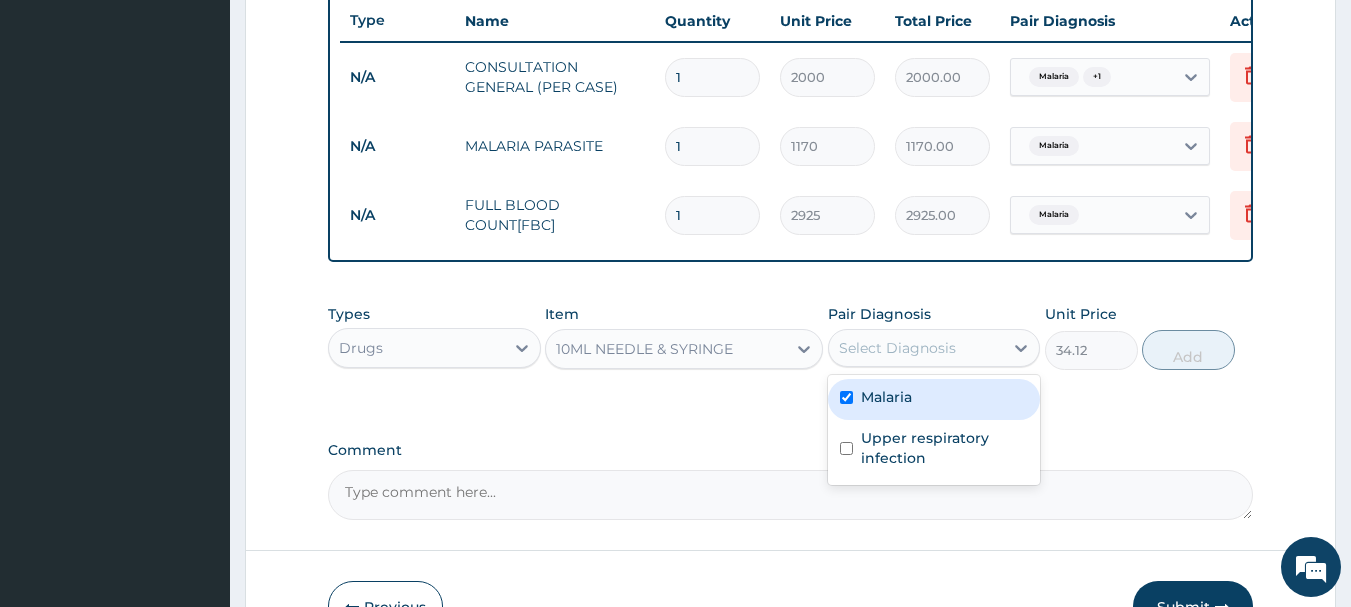 checkbox on "true" 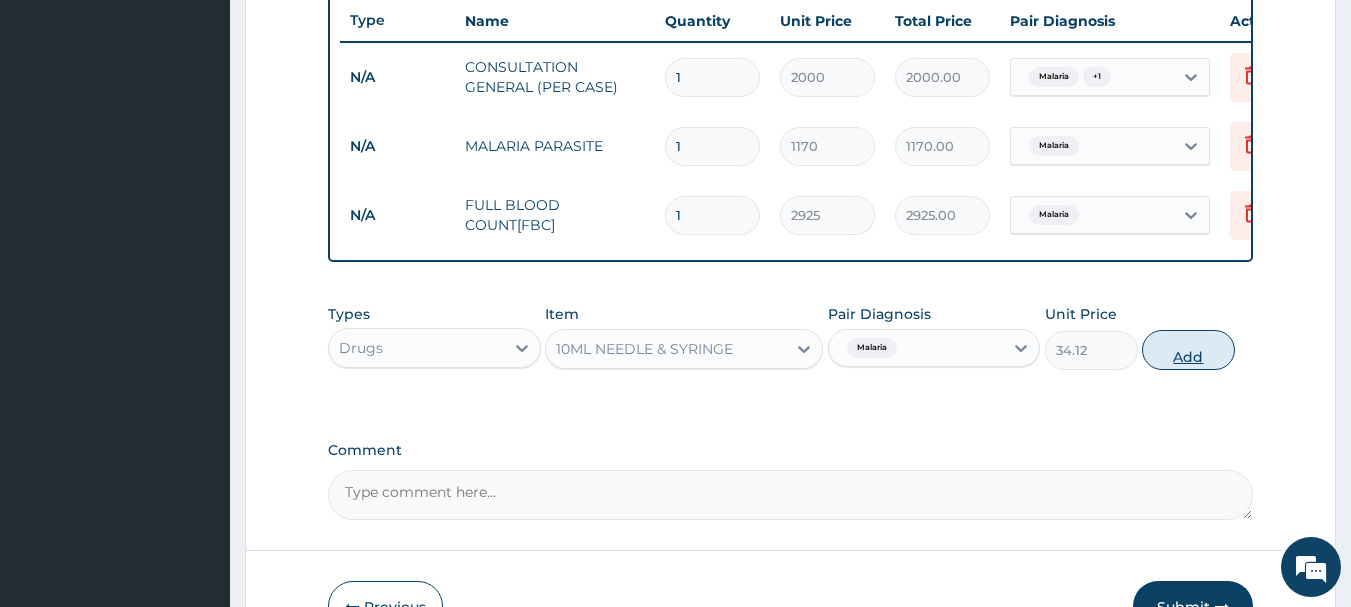 click on "Add" at bounding box center [1188, 350] 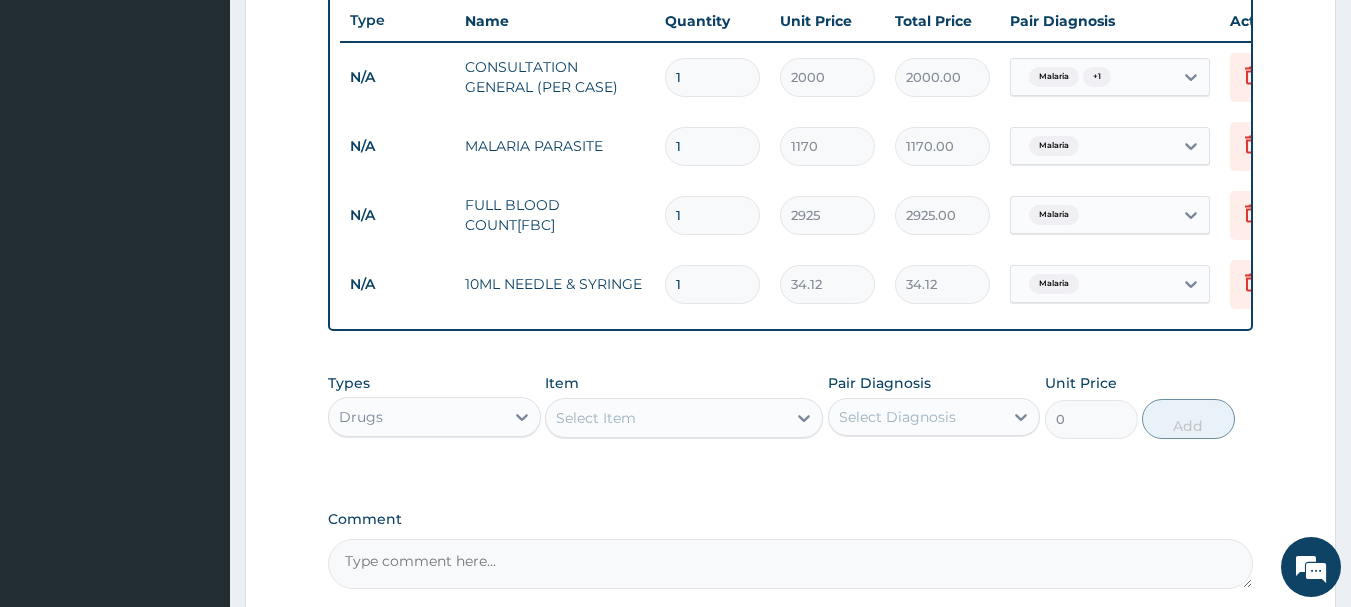 click on "Select Item" at bounding box center (596, 418) 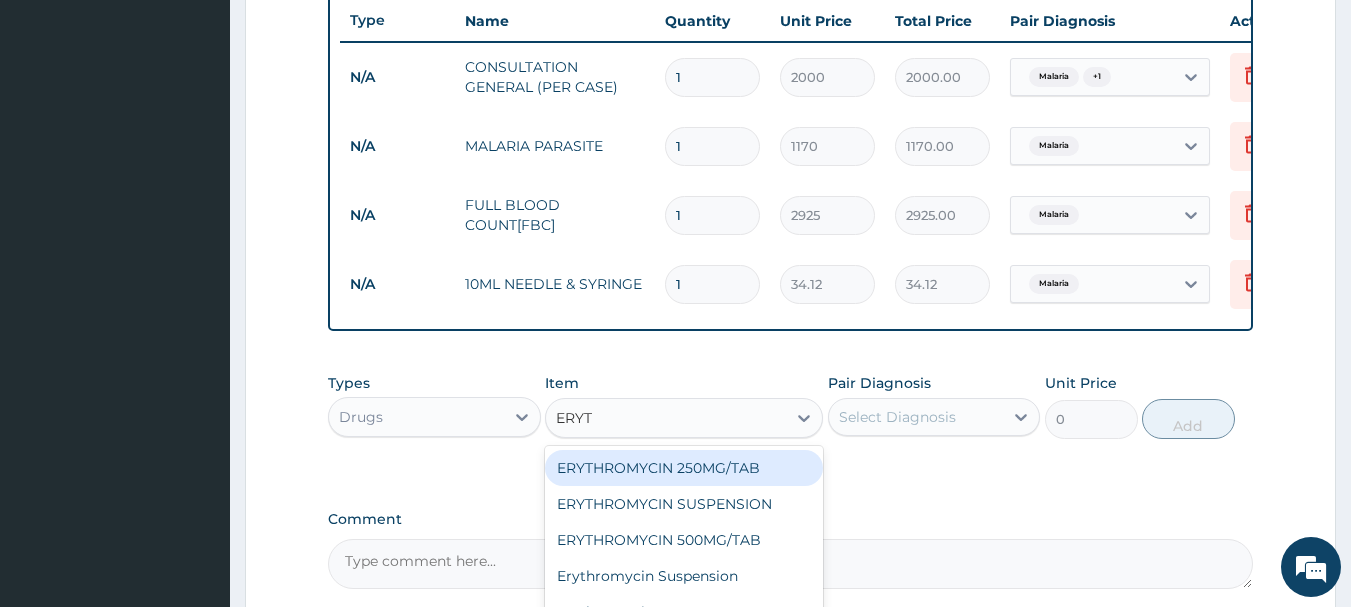 type on "ERYTH" 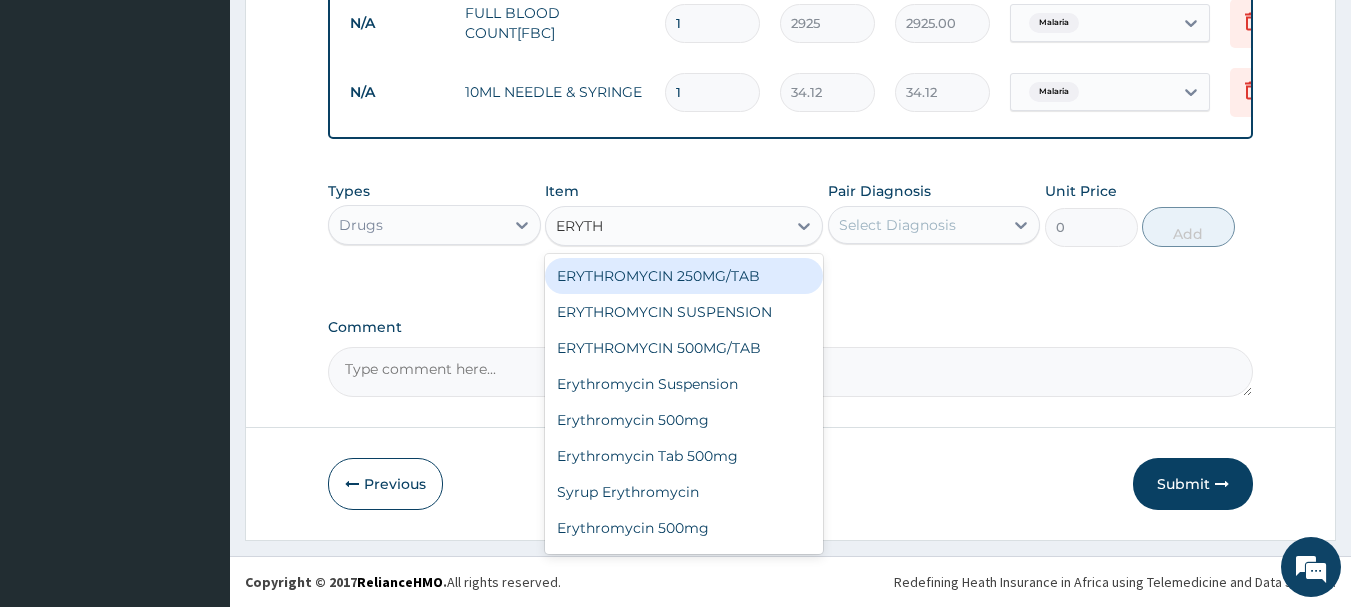 scroll, scrollTop: 962, scrollLeft: 0, axis: vertical 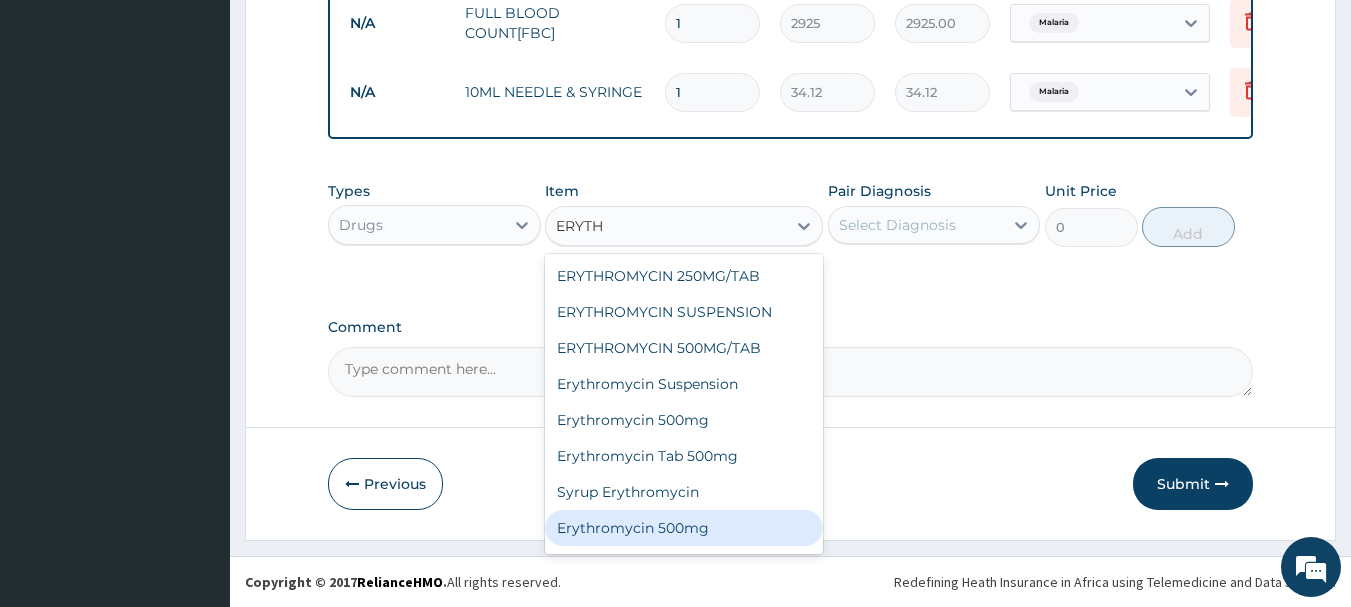 click on "Erythromycin 500mg" at bounding box center [684, 528] 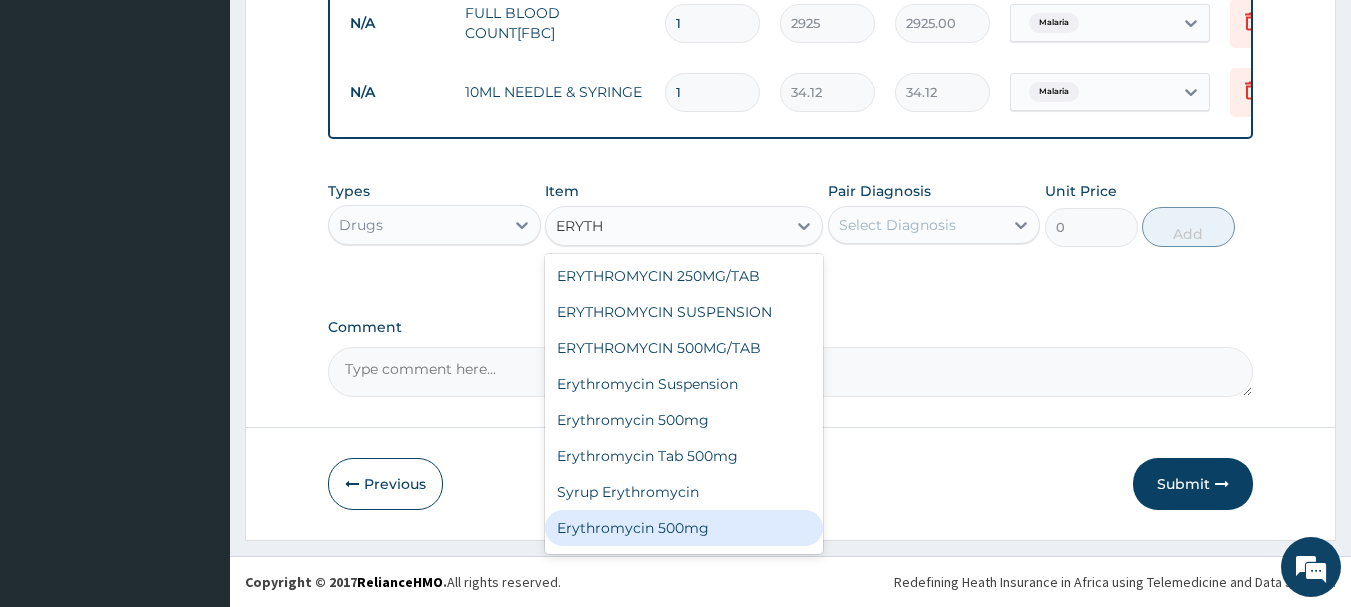 type 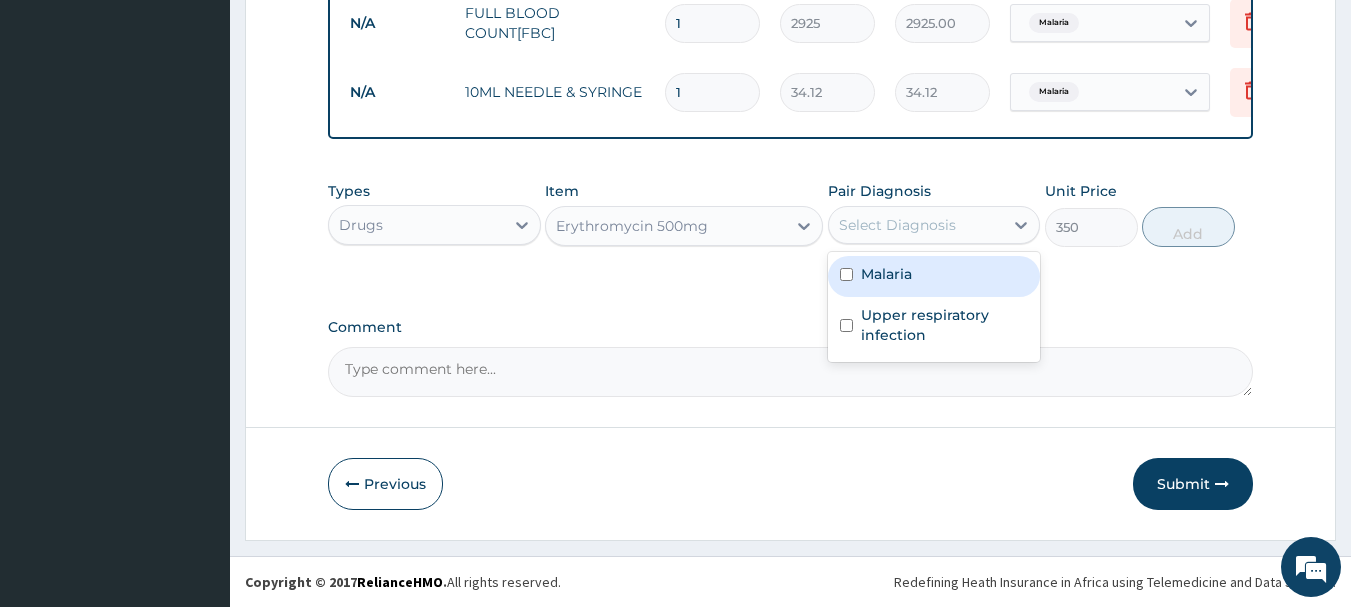 click on "Select Diagnosis" at bounding box center [897, 225] 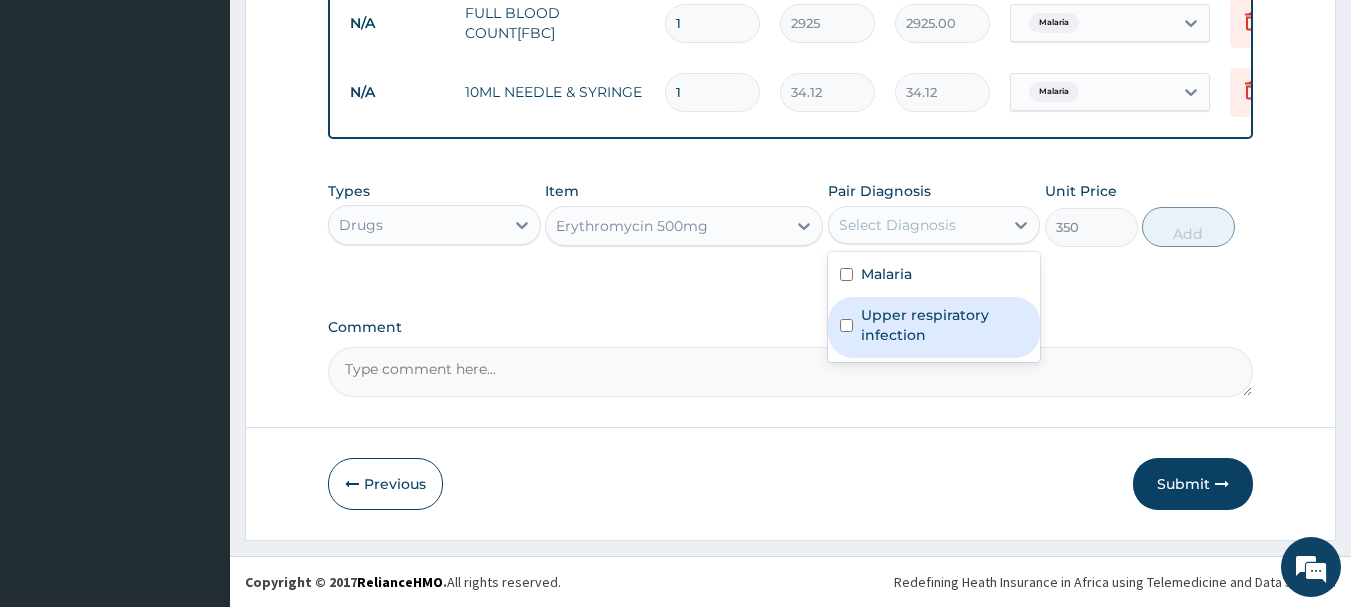 drag, startPoint x: 877, startPoint y: 330, endPoint x: 1006, endPoint y: 261, distance: 146.29422 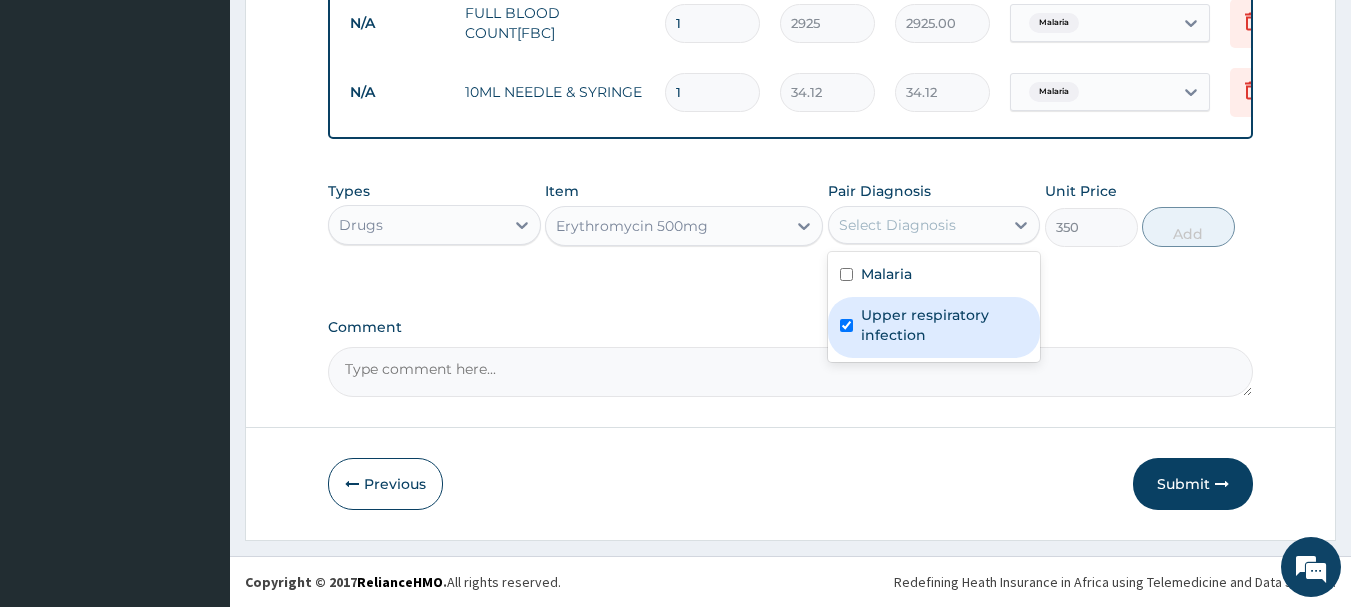 checkbox on "true" 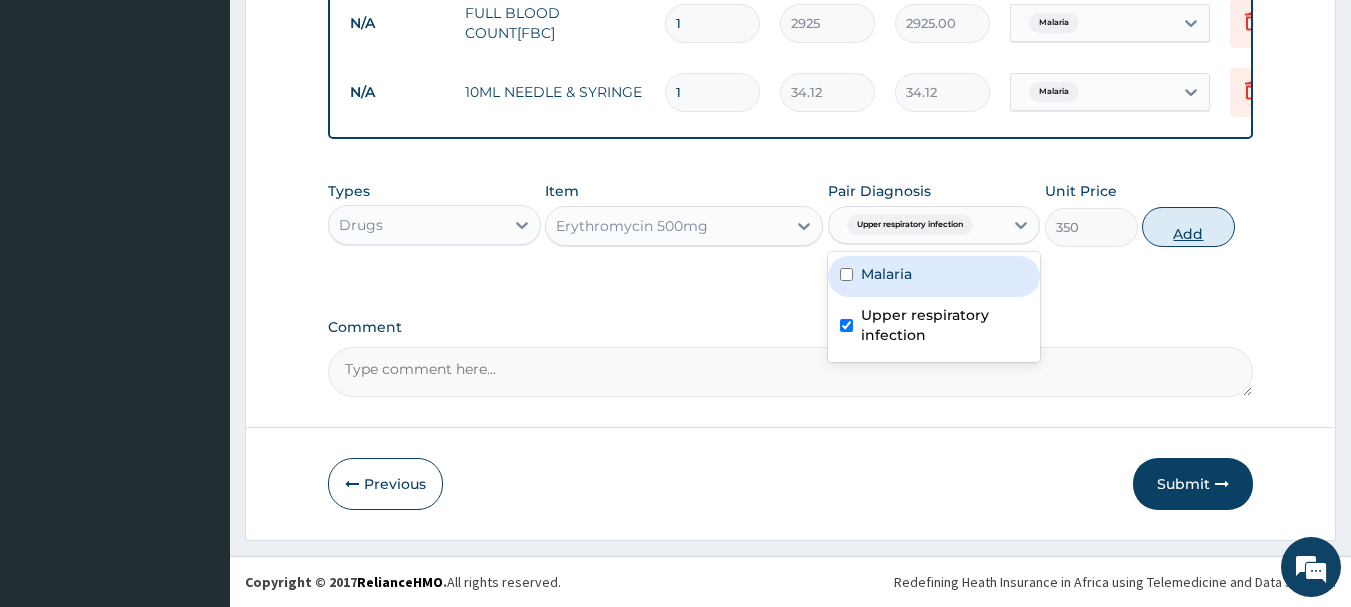 click on "Add" at bounding box center (1188, 227) 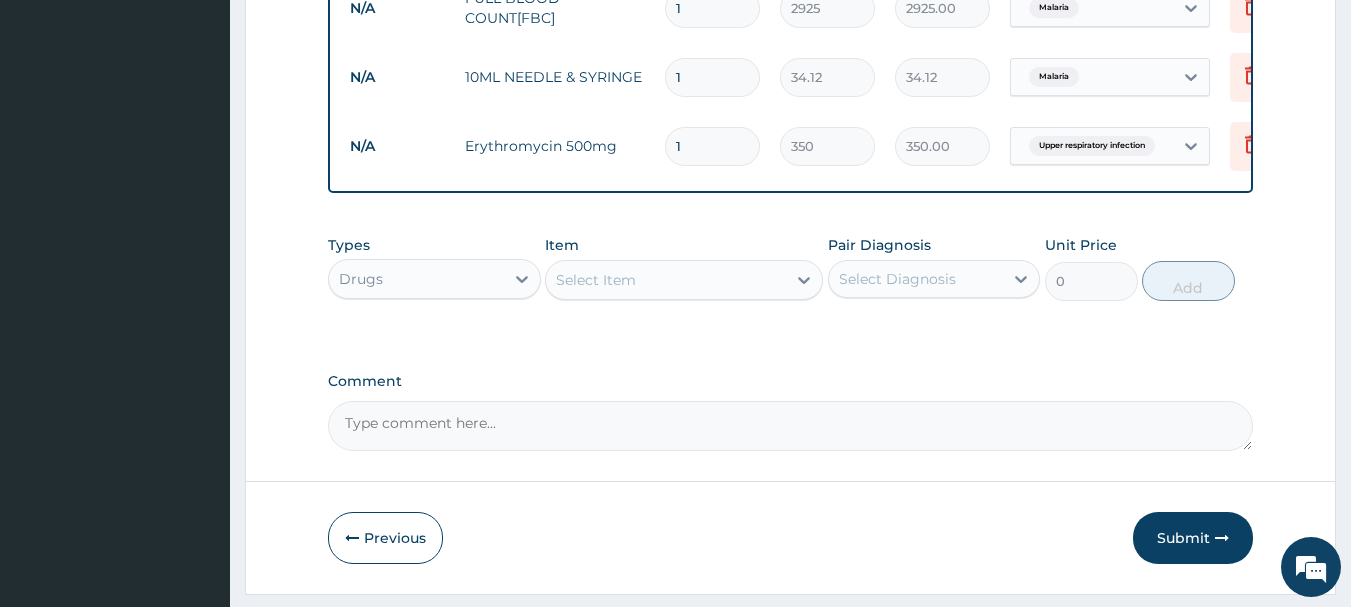 click on "Select Item" at bounding box center (666, 280) 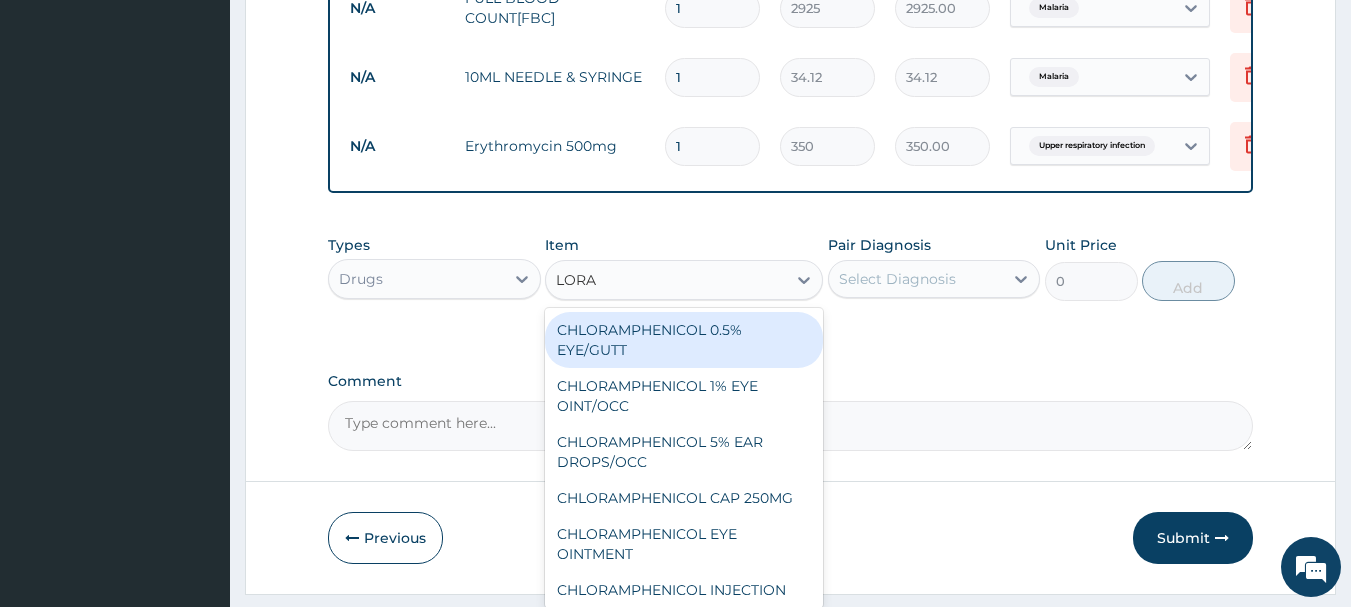type on "LORAT" 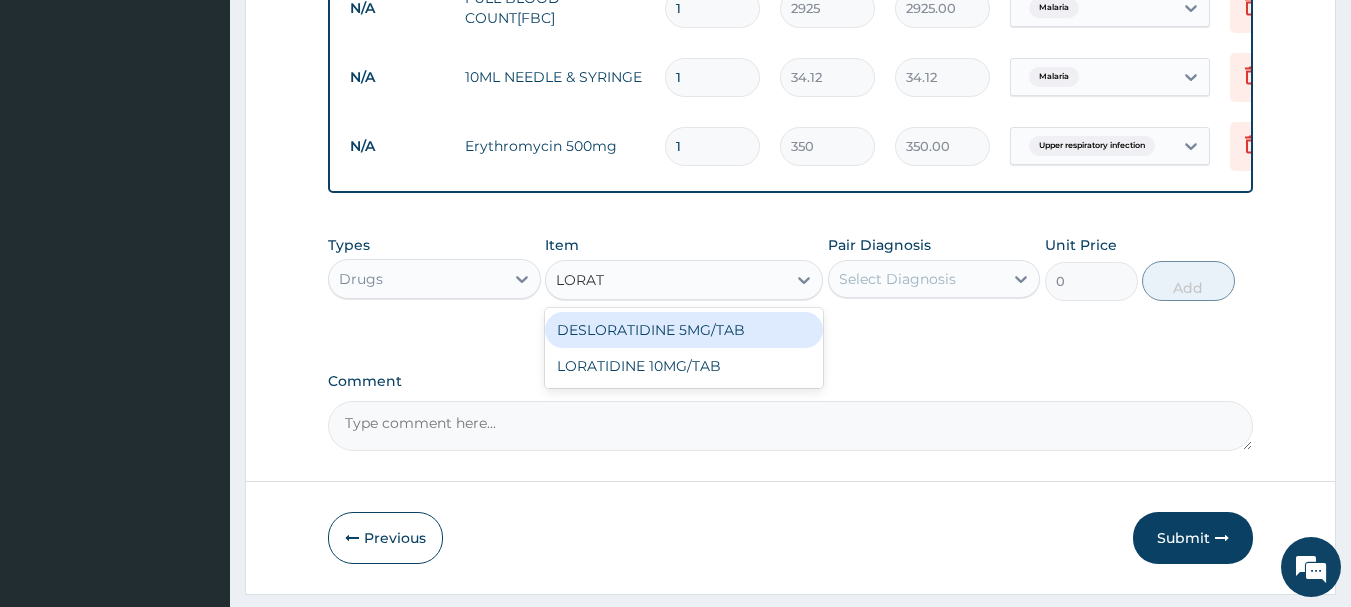 click on "DESLORATIDINE 5MG/TAB" at bounding box center [684, 330] 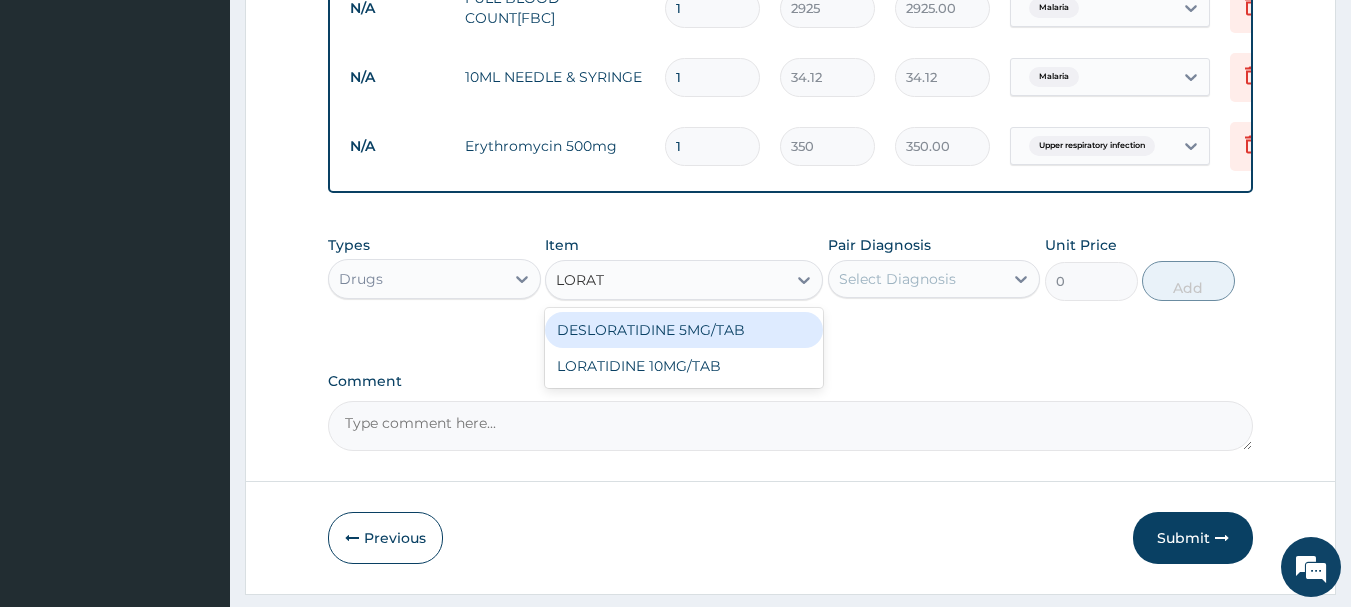 type 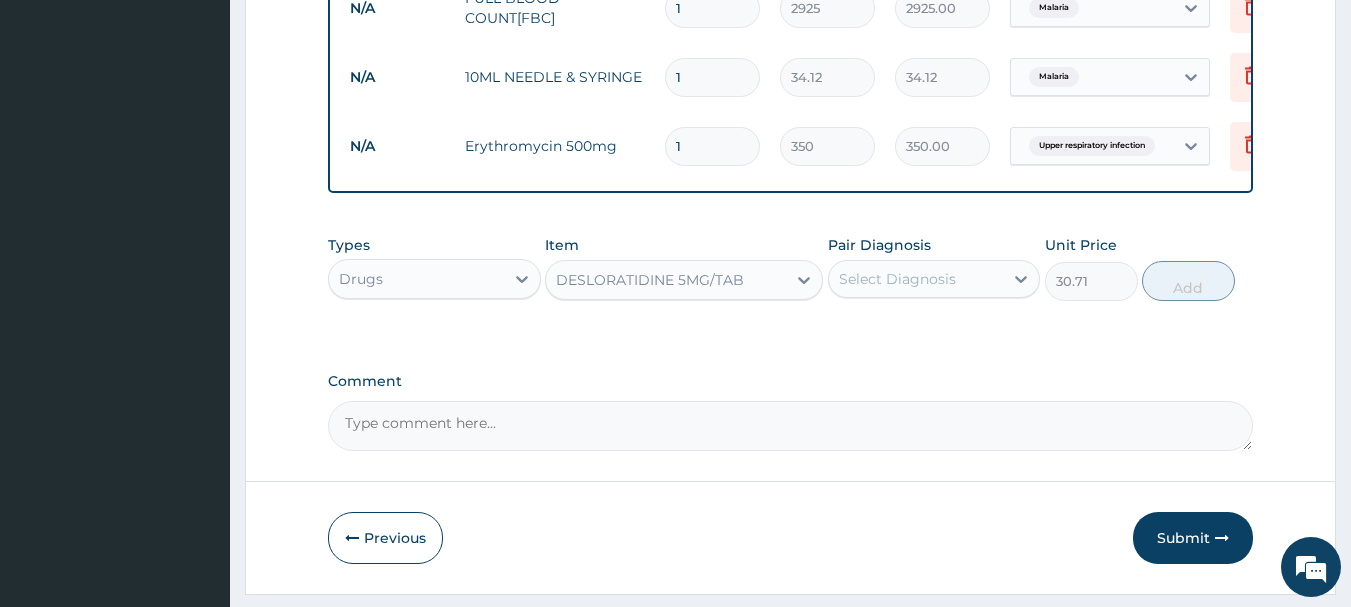 click on "Select Diagnosis" at bounding box center (897, 279) 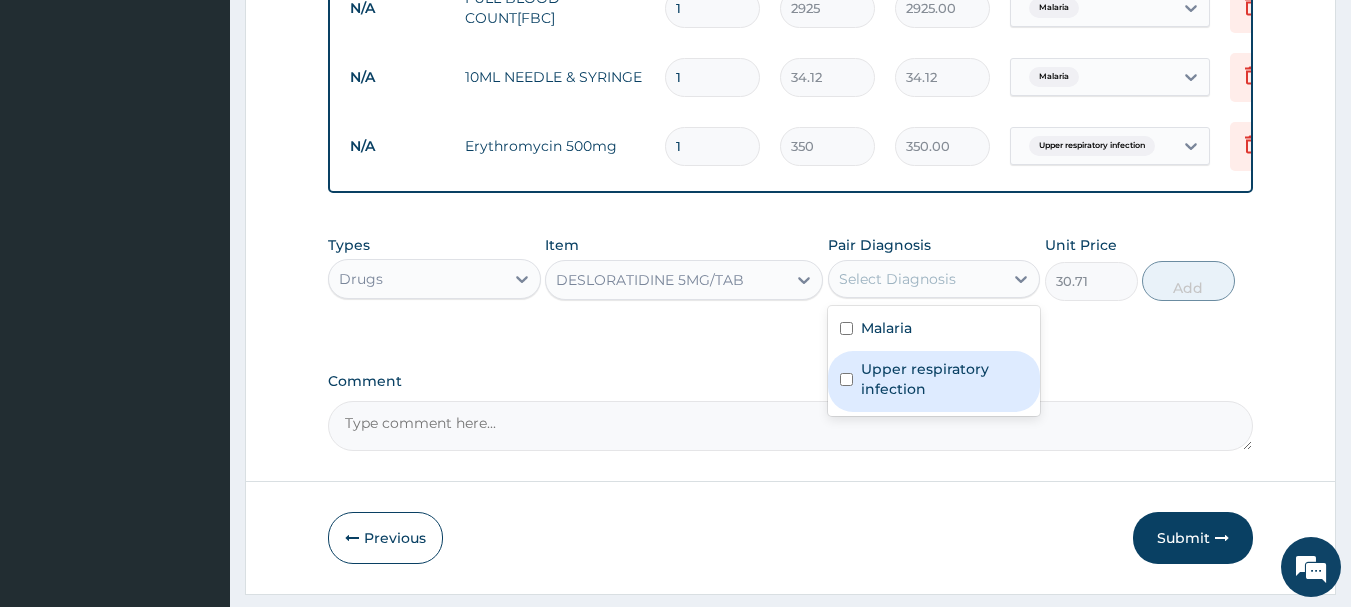 drag, startPoint x: 894, startPoint y: 397, endPoint x: 1173, endPoint y: 236, distance: 322.1211 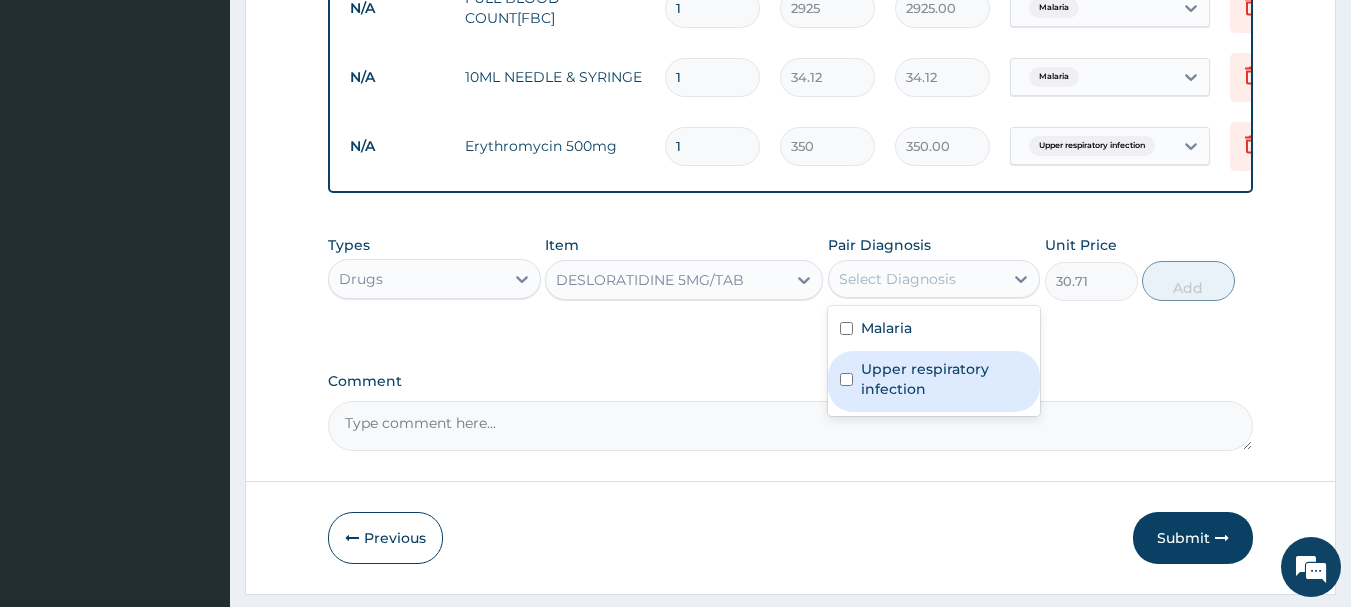 click on "Upper respiratory infection" at bounding box center (945, 379) 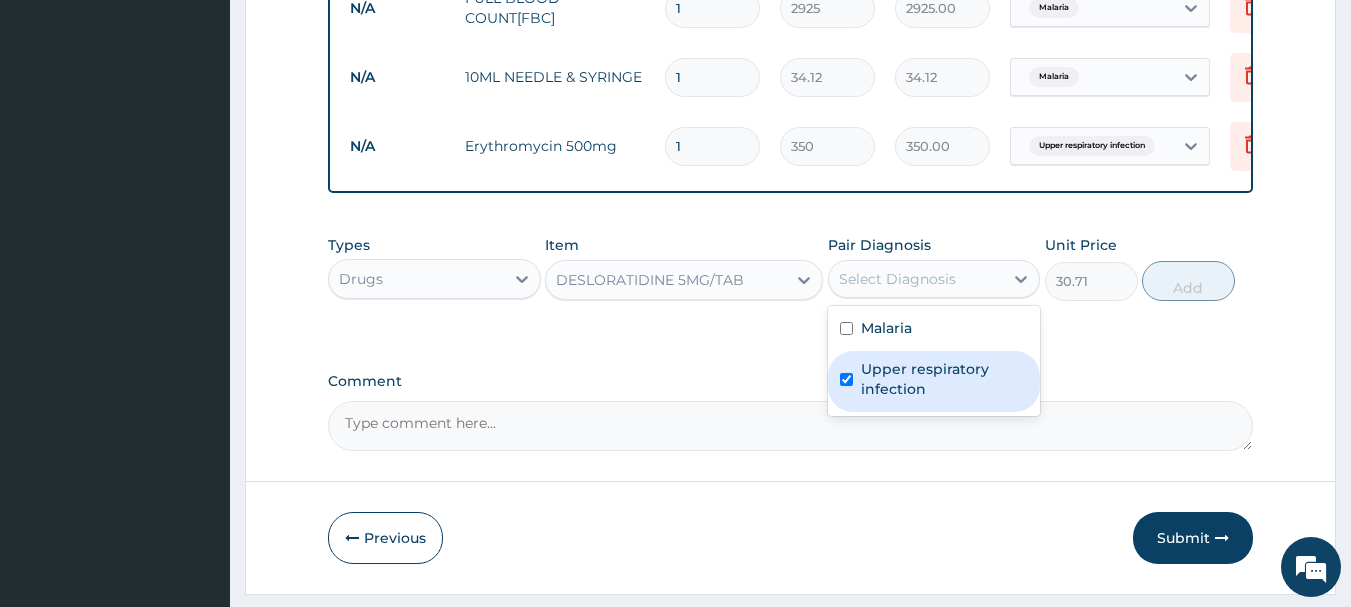 checkbox on "true" 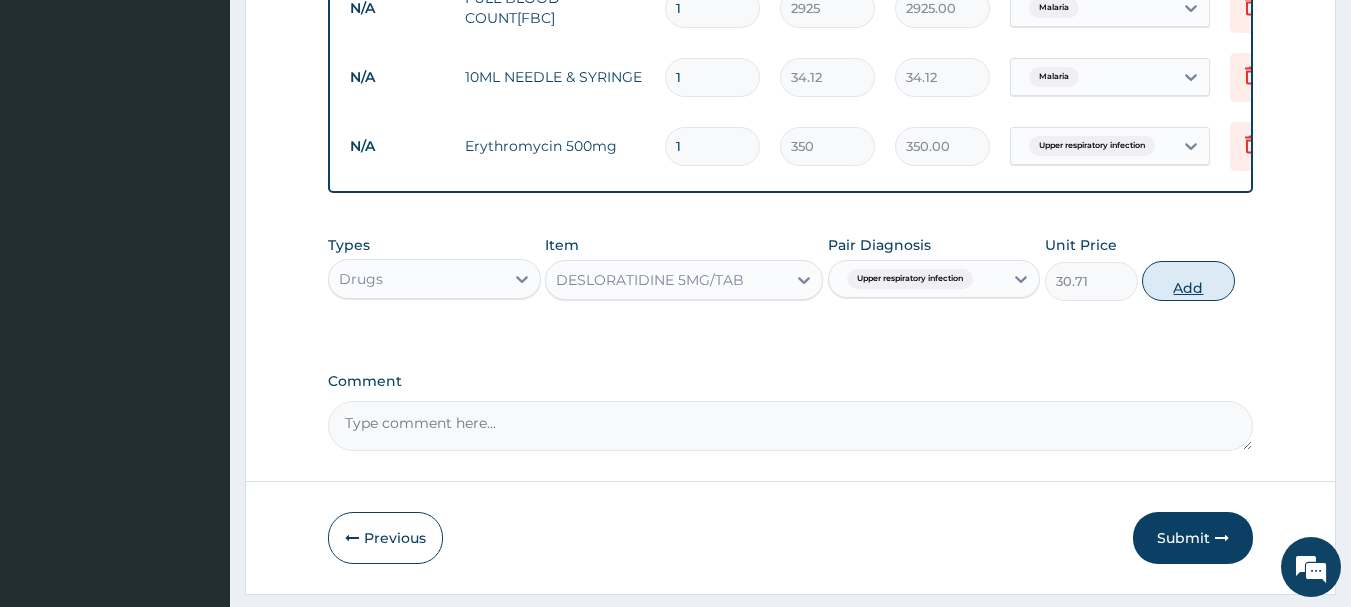 click on "Add" at bounding box center [1188, 281] 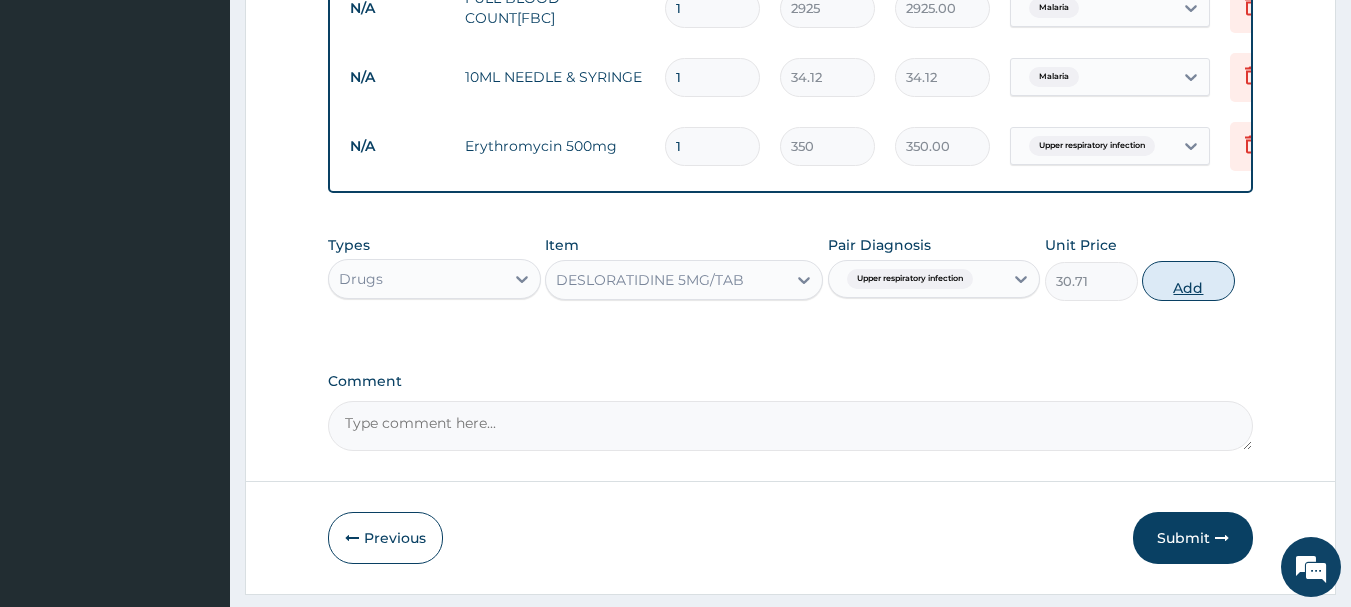 type on "0" 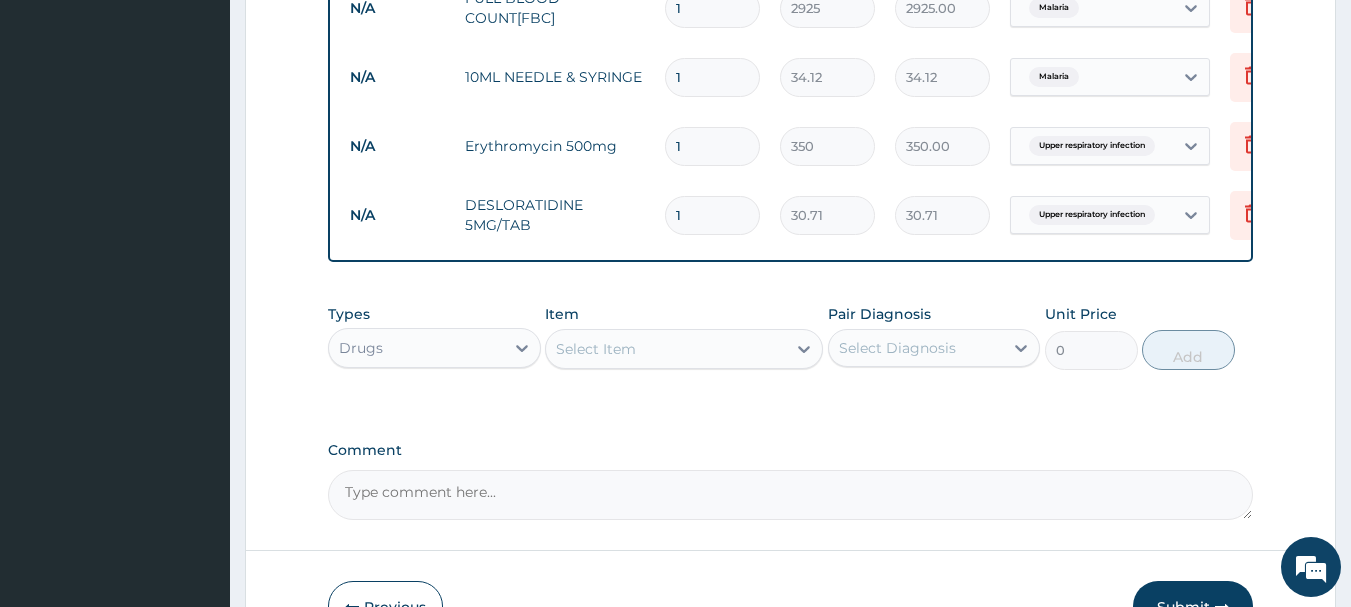 click on "1" at bounding box center (712, 146) 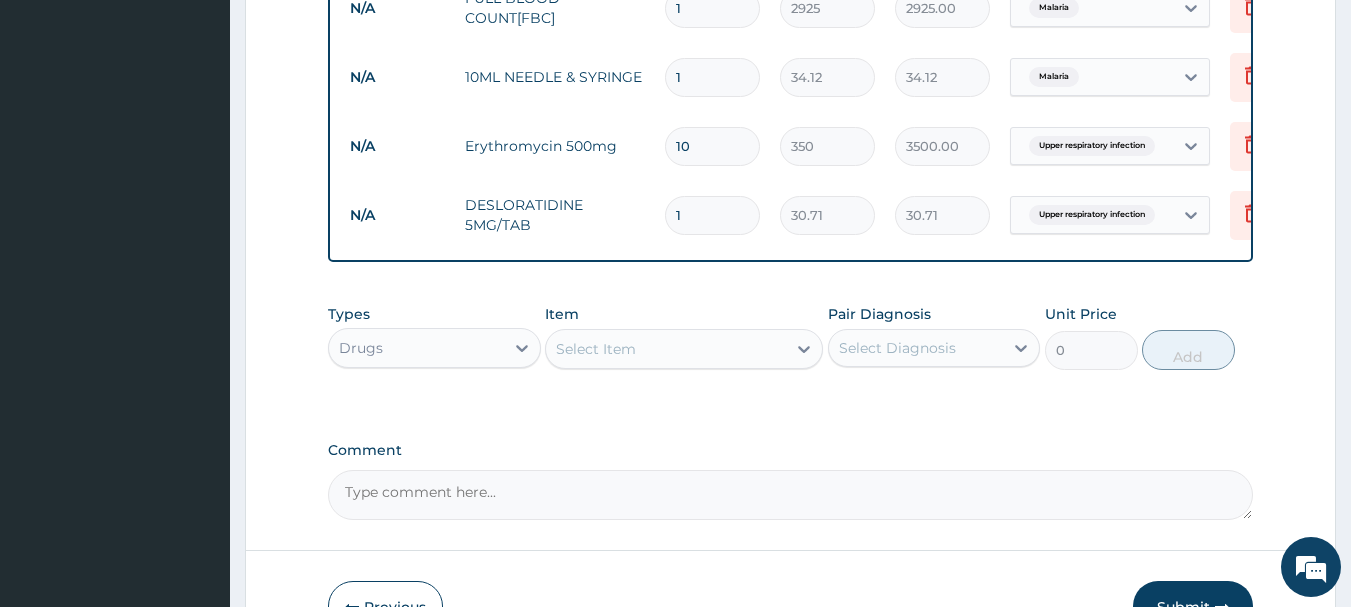 type on "10" 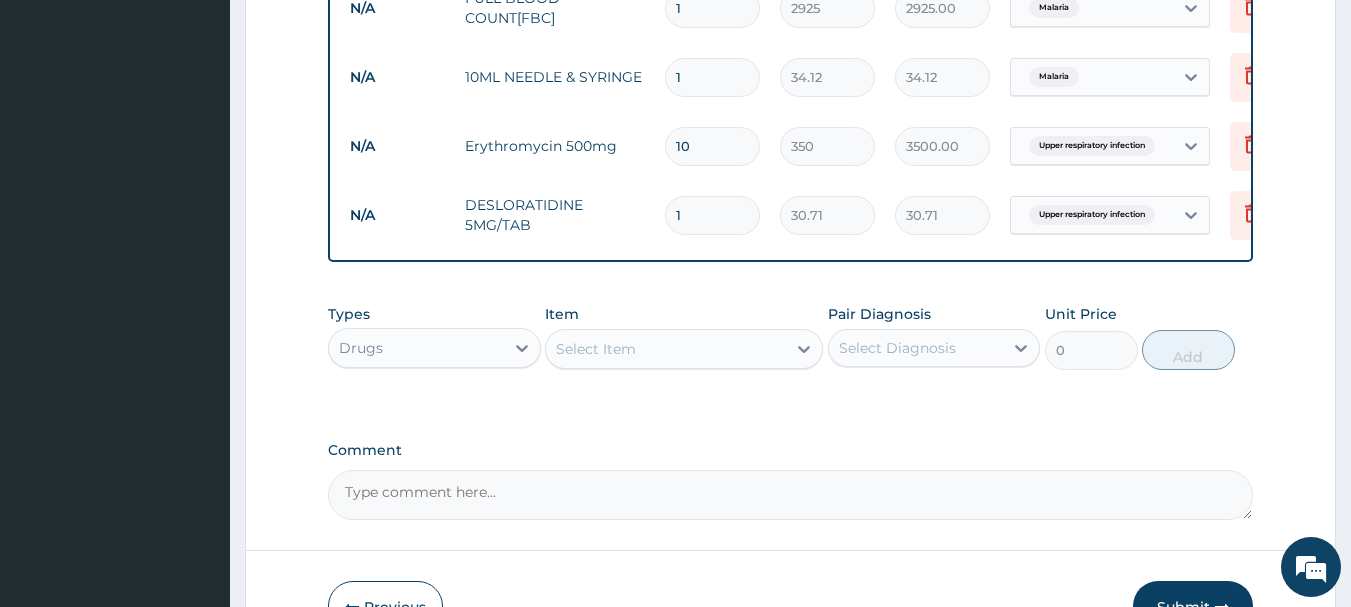 click on "1" at bounding box center [712, 215] 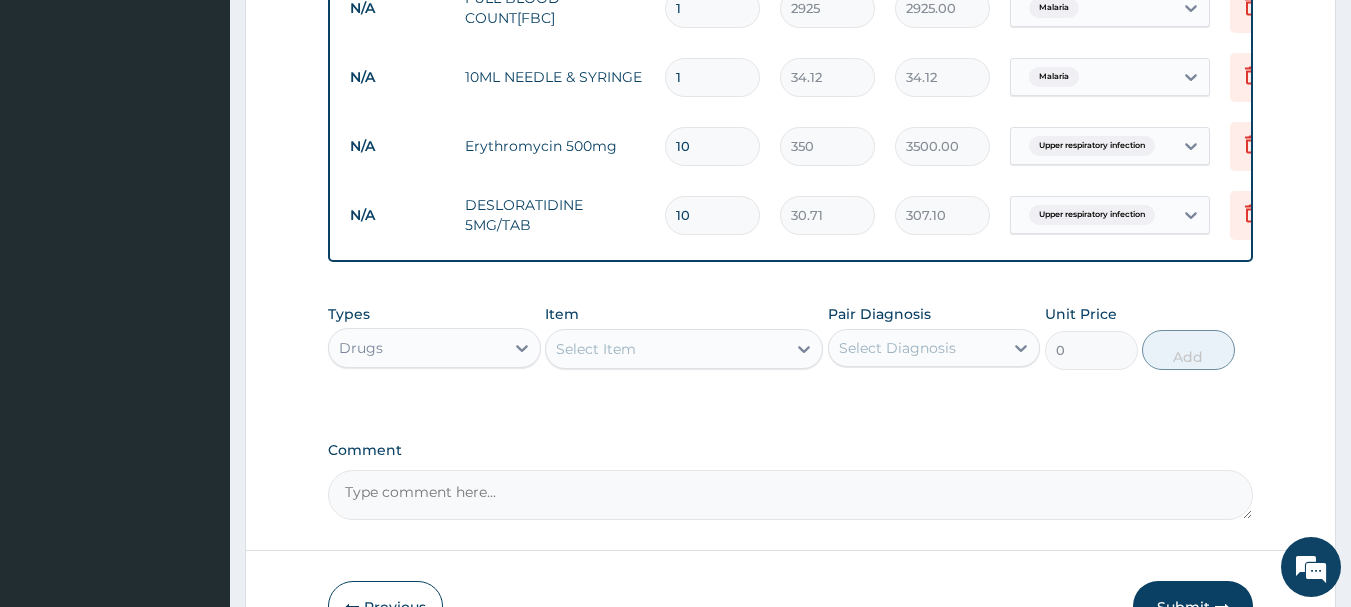 type on "10" 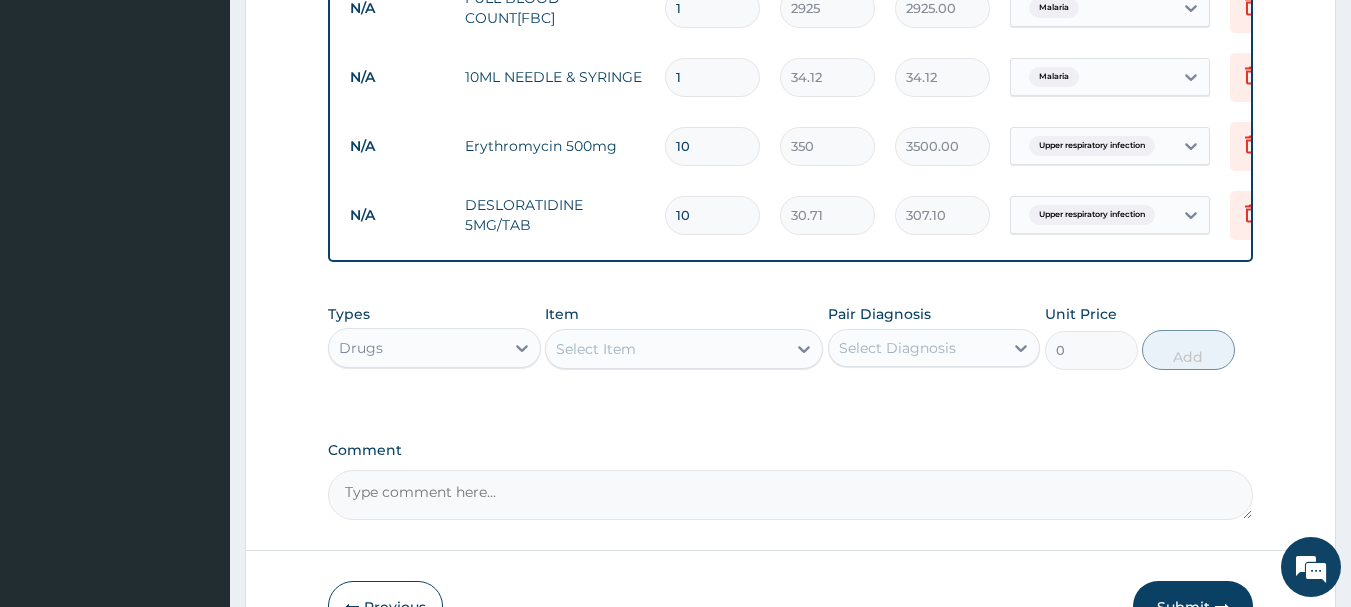 click on "Select Item" at bounding box center (666, 349) 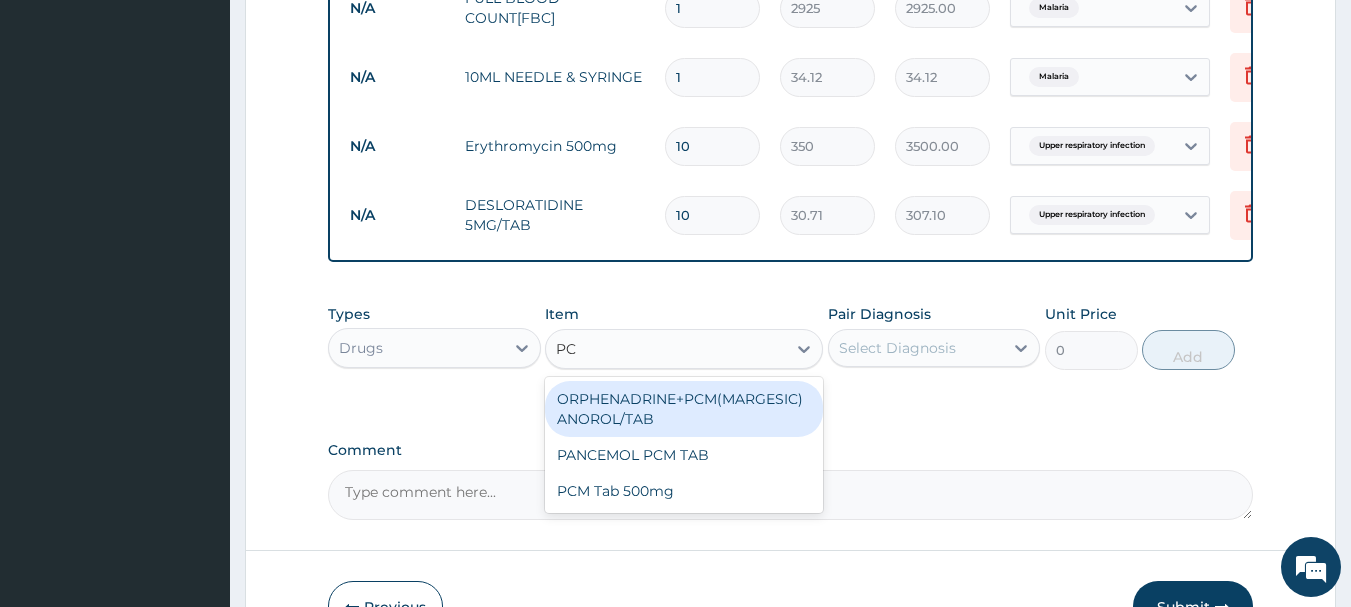 type on "PCM" 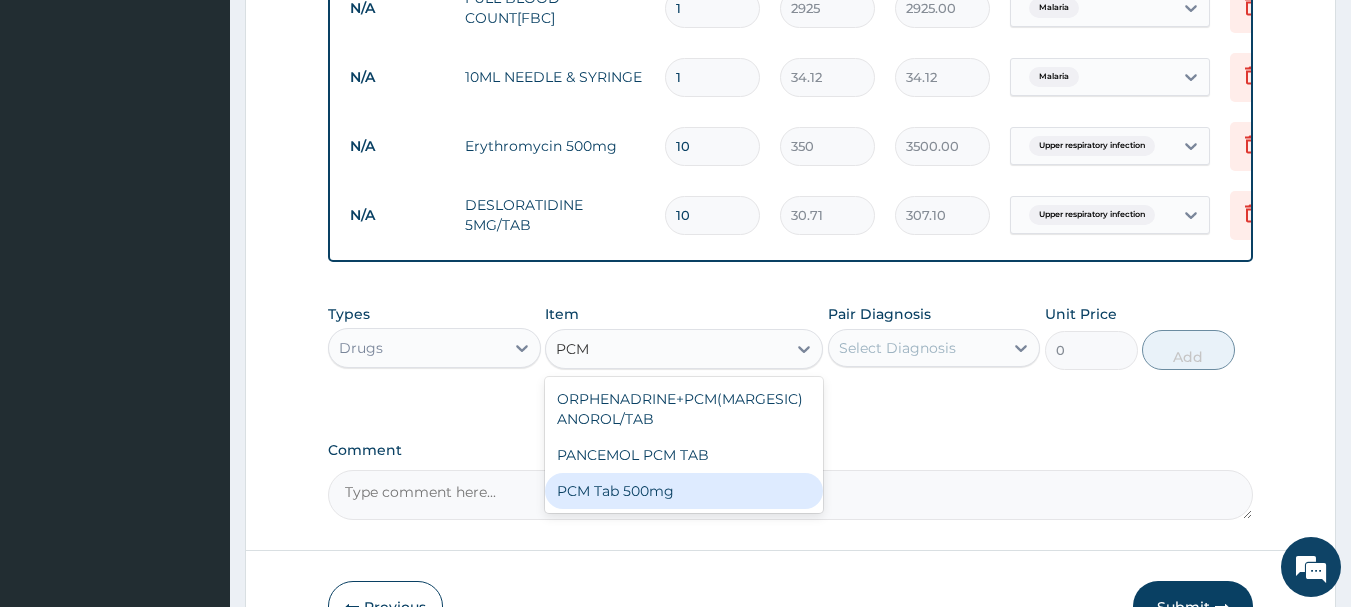 click on "PCM Tab 500mg" at bounding box center (684, 491) 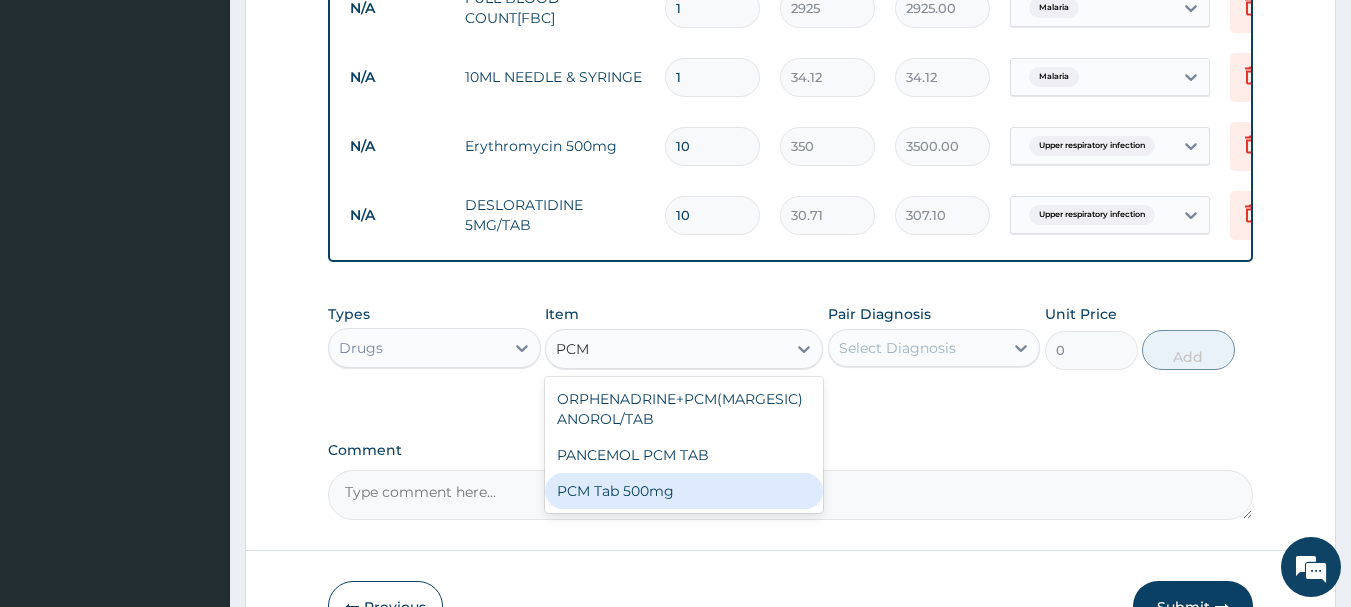 type 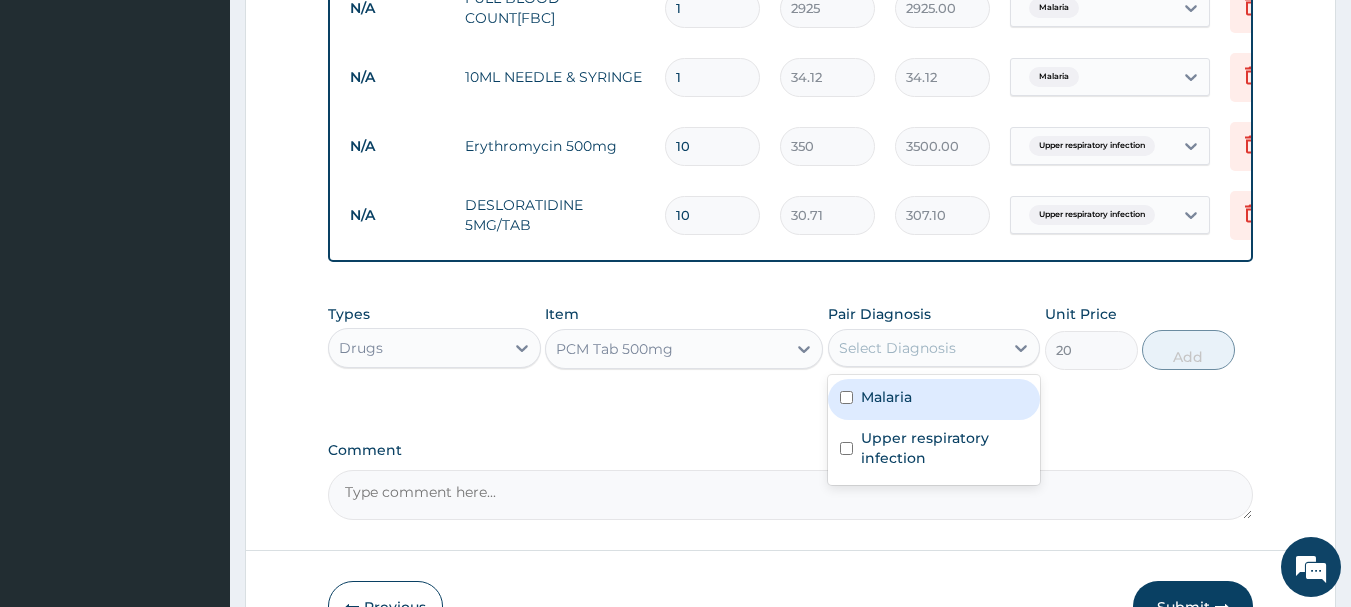 click on "Select Diagnosis" at bounding box center (897, 348) 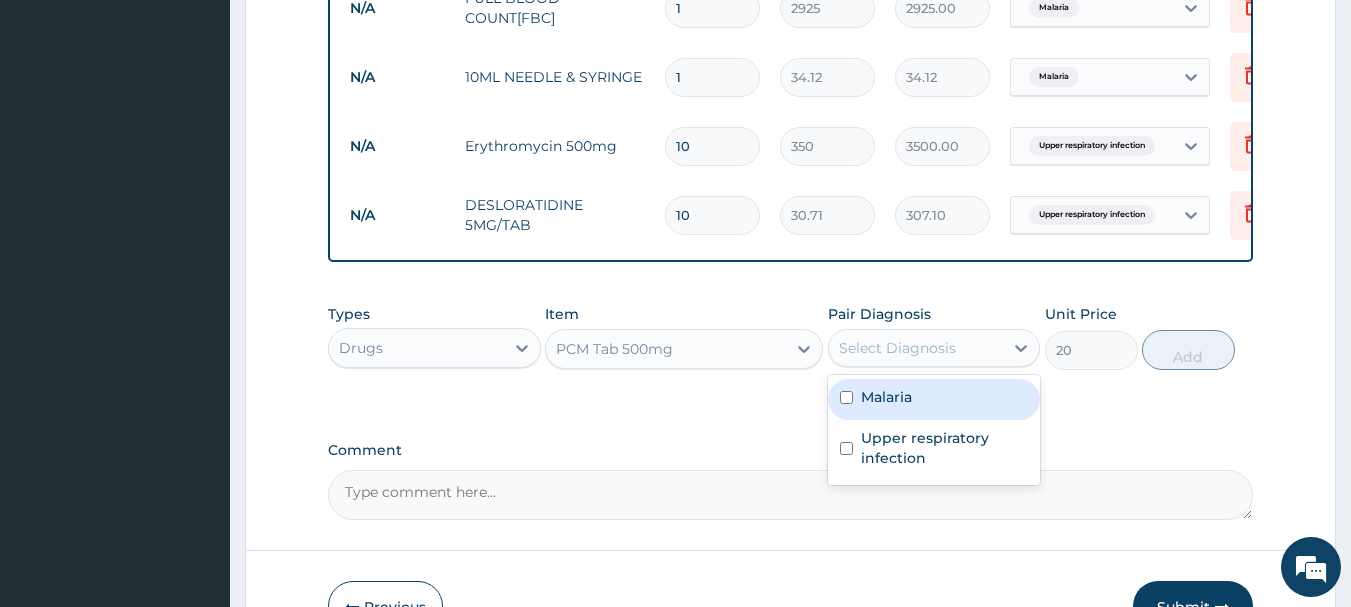 drag, startPoint x: 889, startPoint y: 405, endPoint x: 1071, endPoint y: 359, distance: 187.7232 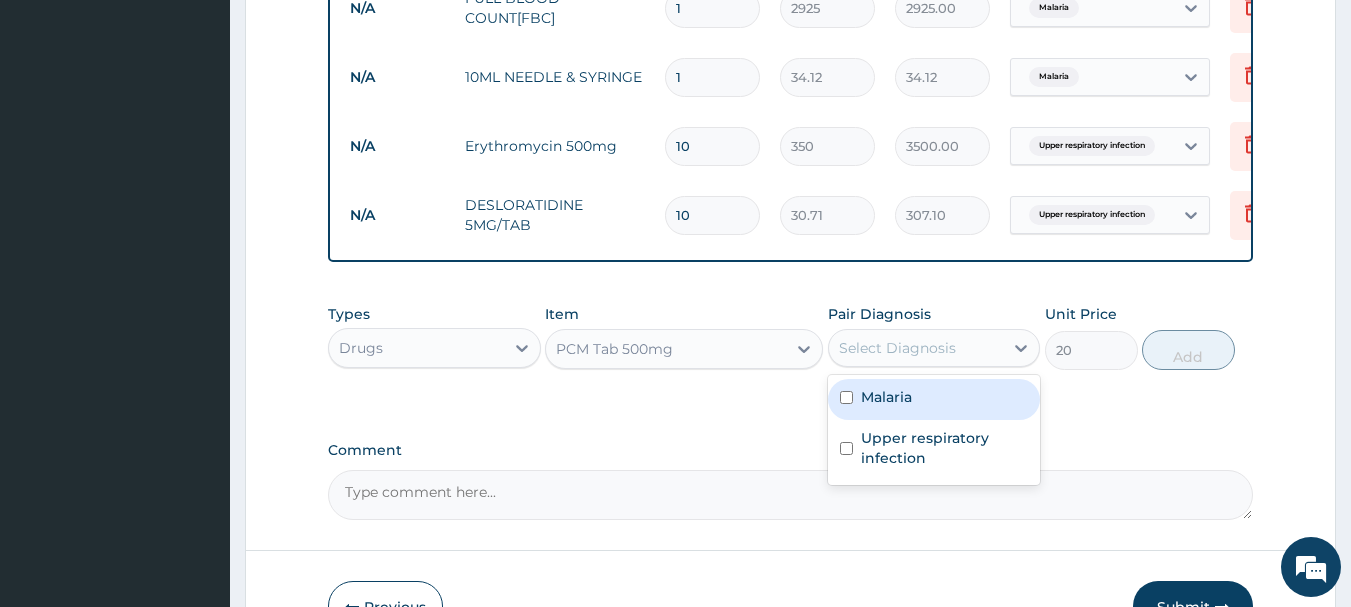 click on "Malaria" at bounding box center [886, 397] 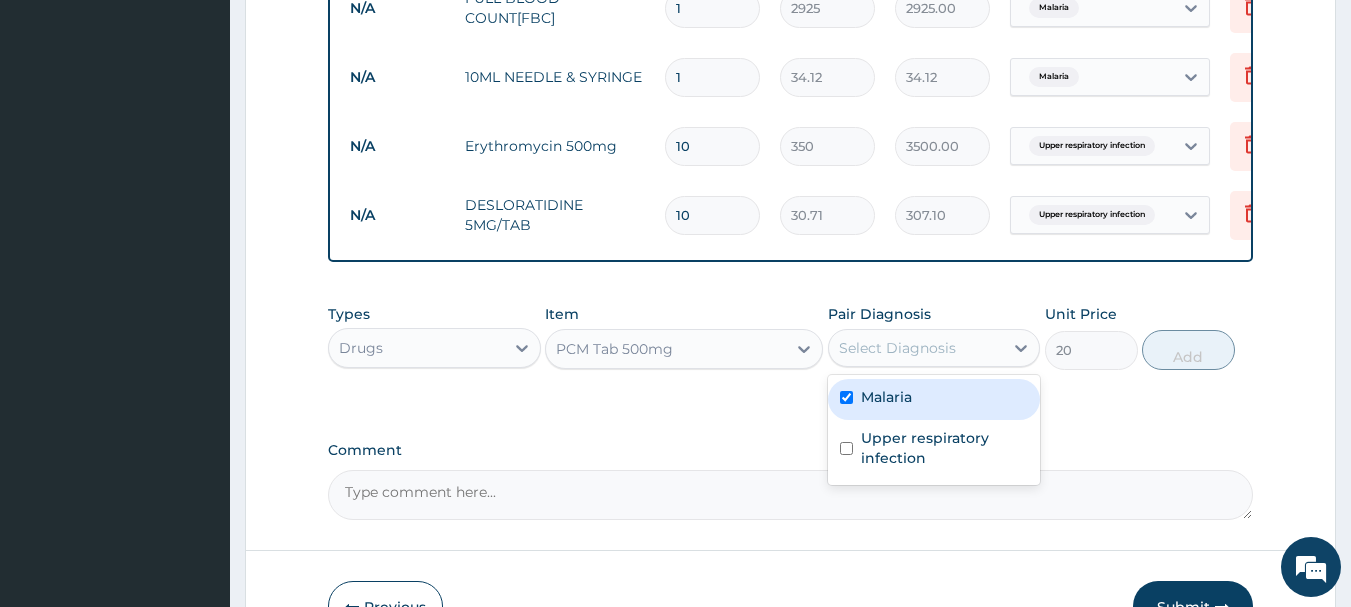 checkbox on "true" 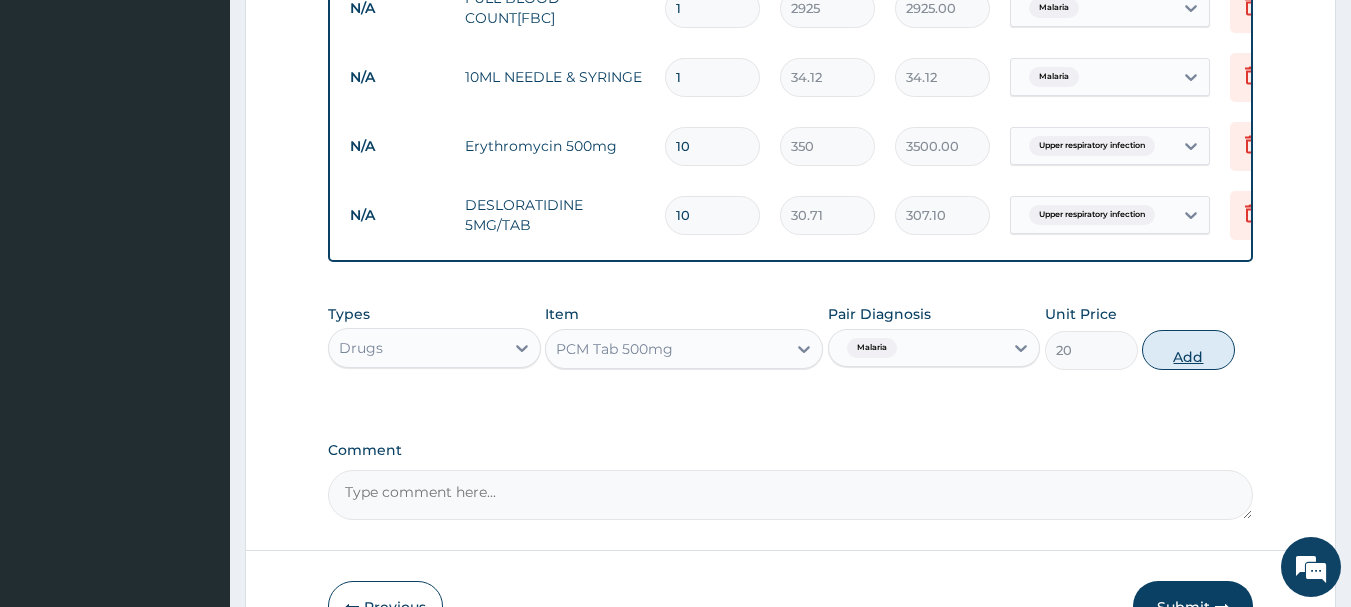click on "Add" at bounding box center [1188, 350] 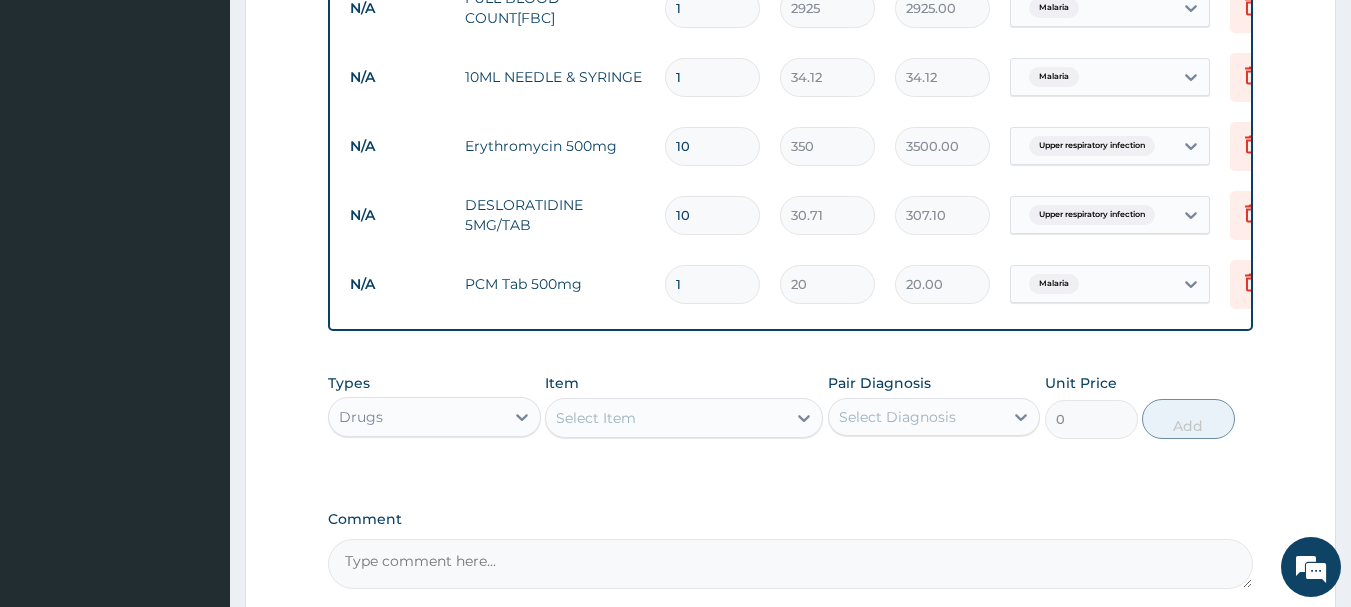drag, startPoint x: 605, startPoint y: 429, endPoint x: 626, endPoint y: 431, distance: 21.095022 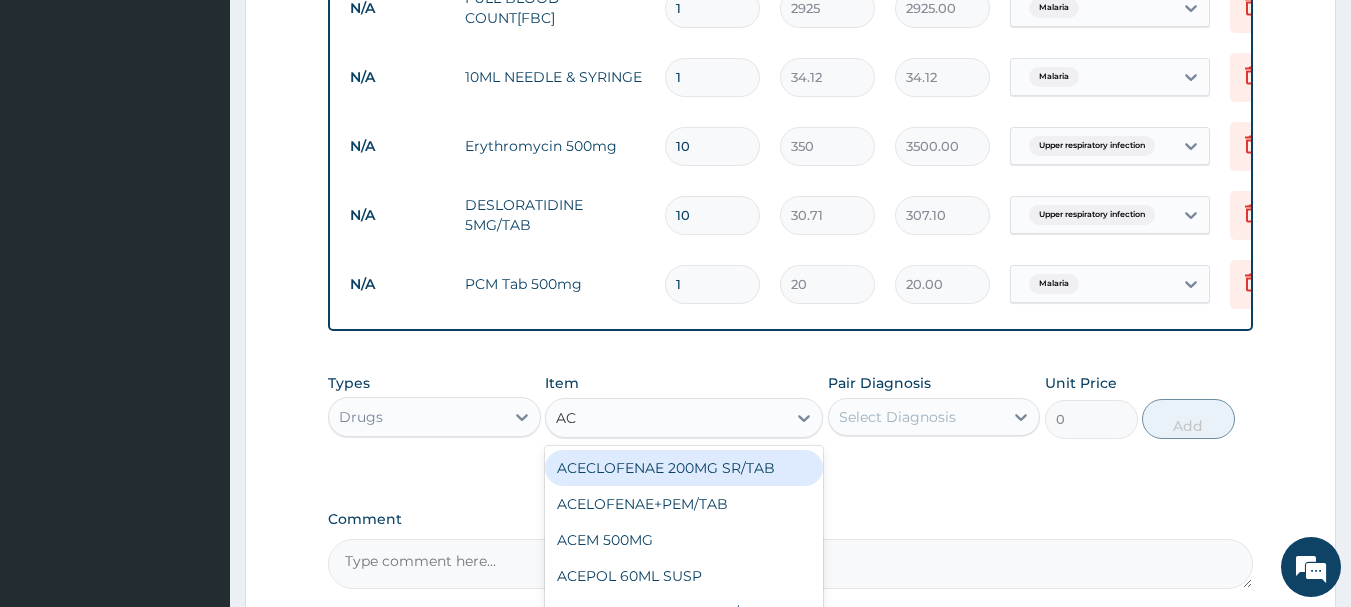 type on "ACT" 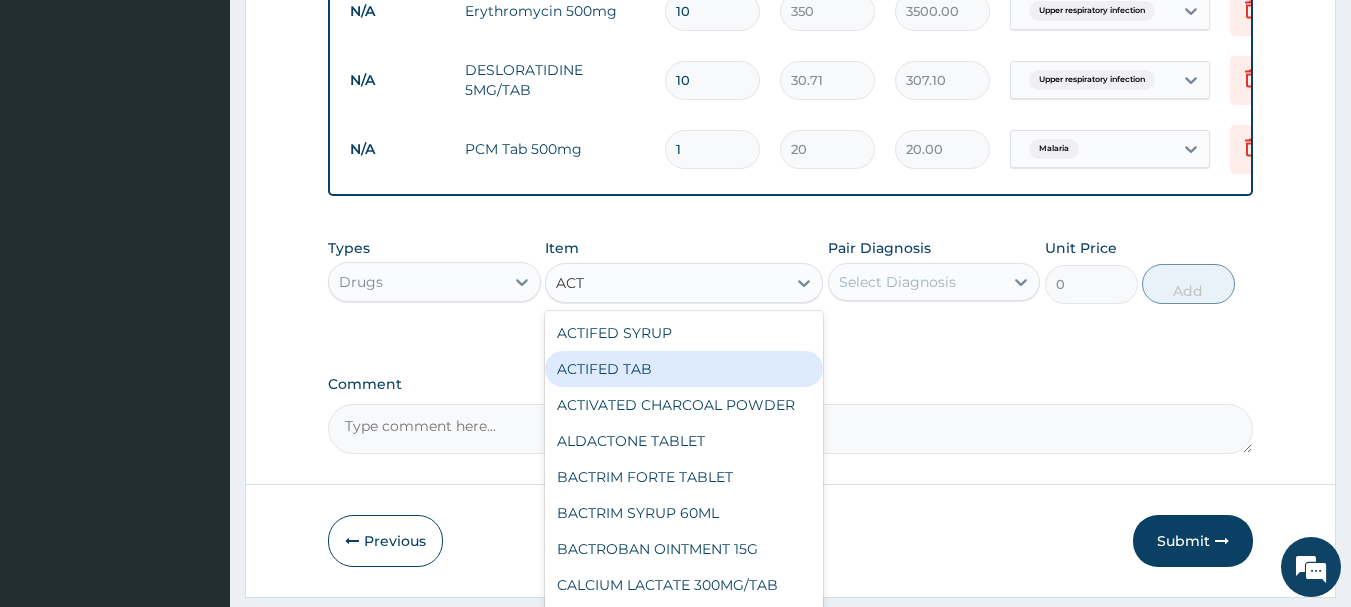 scroll, scrollTop: 1169, scrollLeft: 0, axis: vertical 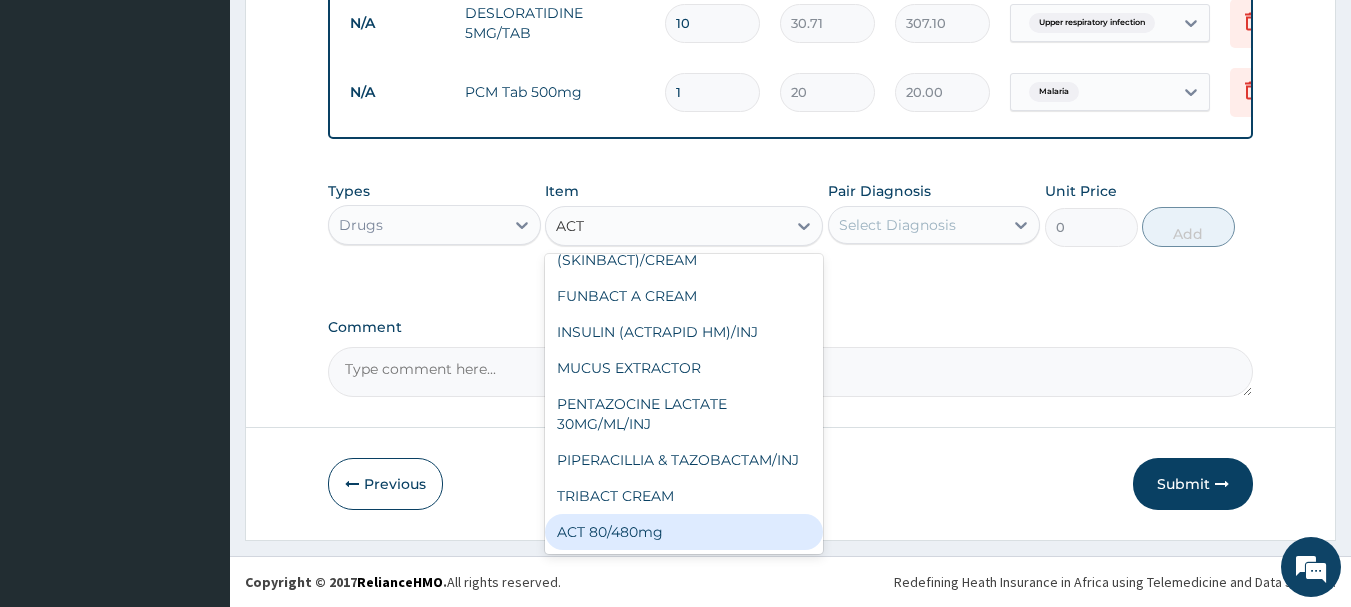click on "ACT 80/480mg" at bounding box center (684, 532) 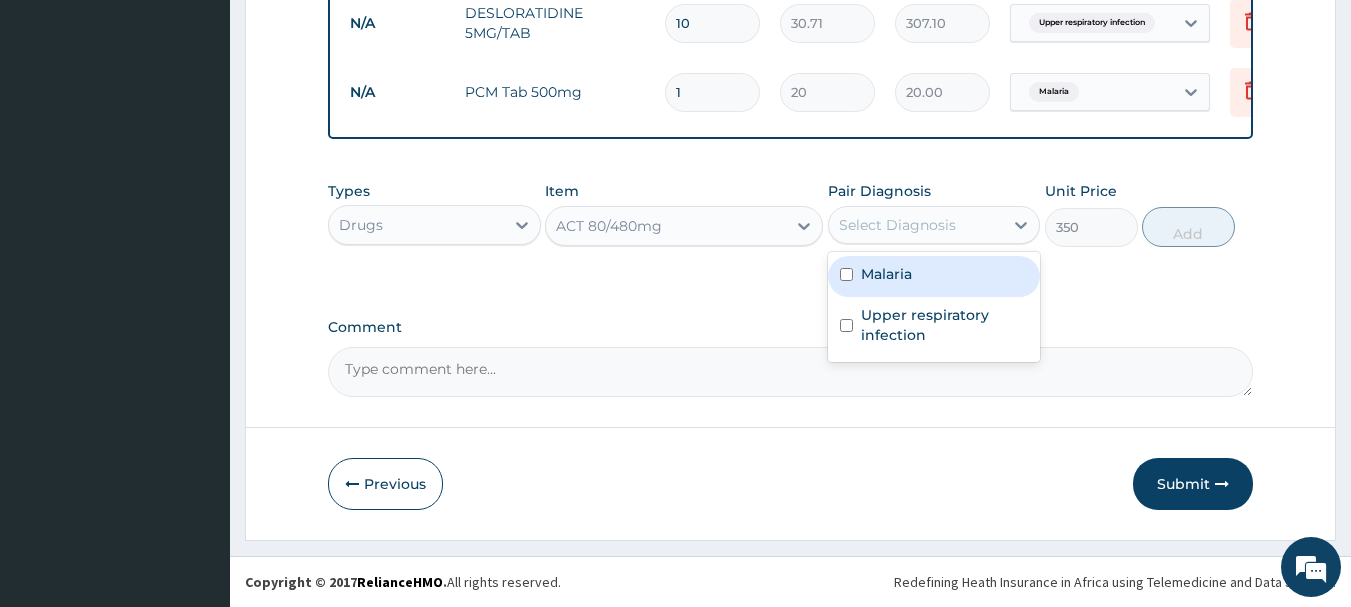 click on "Select Diagnosis" at bounding box center [897, 225] 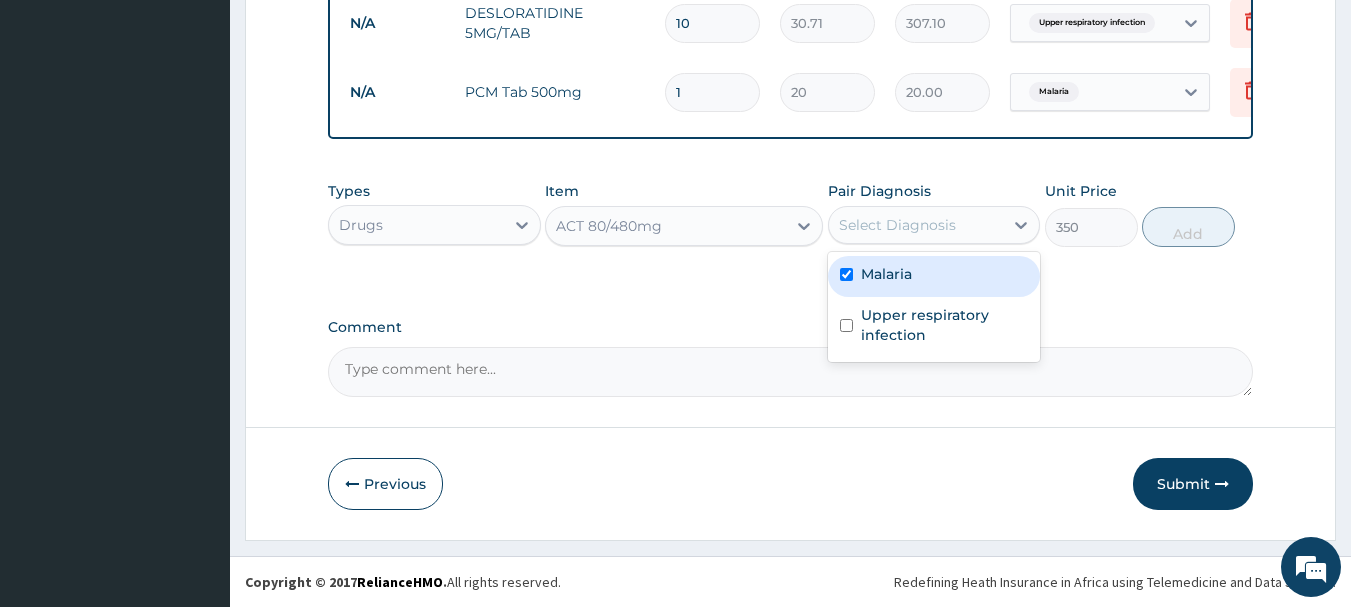 checkbox on "true" 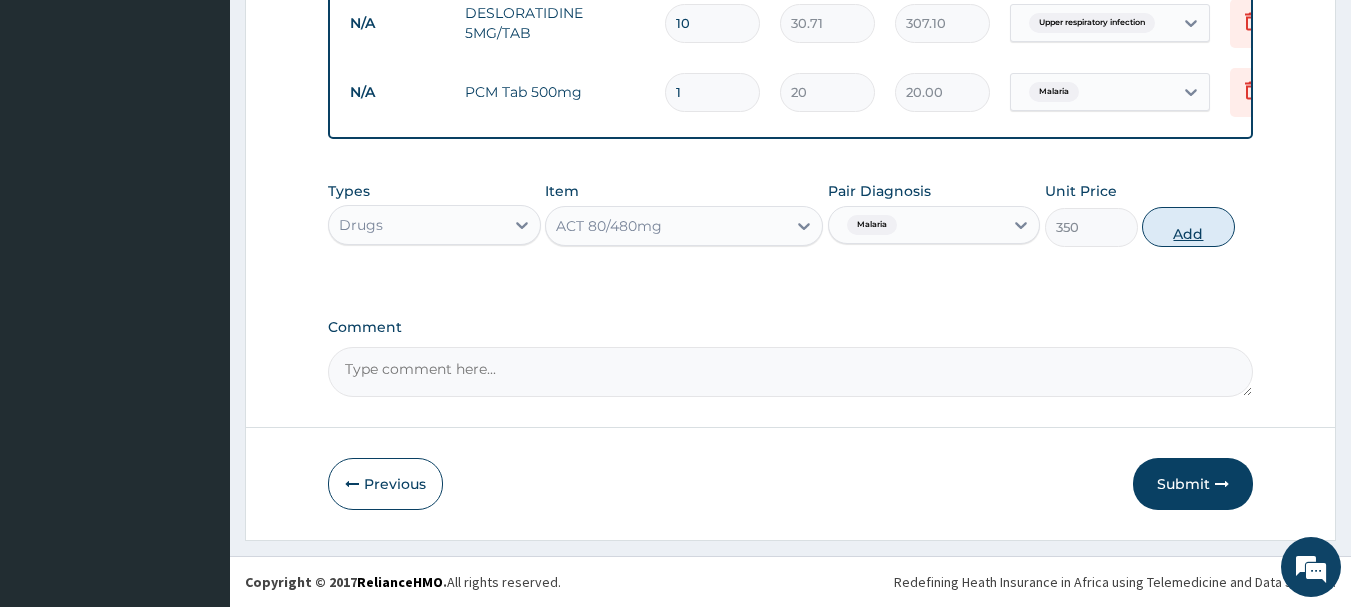 click on "Add" at bounding box center (1188, 227) 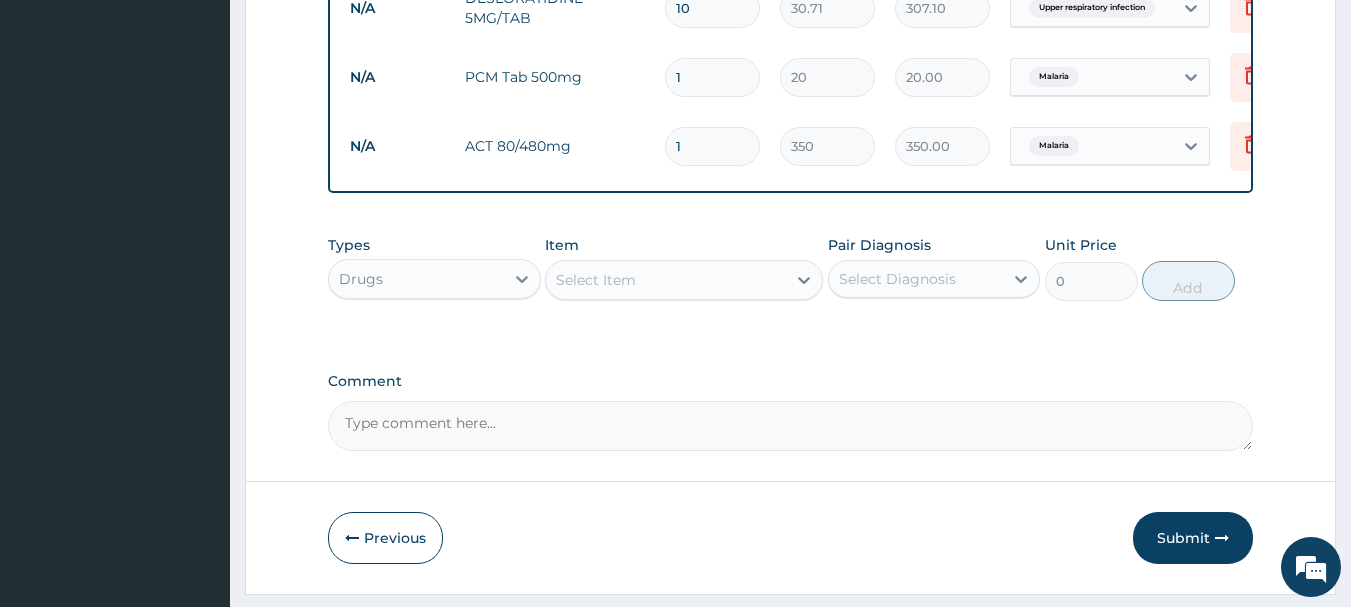 click on "Select Item" at bounding box center [596, 280] 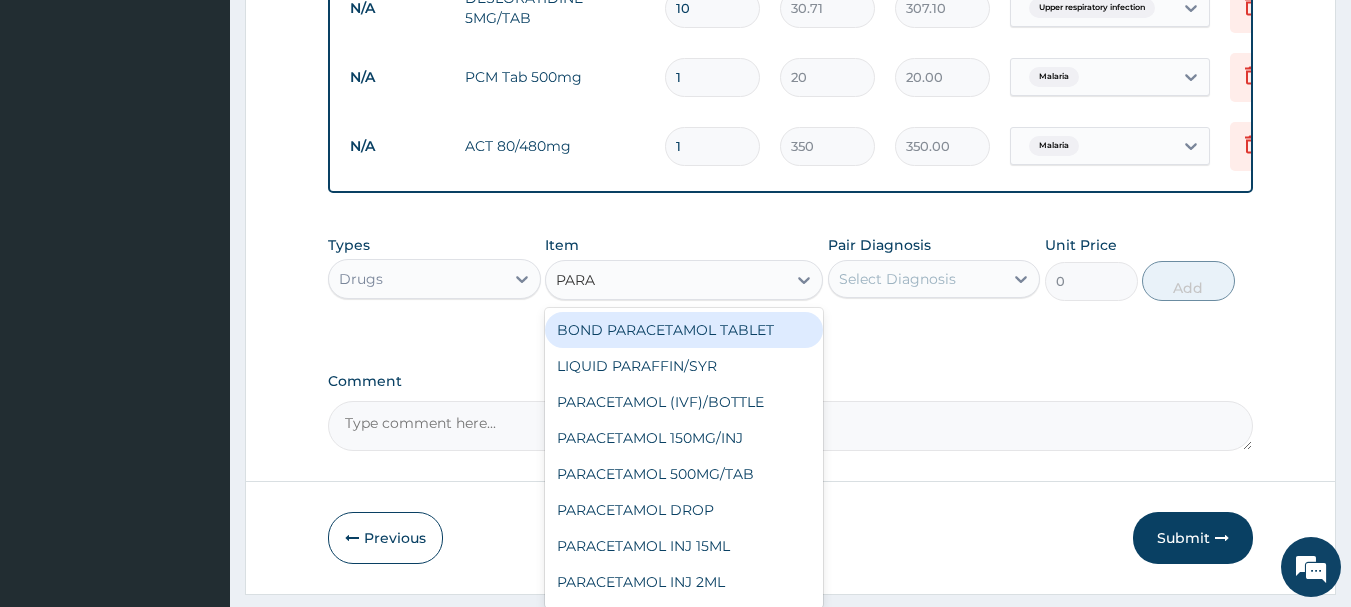 type on "PARAC" 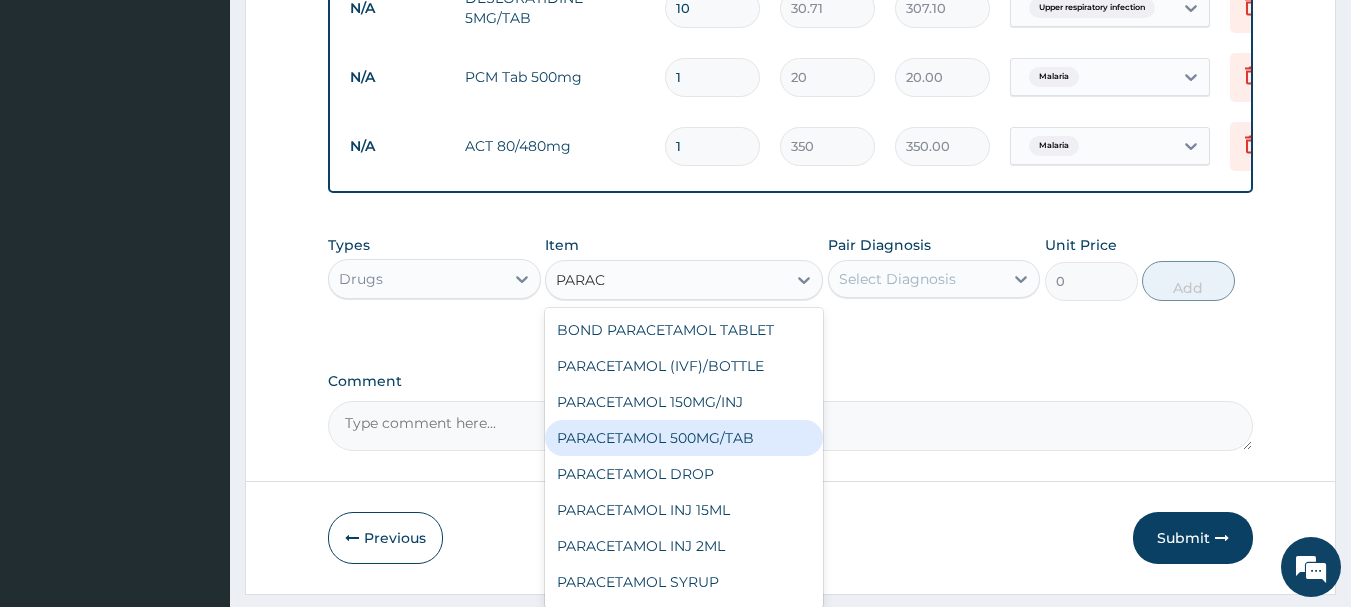 scroll, scrollTop: 160, scrollLeft: 0, axis: vertical 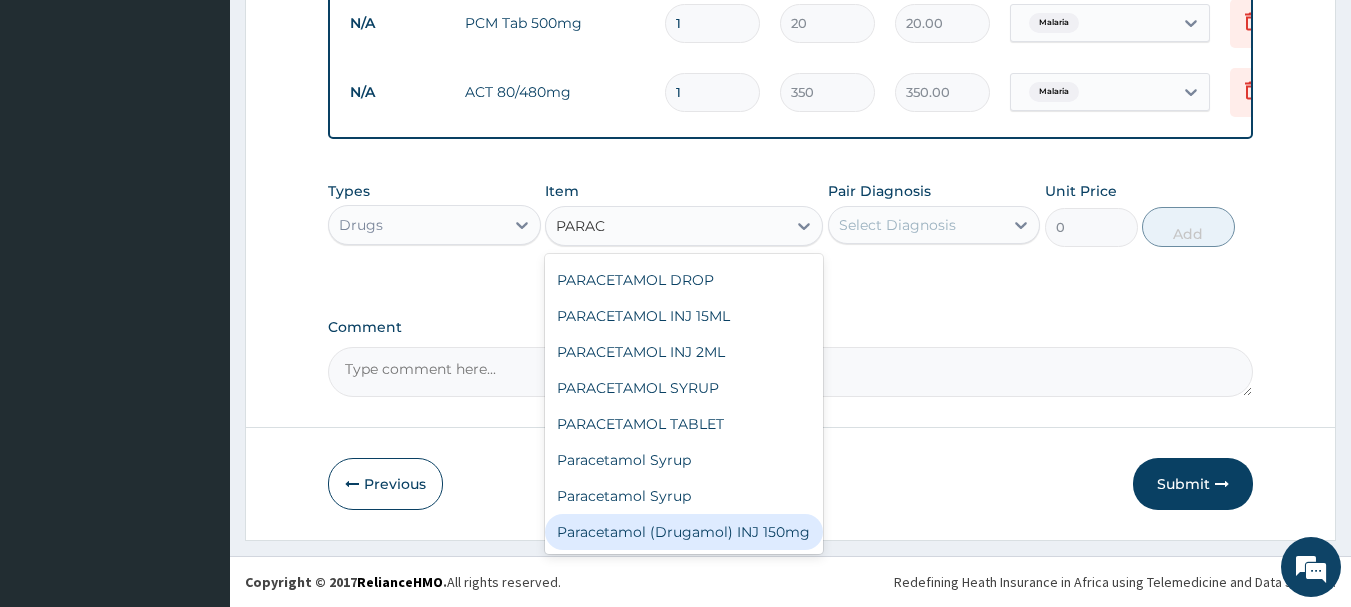 drag, startPoint x: 702, startPoint y: 512, endPoint x: 786, endPoint y: 364, distance: 170.17638 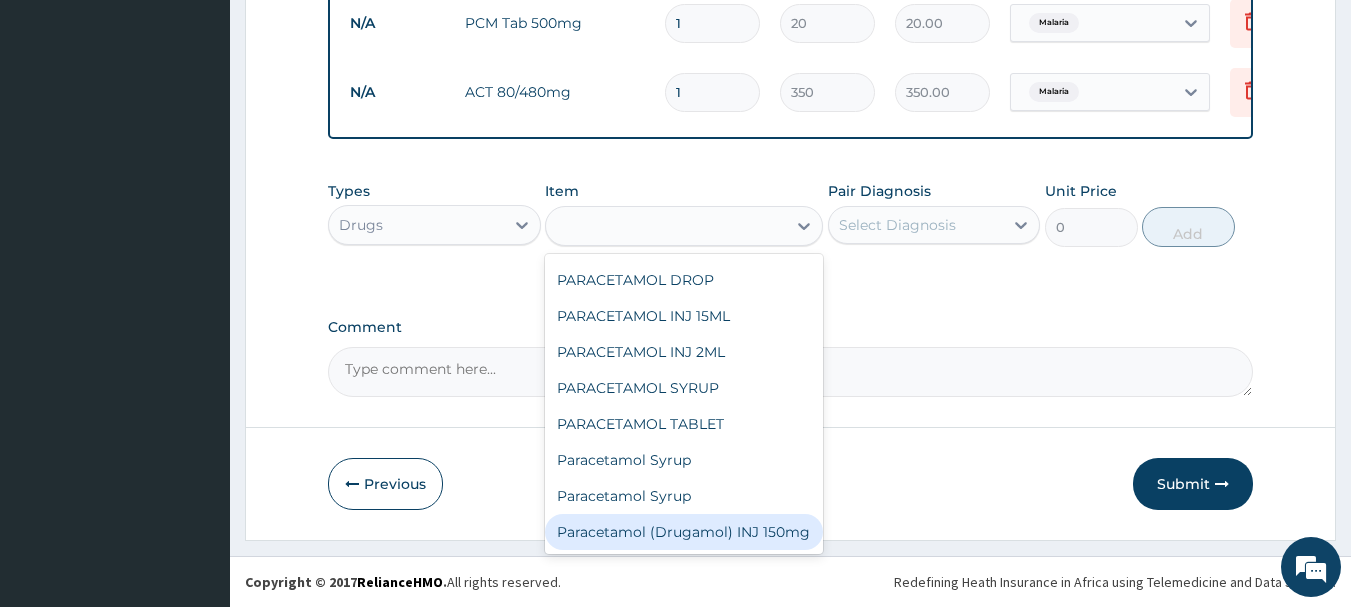 type on "250" 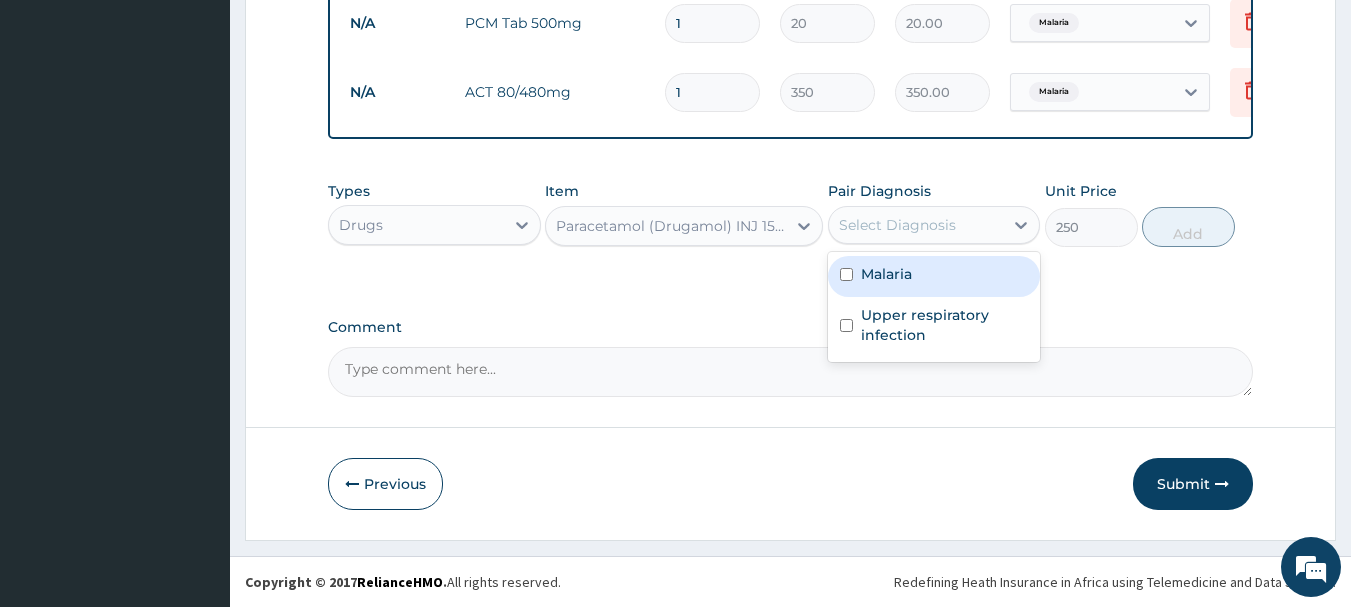 click on "Select Diagnosis" at bounding box center [897, 225] 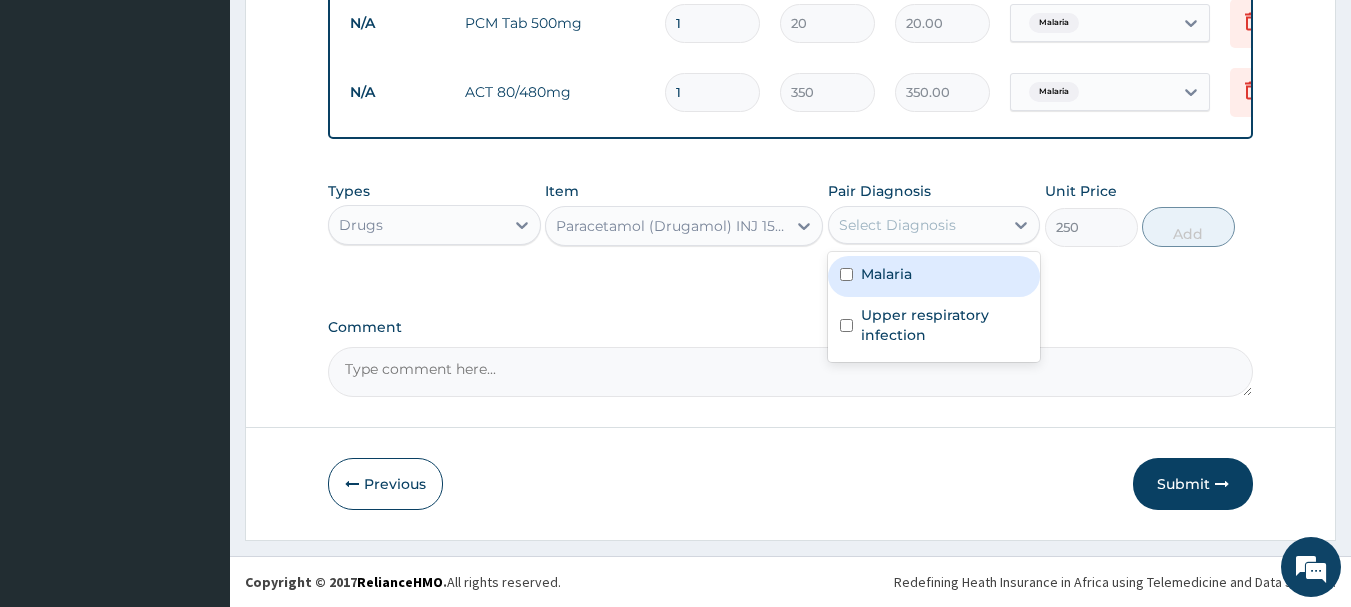 click on "Malaria" at bounding box center (886, 274) 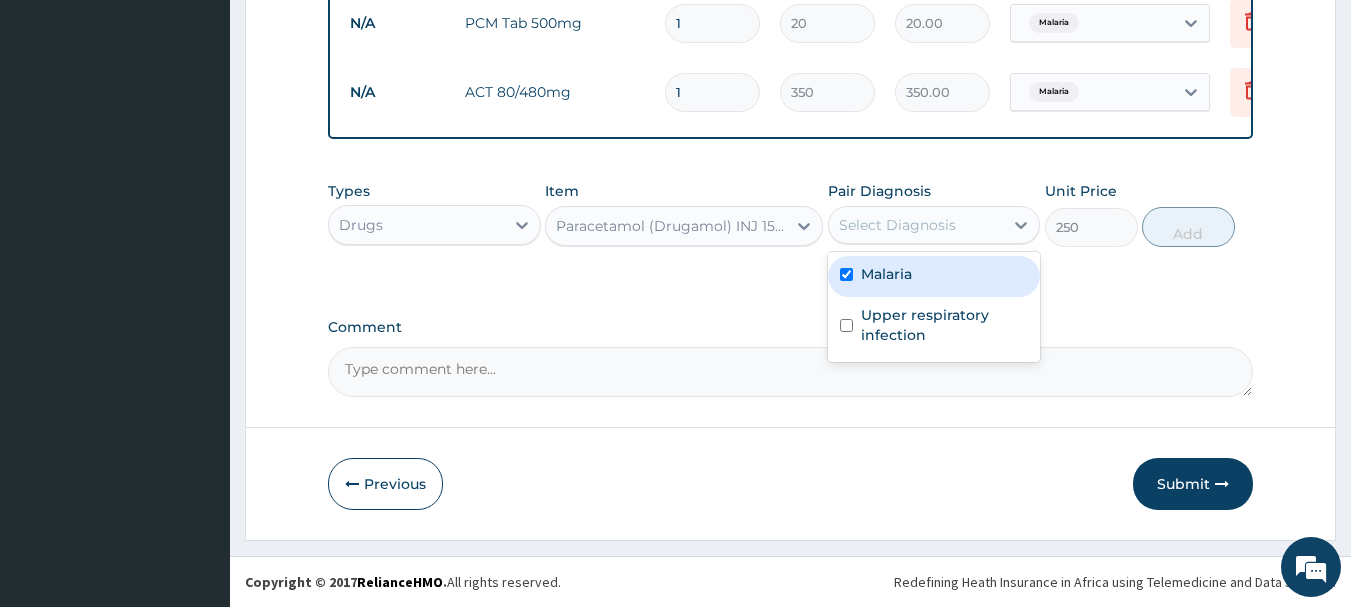 checkbox on "true" 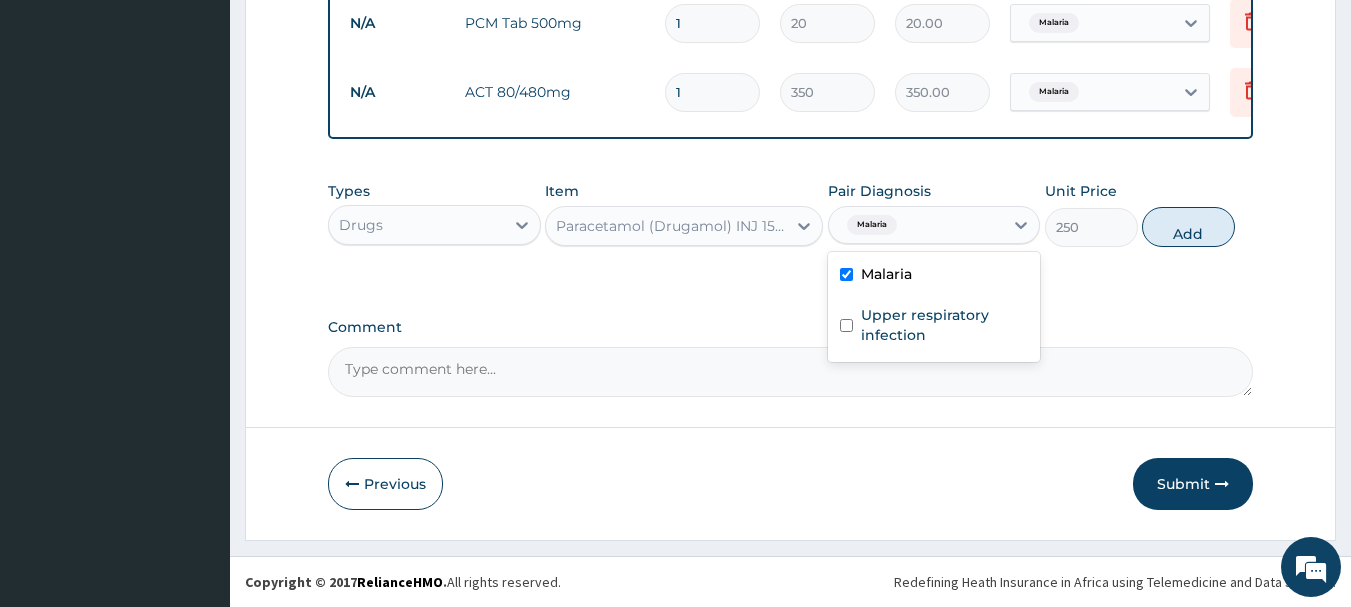 click on "Types Drugs Item Paracetamol (Drugamol) INJ  150mg  Pair Diagnosis option Malaria, selected. option Malaria selected, 1 of 2. 2 results available. Use Up and Down to choose options, press Enter to select the currently focused option, press Escape to exit the menu, press Tab to select the option and exit the menu. Malaria Malaria Upper respiratory infection Unit Price 250 Add" at bounding box center [791, 214] 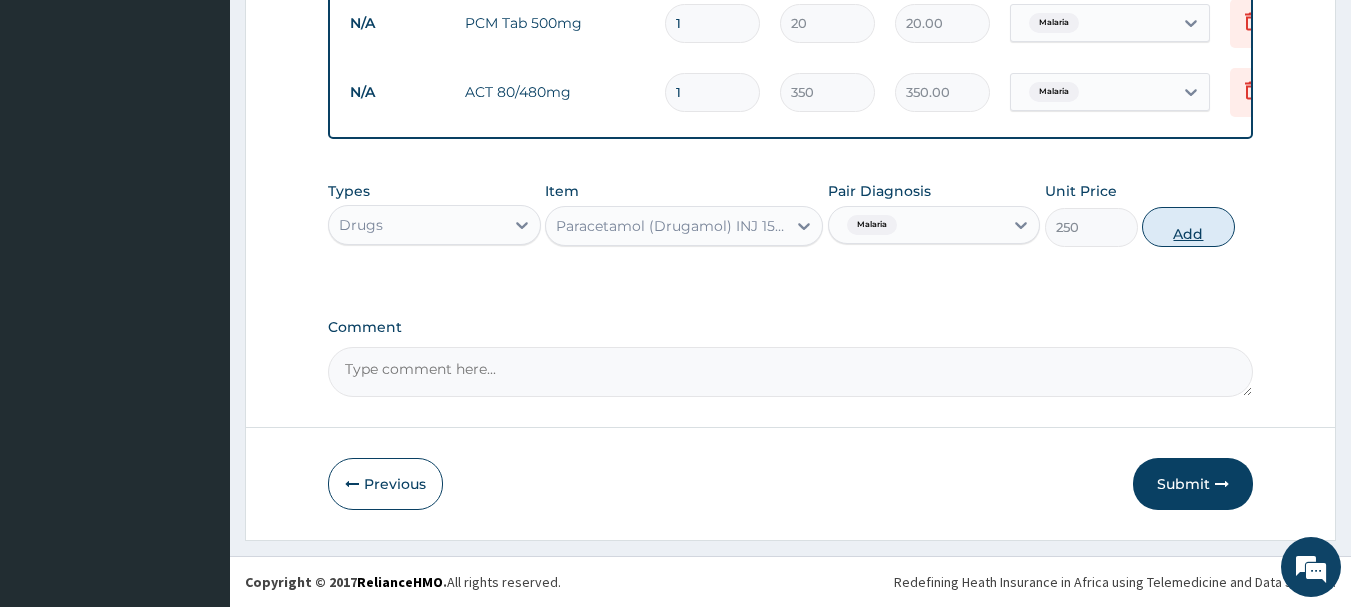 click on "Add" at bounding box center [1188, 227] 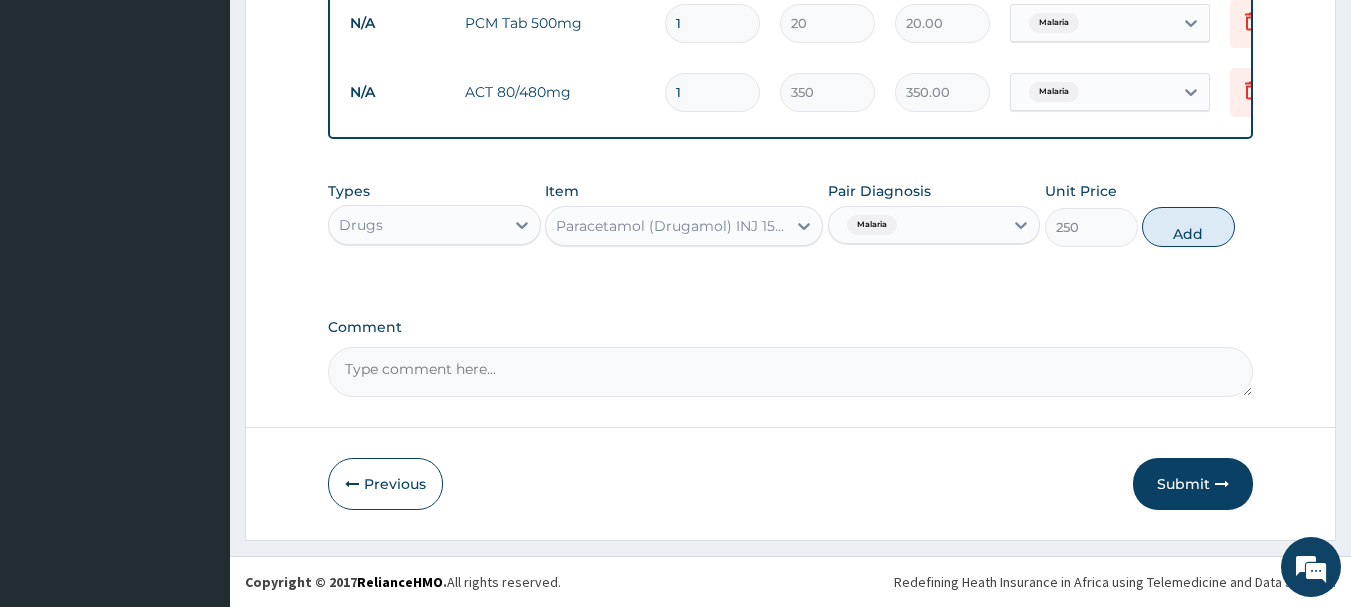 type on "0" 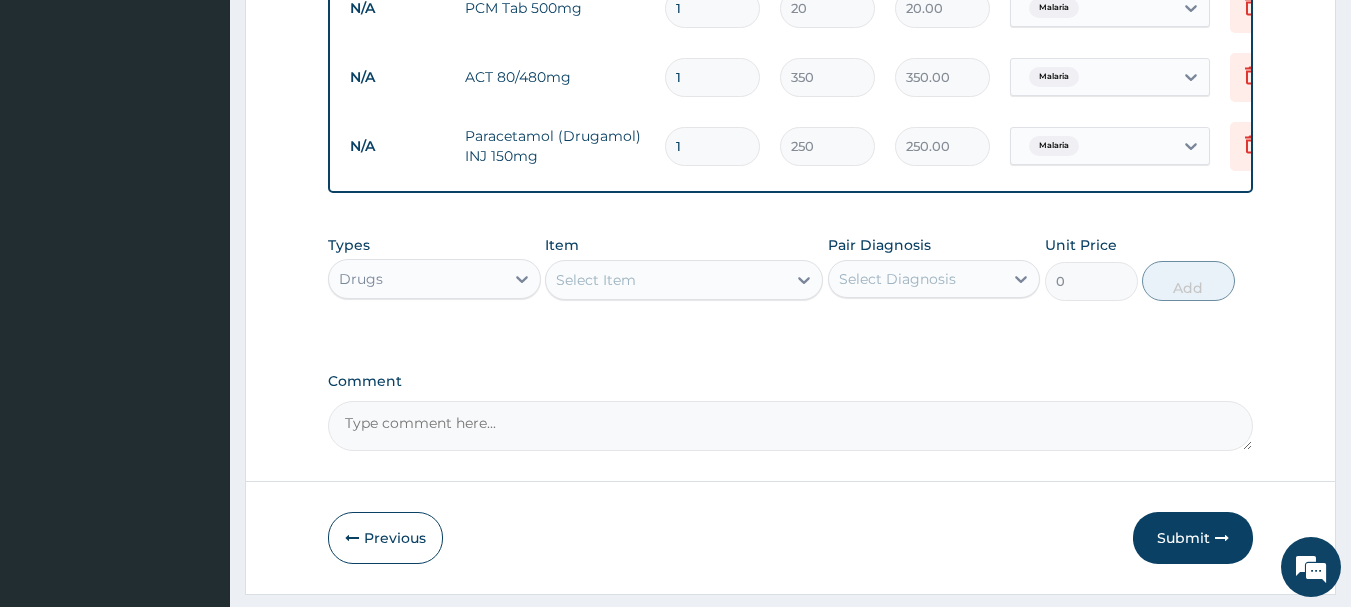 type 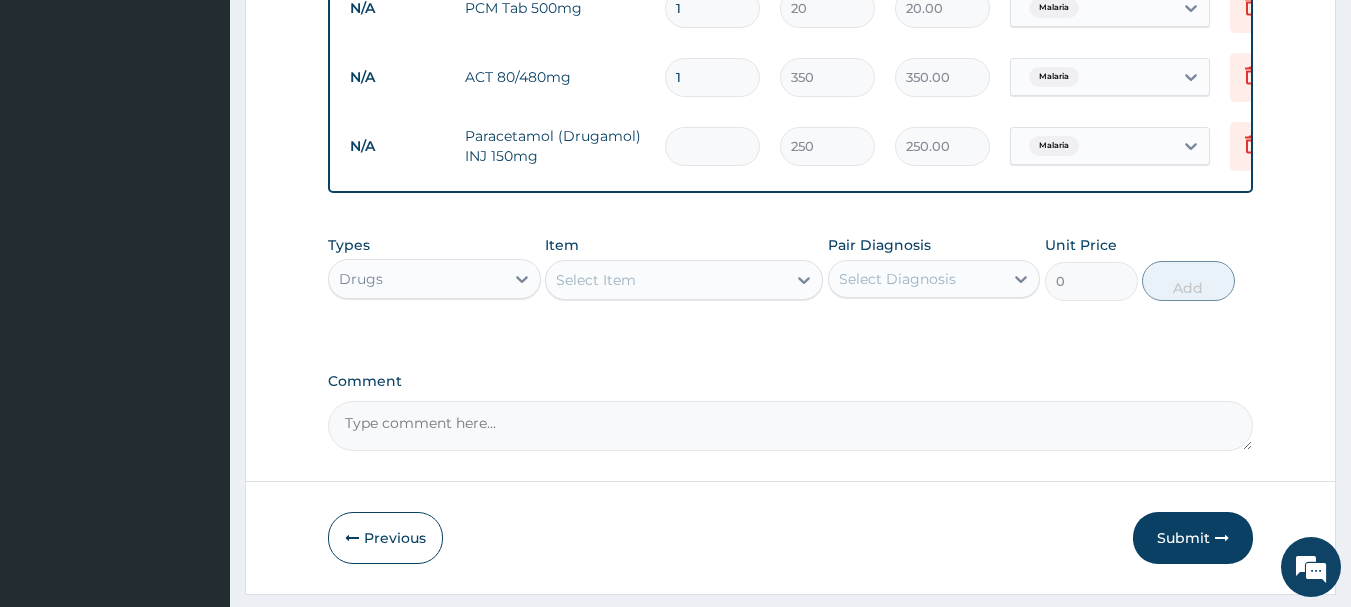 type on "0.00" 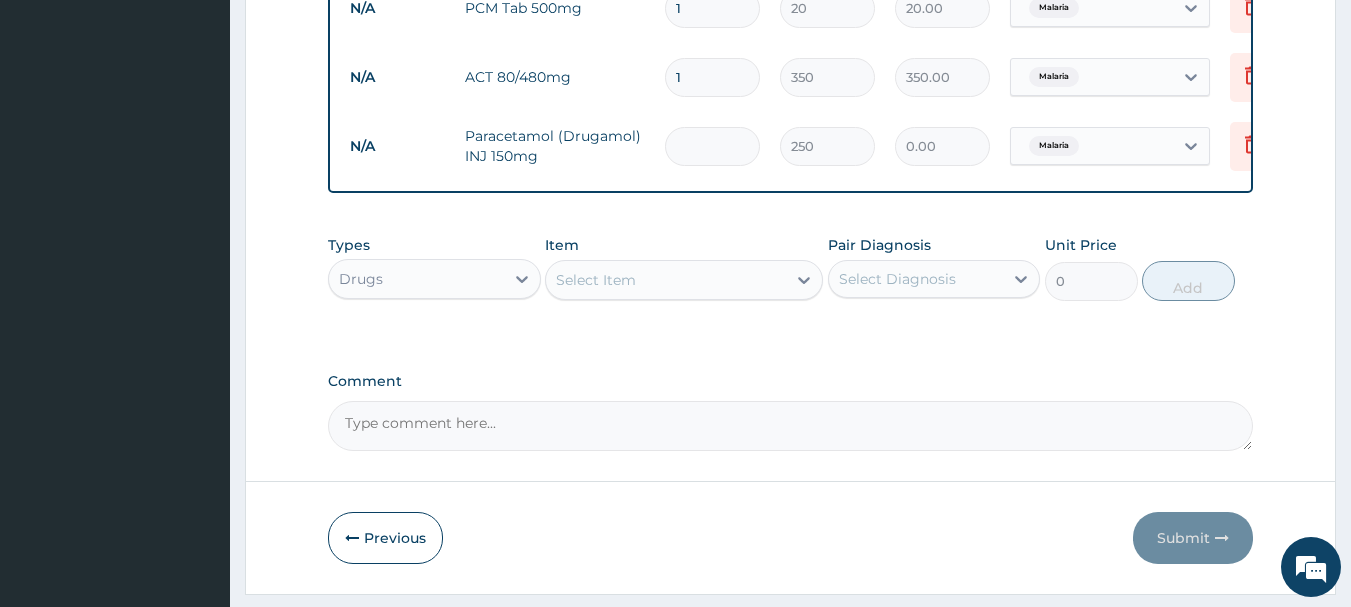 type on "6" 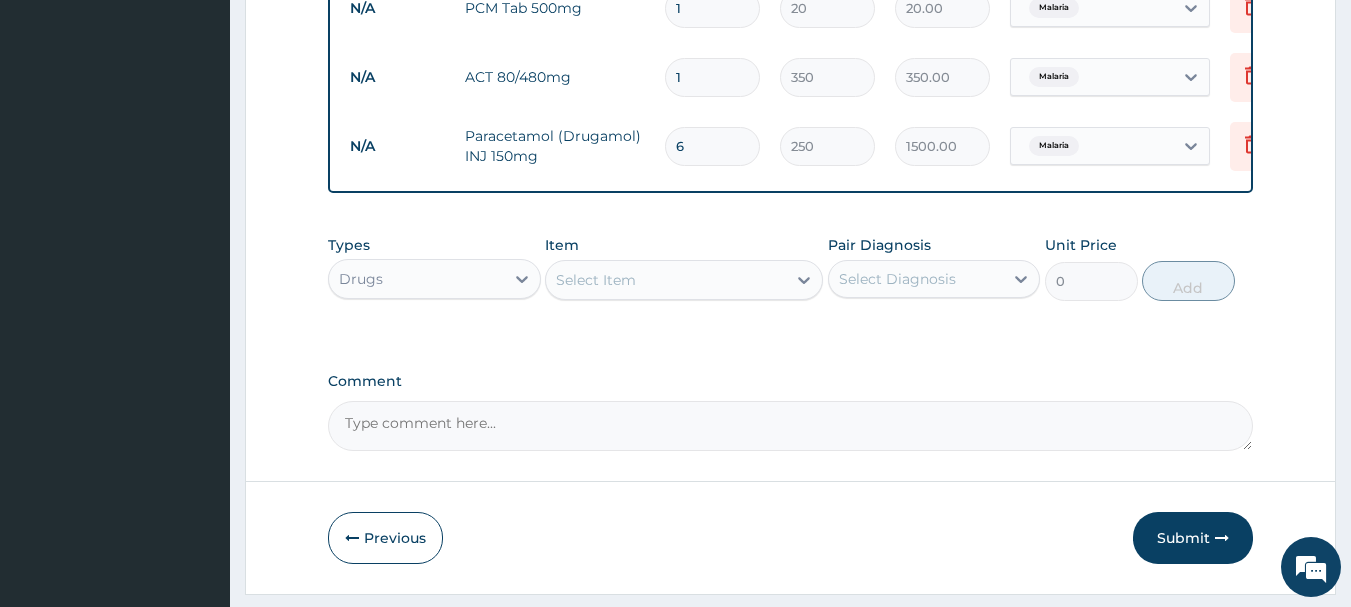 type on "6" 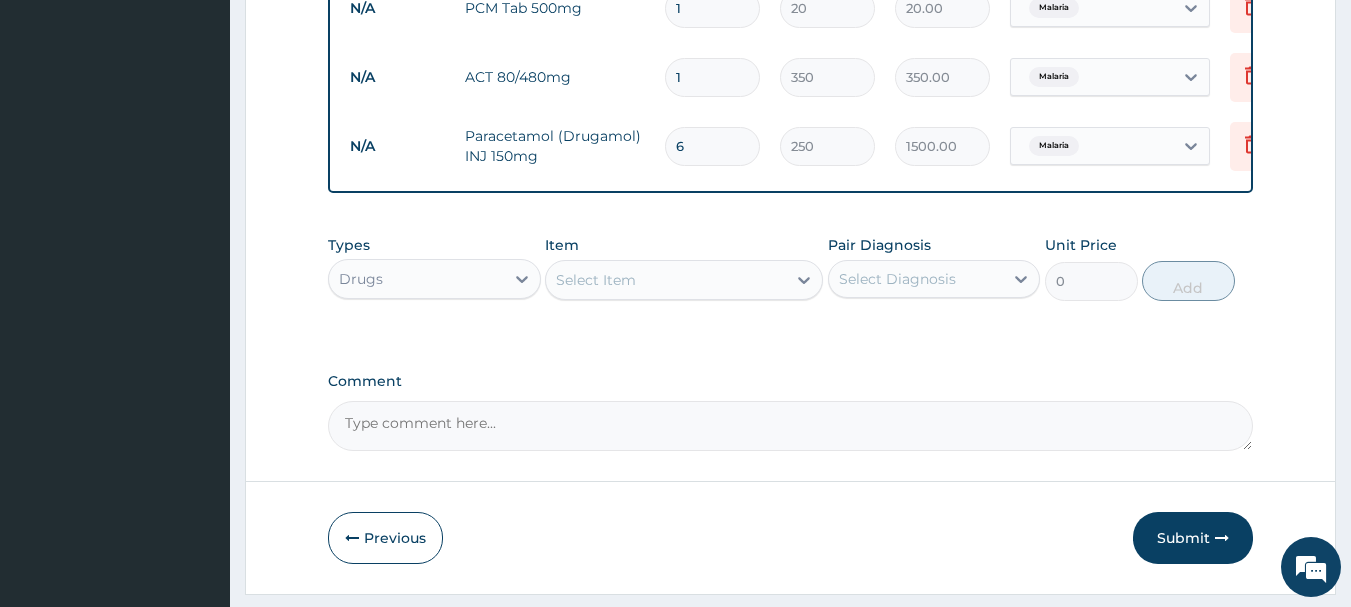 click on "1" at bounding box center (712, 77) 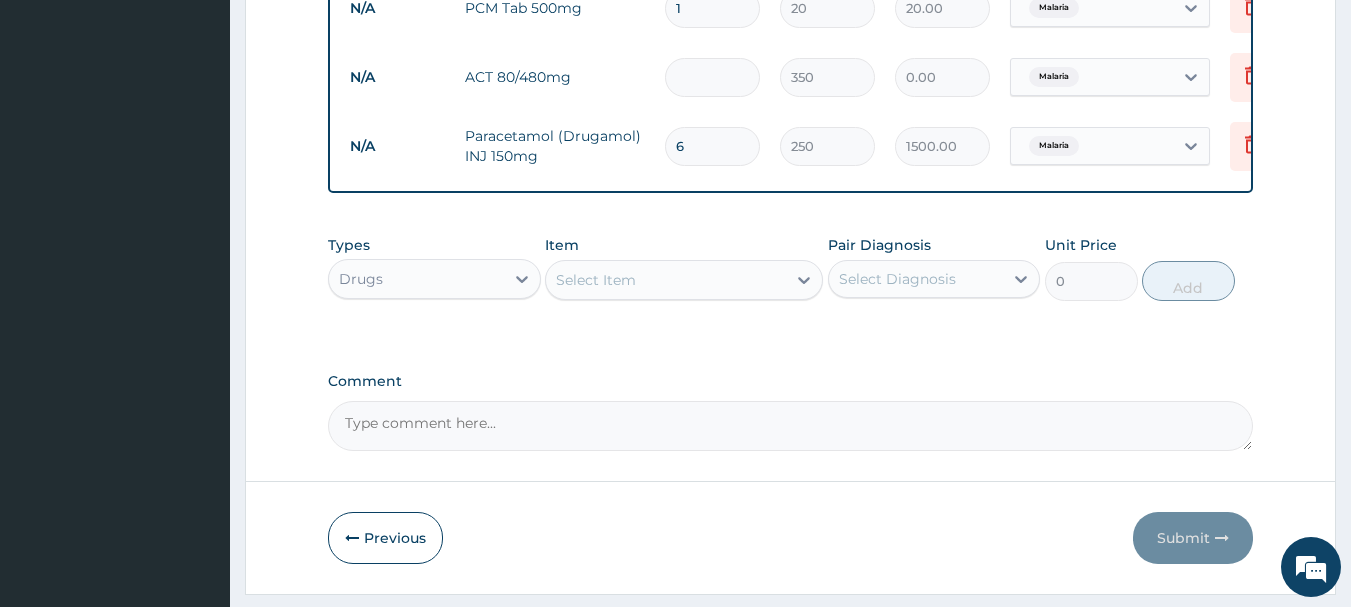 type on "6" 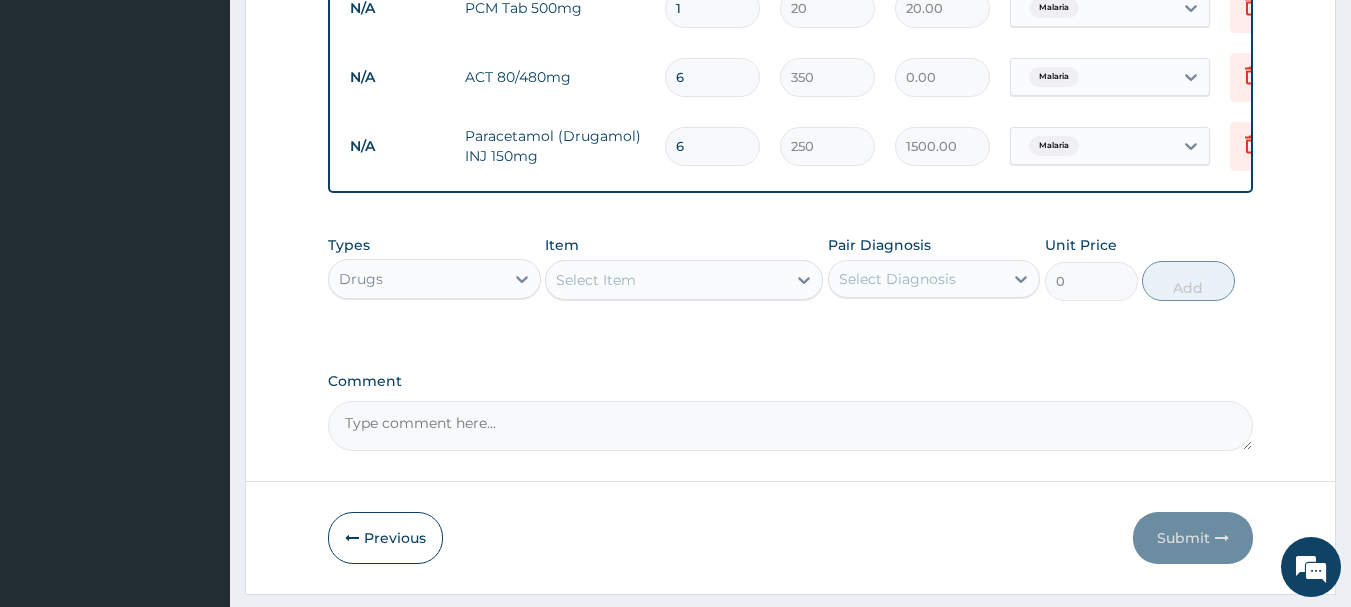 type on "2100.00" 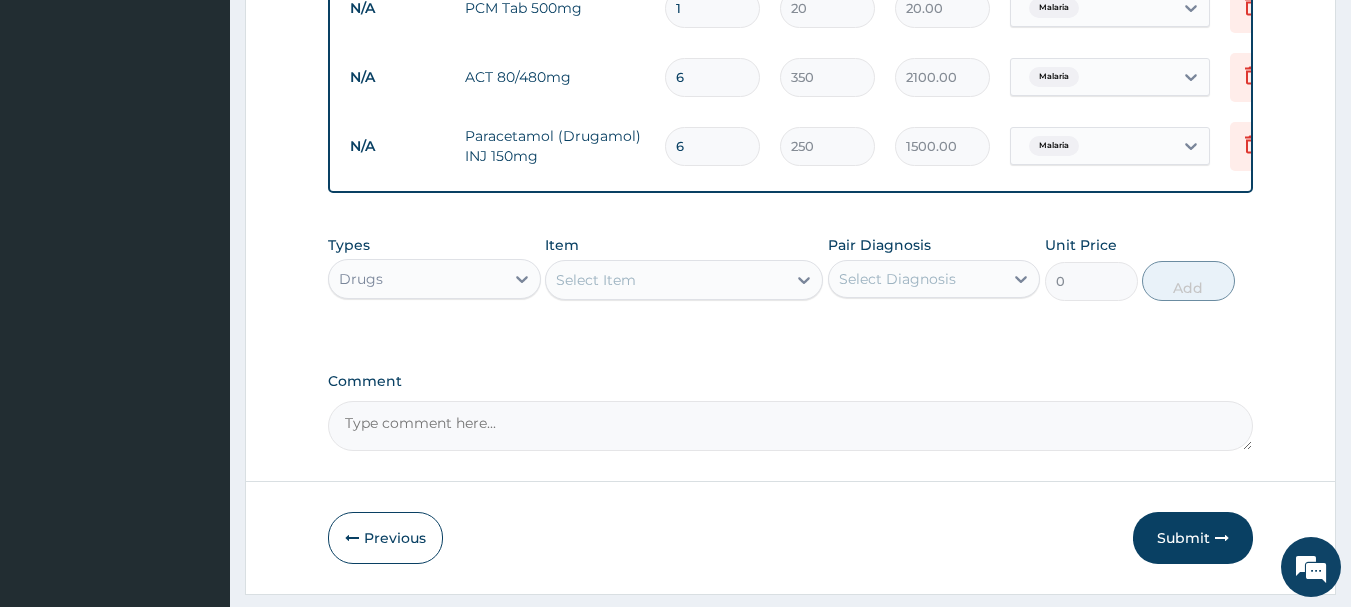 type on "7" 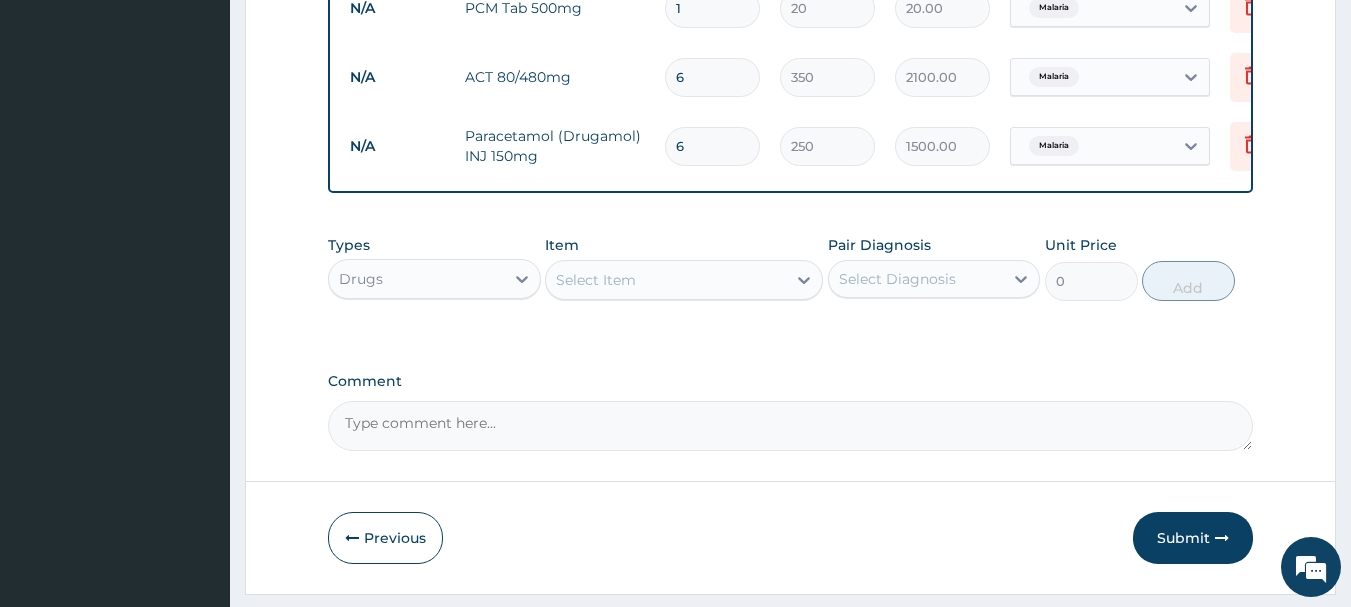 type on "2450.00" 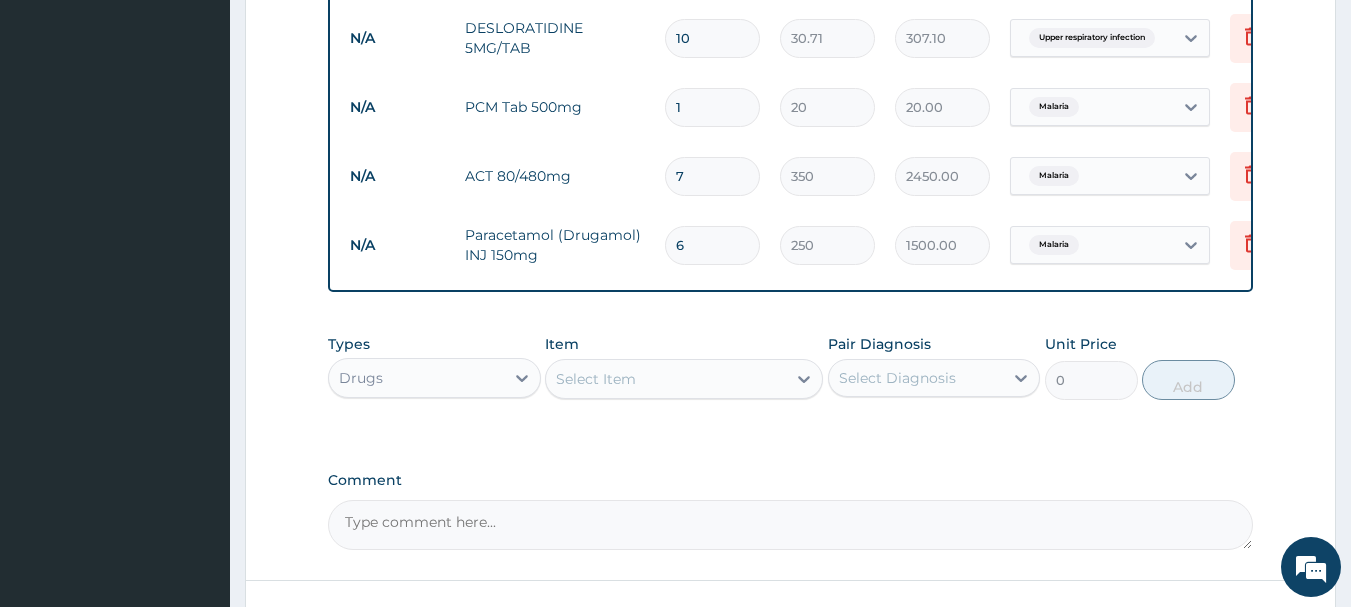 scroll, scrollTop: 1138, scrollLeft: 0, axis: vertical 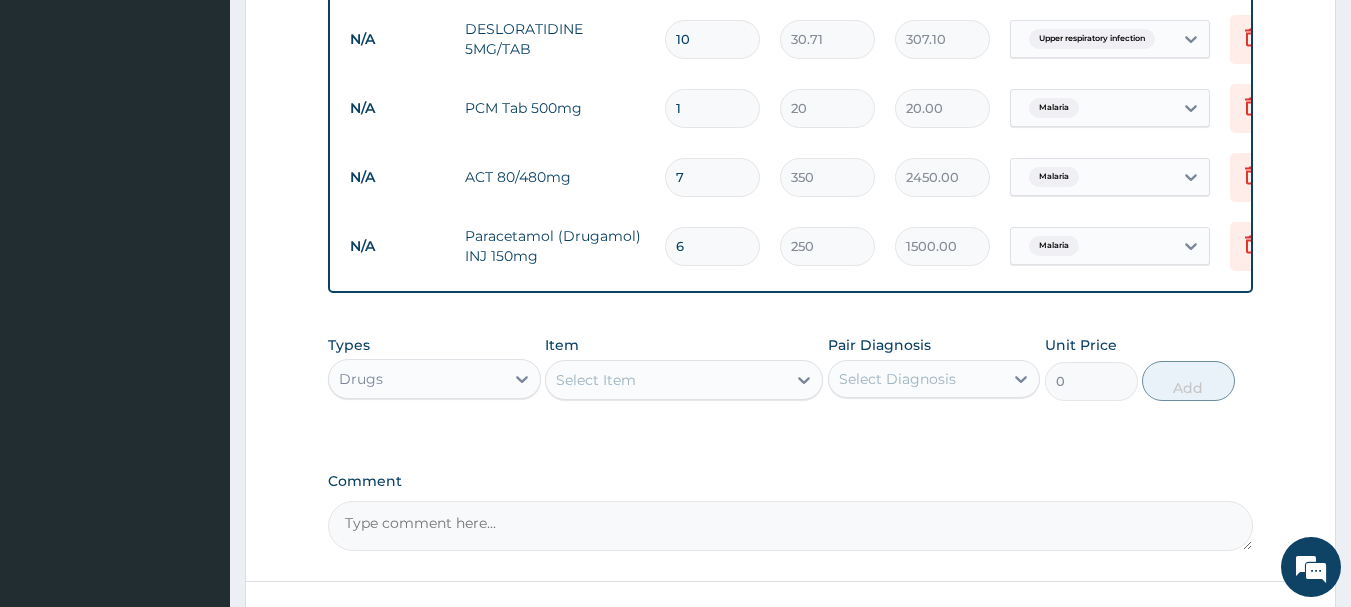 type on "7" 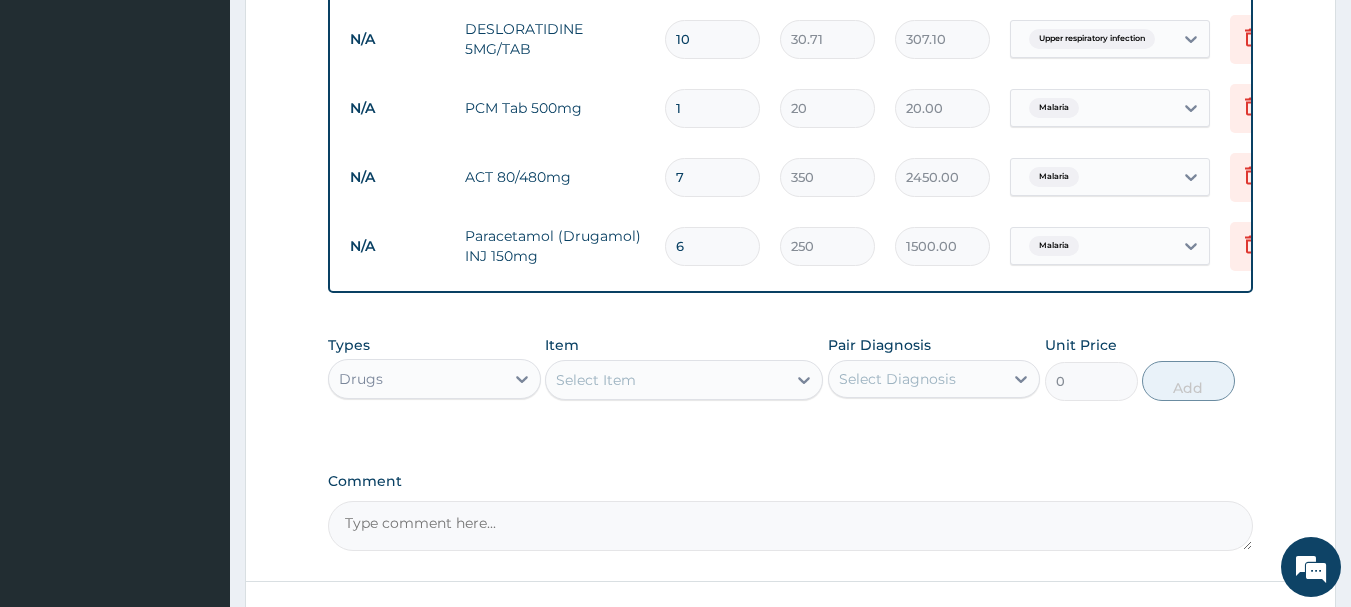 type on "18" 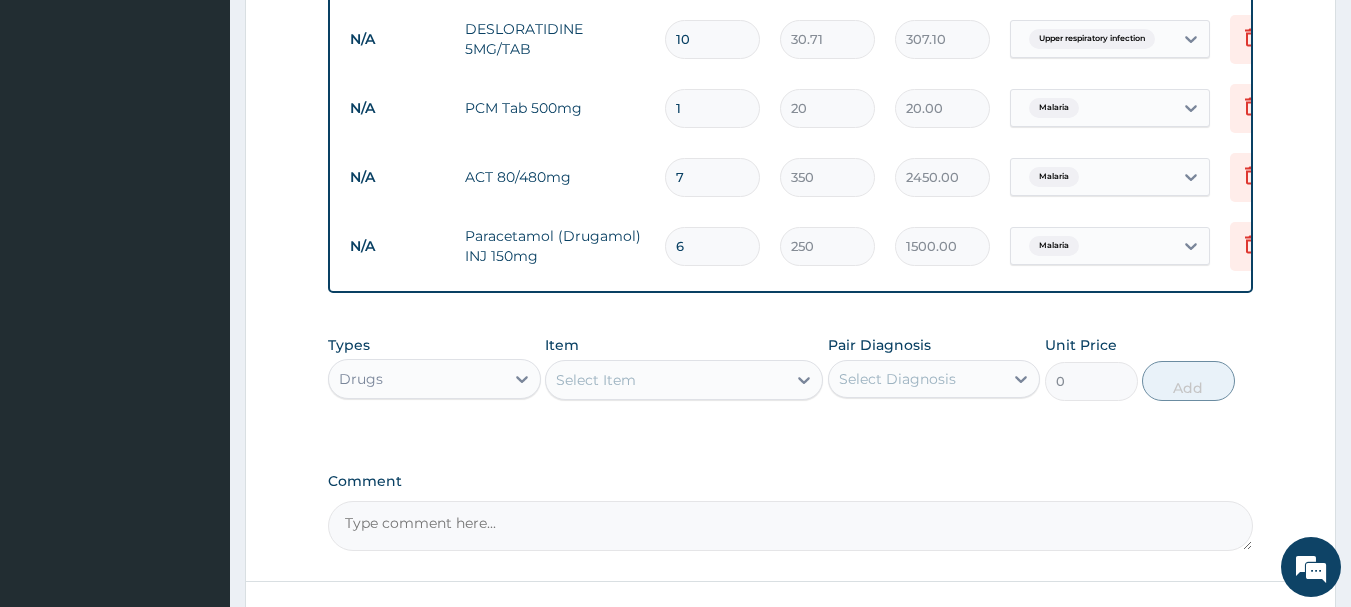 type on "360.00" 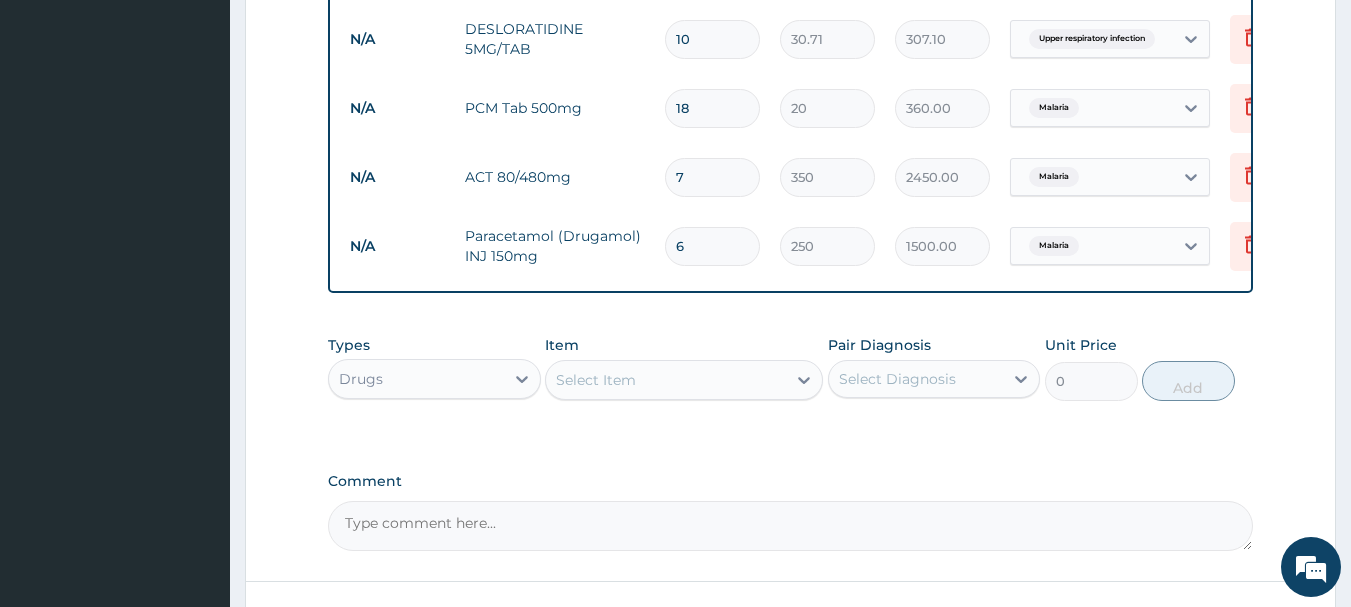type on "18" 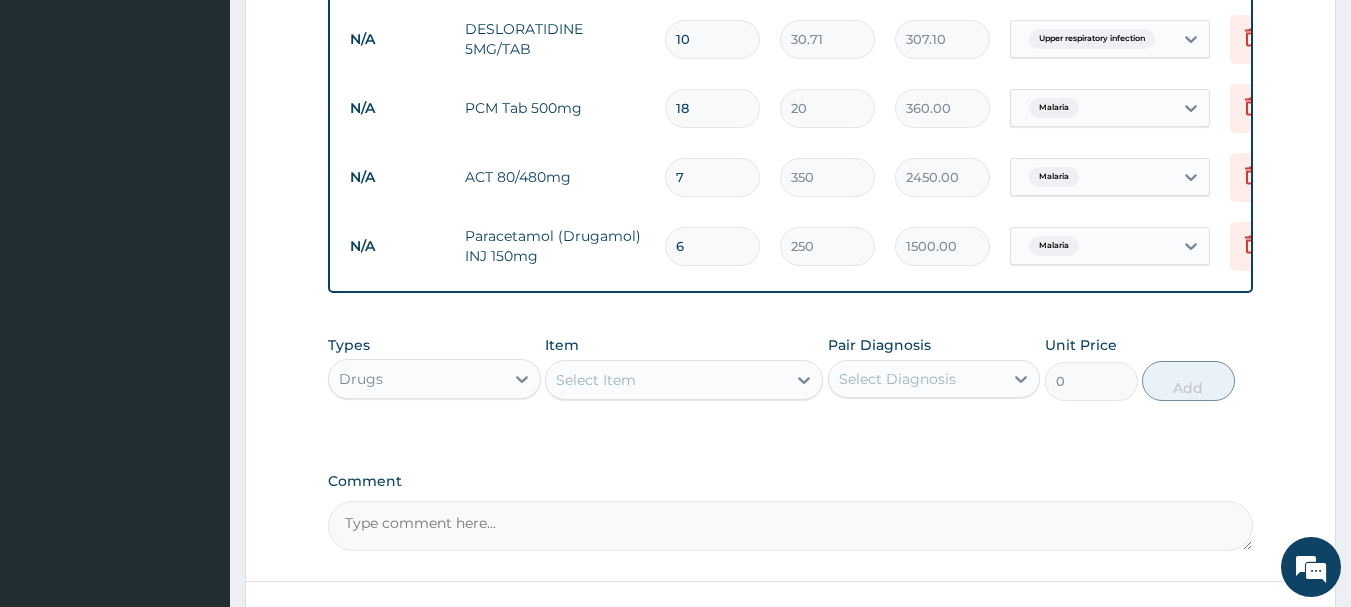 click on "7" at bounding box center (712, 177) 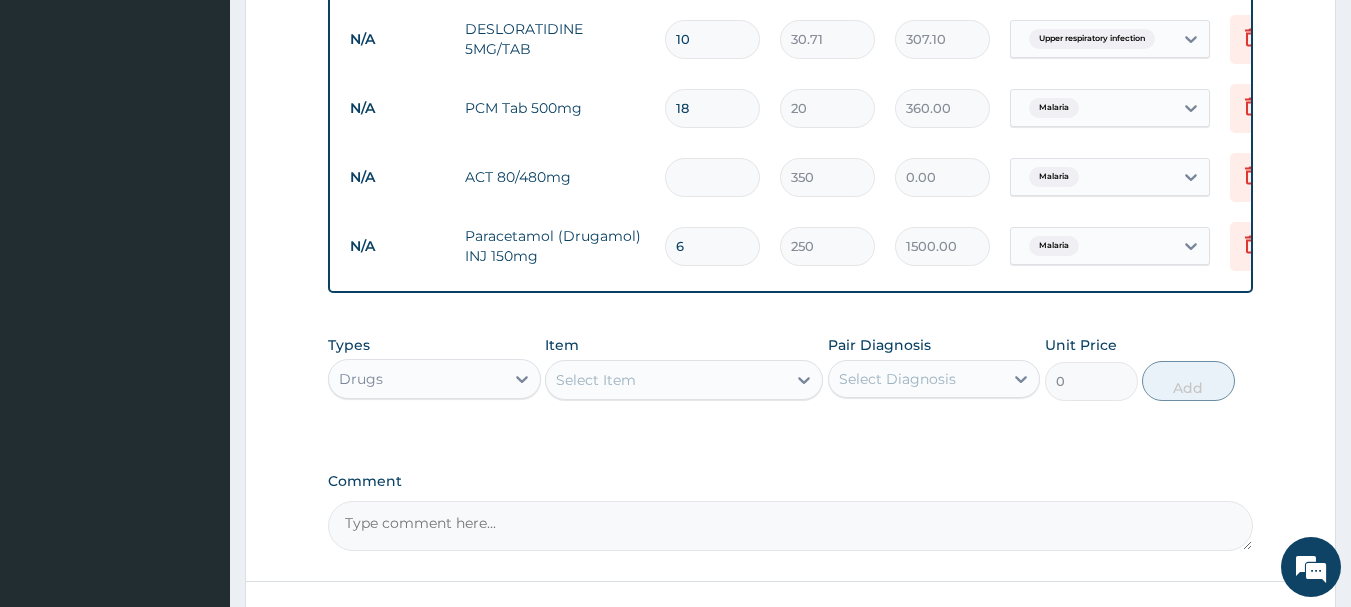 type on "6" 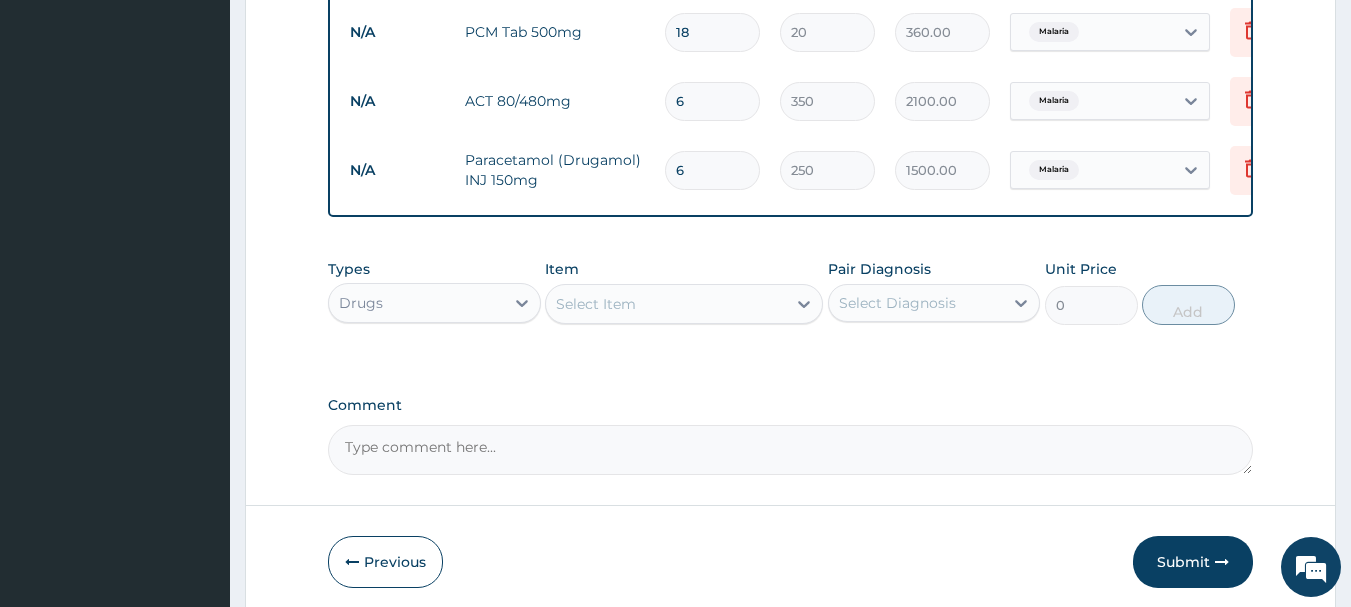 scroll, scrollTop: 1307, scrollLeft: 0, axis: vertical 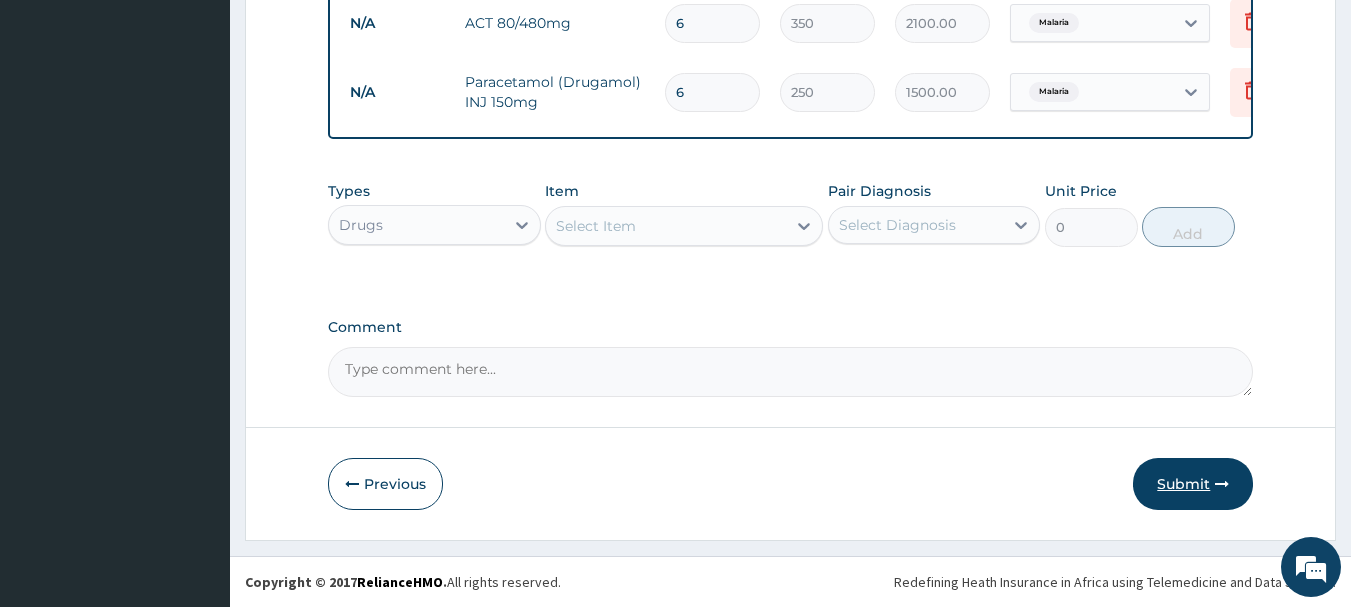 type on "6" 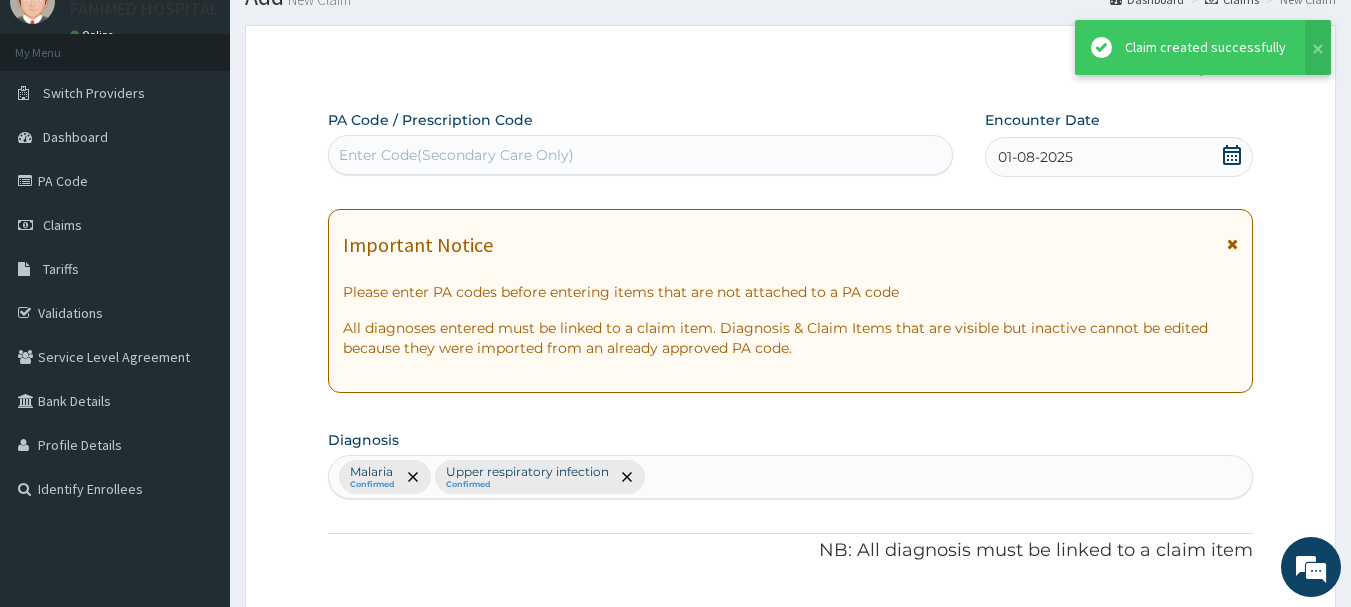 scroll, scrollTop: 1307, scrollLeft: 0, axis: vertical 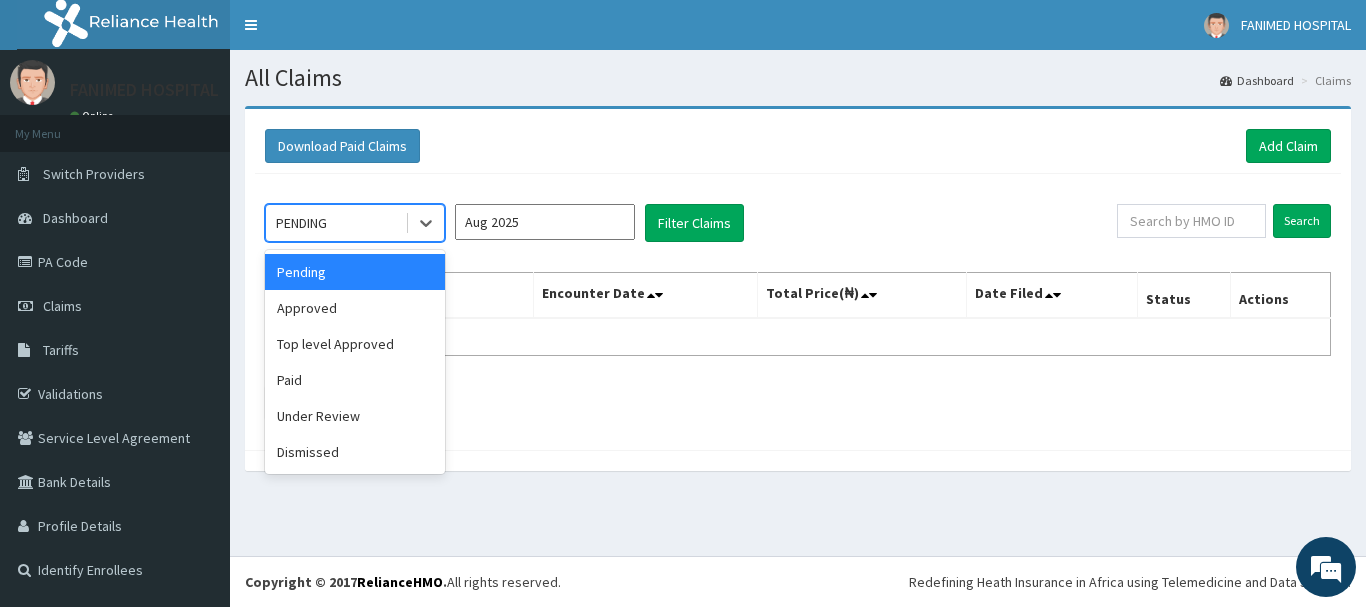click on "PENDING" at bounding box center [335, 223] 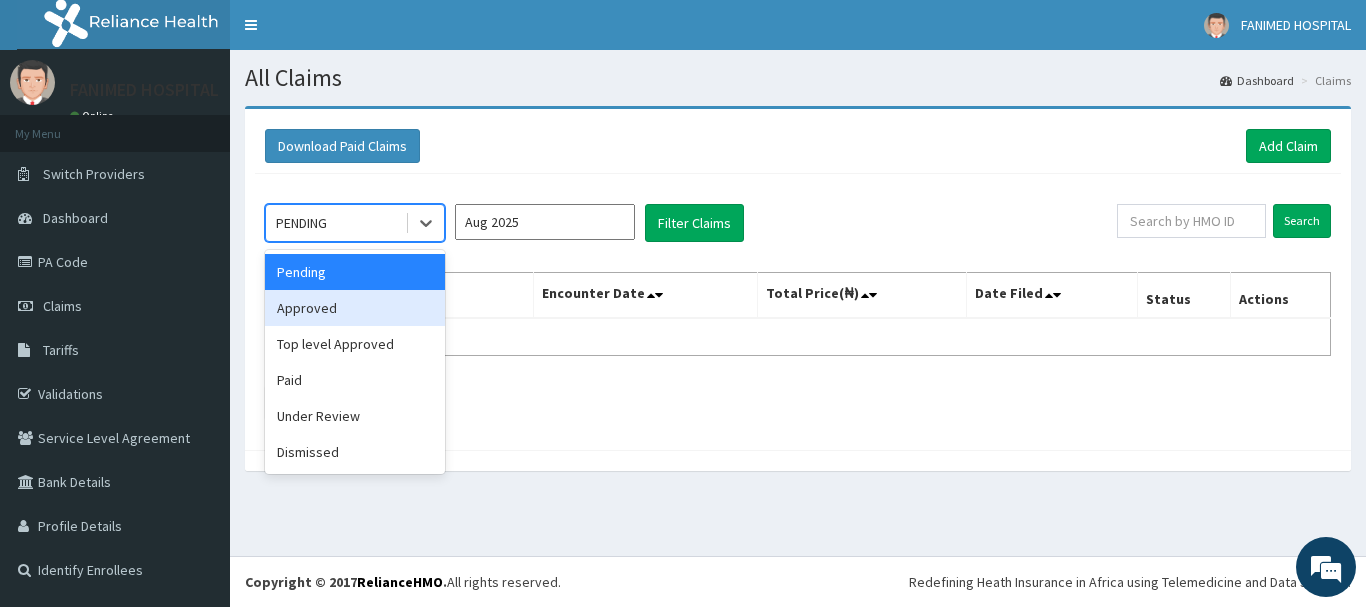 click on "Approved" at bounding box center (355, 308) 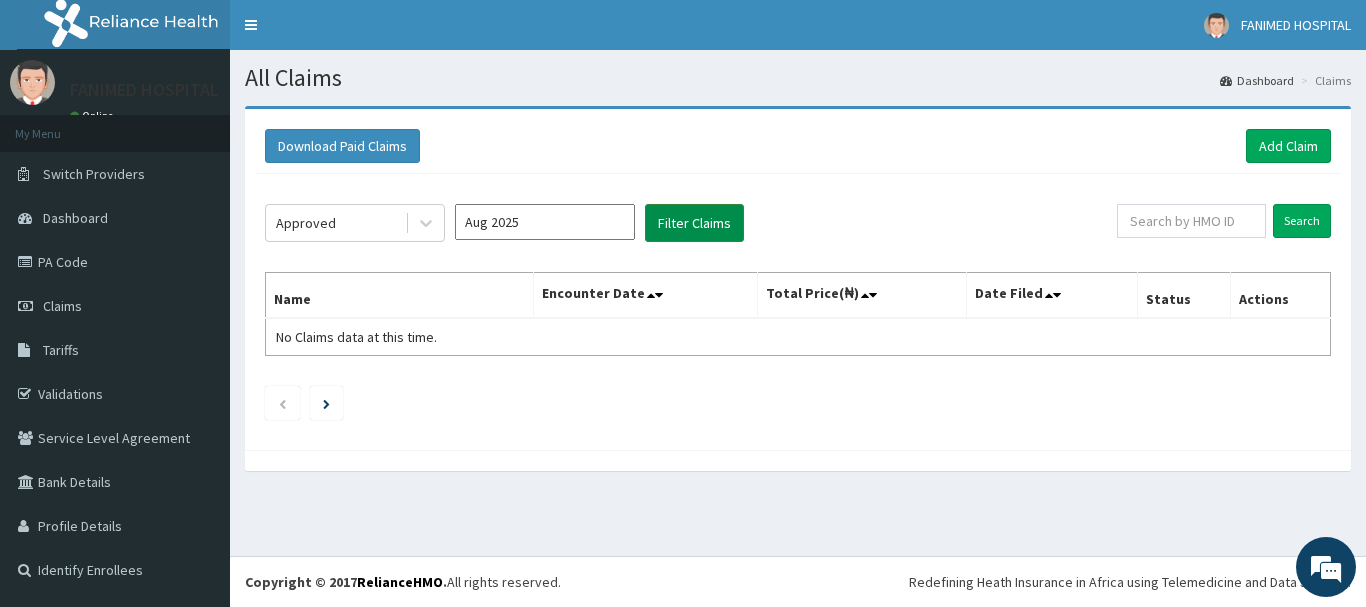 click on "Filter Claims" at bounding box center [694, 223] 